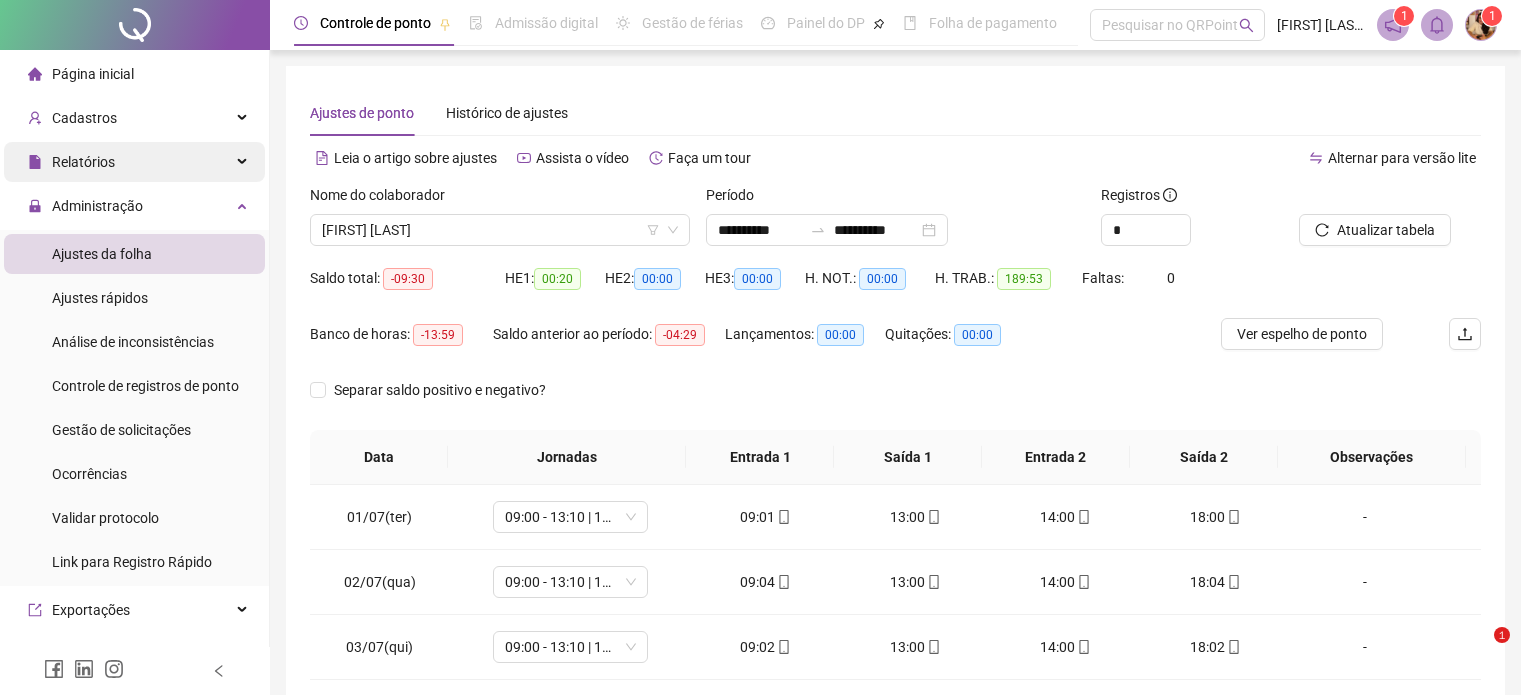 scroll, scrollTop: 0, scrollLeft: 0, axis: both 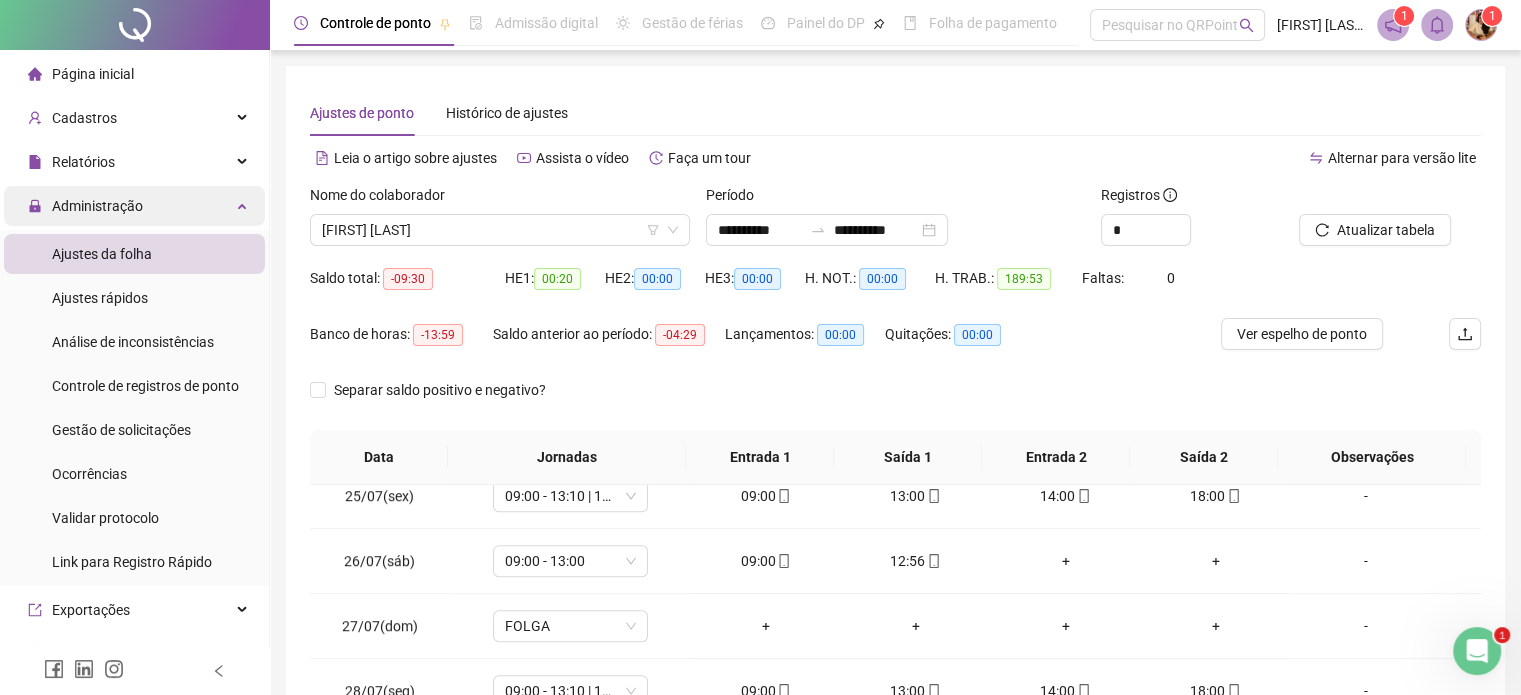 click on "Administração" at bounding box center (134, 206) 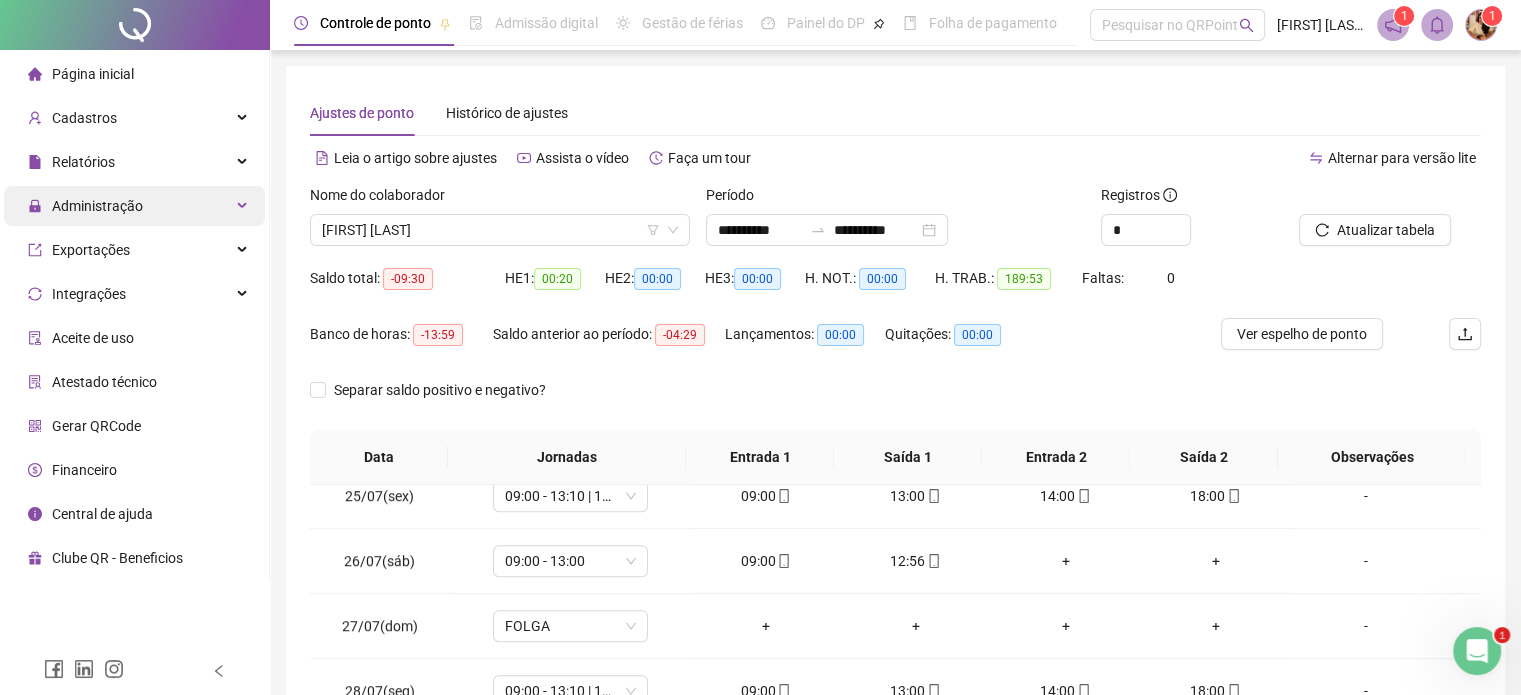 click on "Administração" at bounding box center [134, 206] 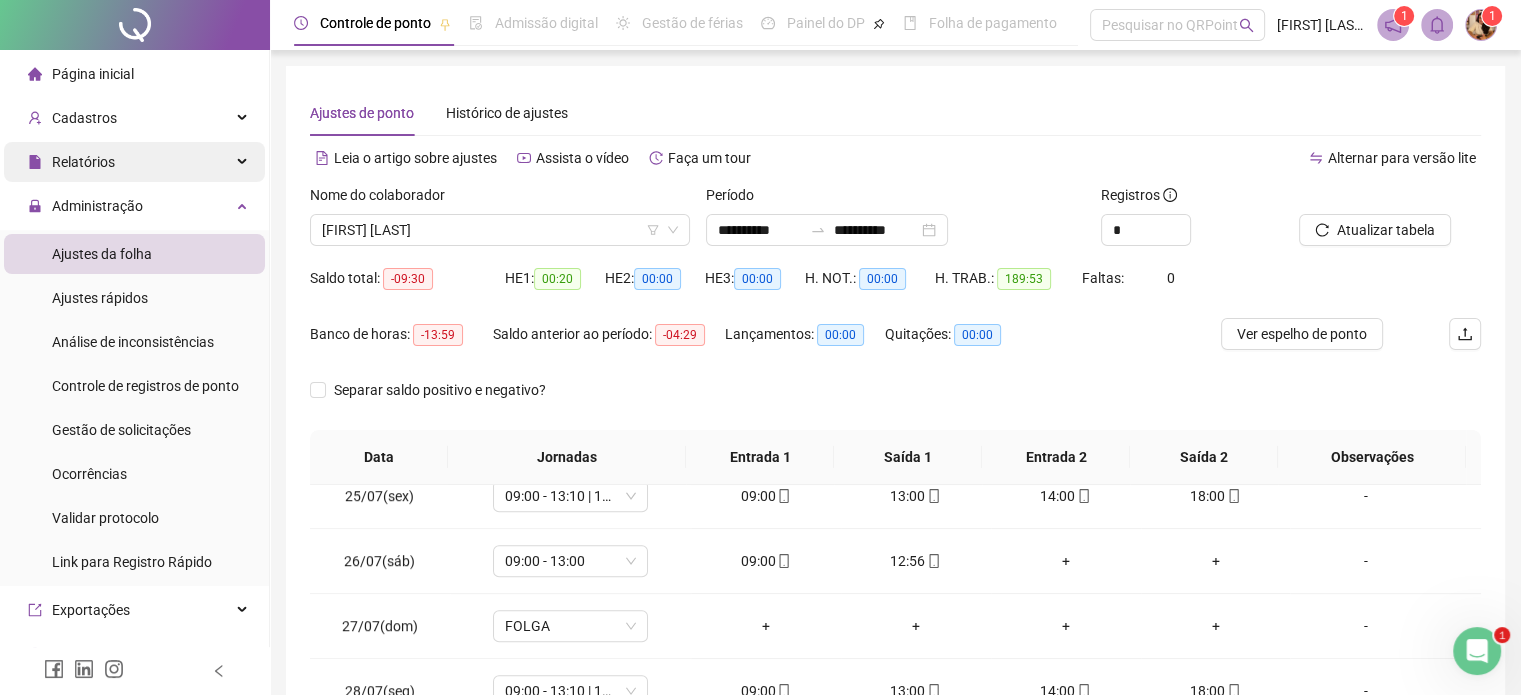 click on "Relatórios" at bounding box center [134, 162] 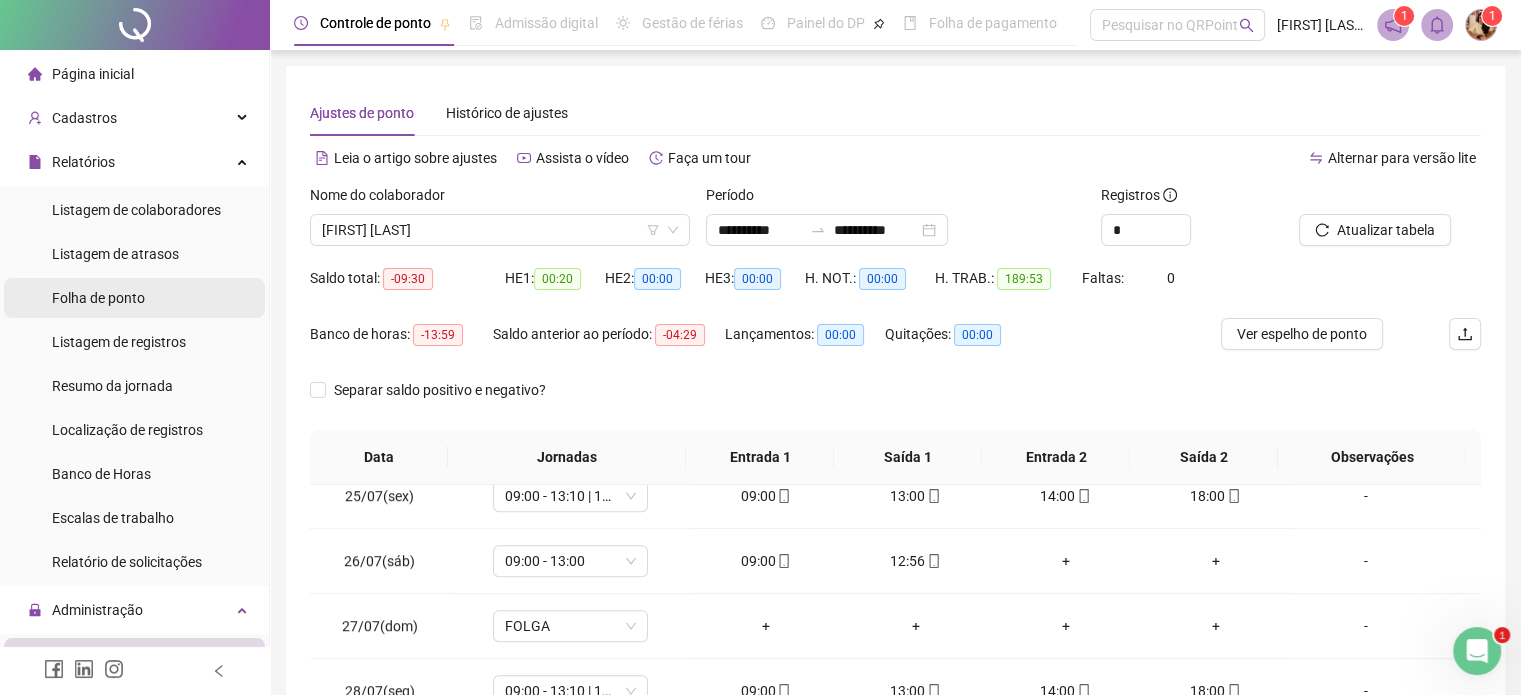 click on "Folha de ponto" at bounding box center (134, 298) 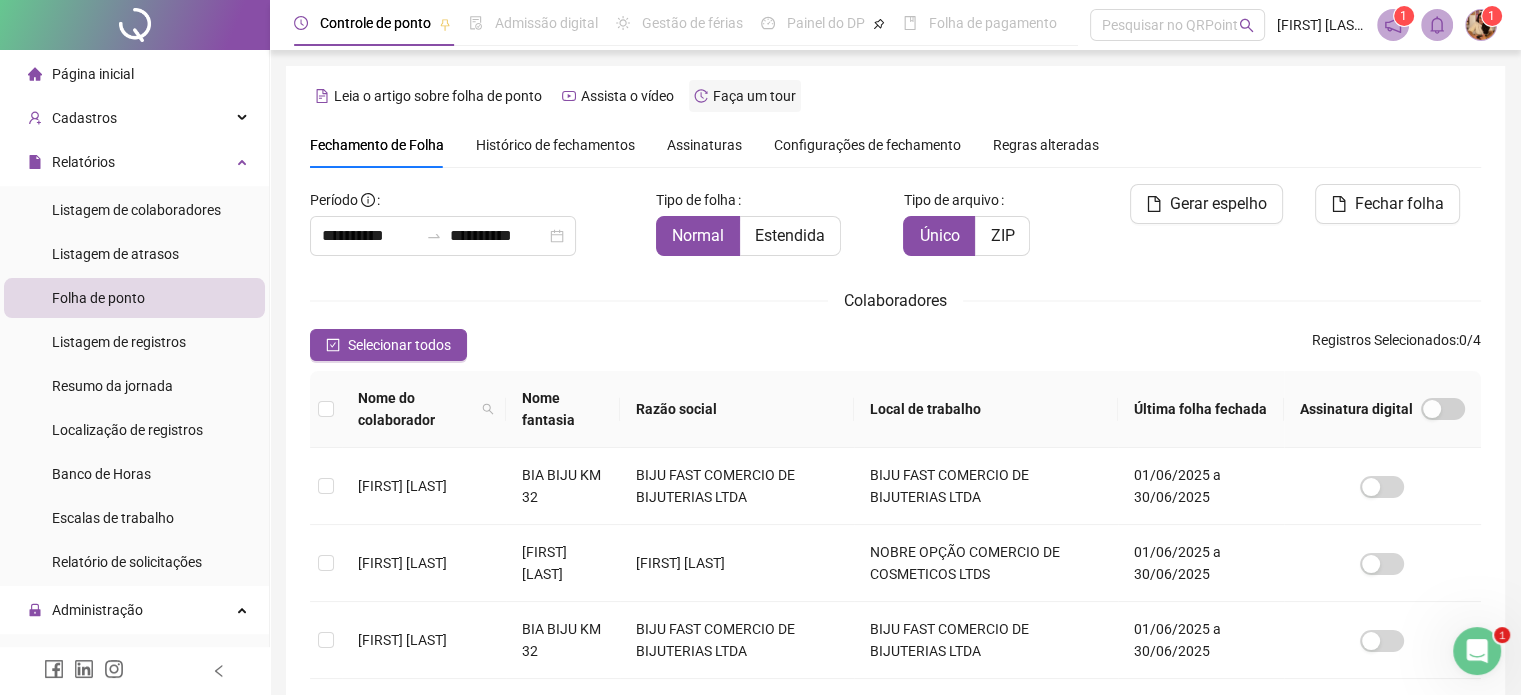 scroll, scrollTop: 61, scrollLeft: 0, axis: vertical 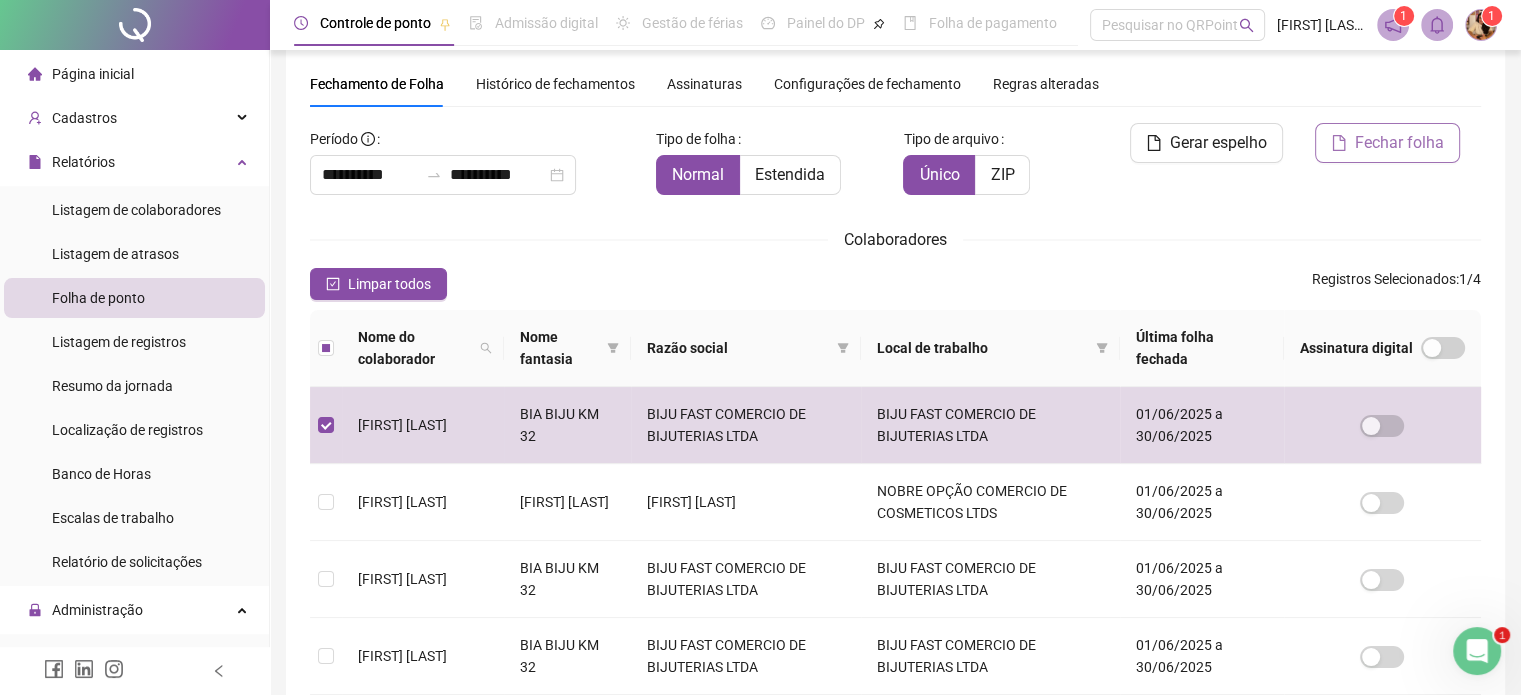click on "Fechar folha" at bounding box center (1387, 143) 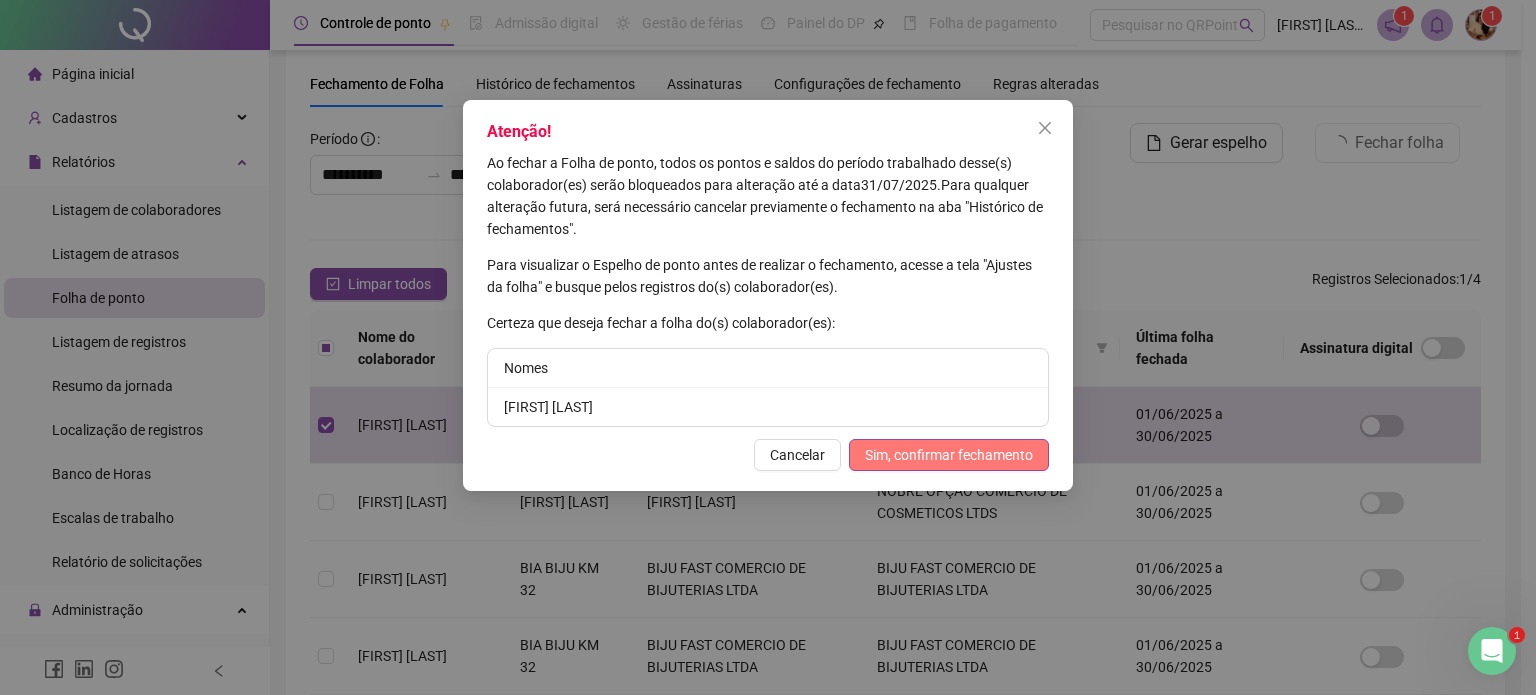 click on "Sim, confirmar fechamento" at bounding box center (949, 455) 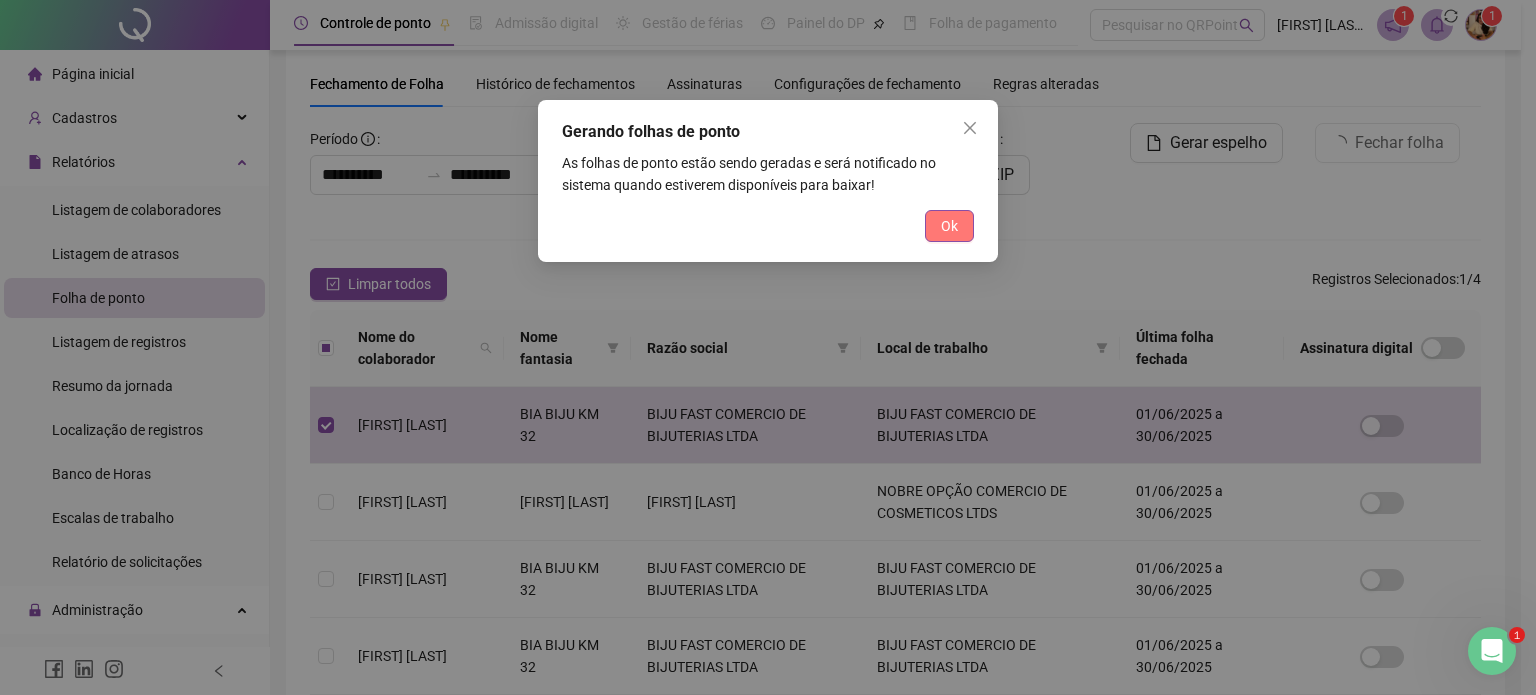 click on "Ok" at bounding box center (949, 226) 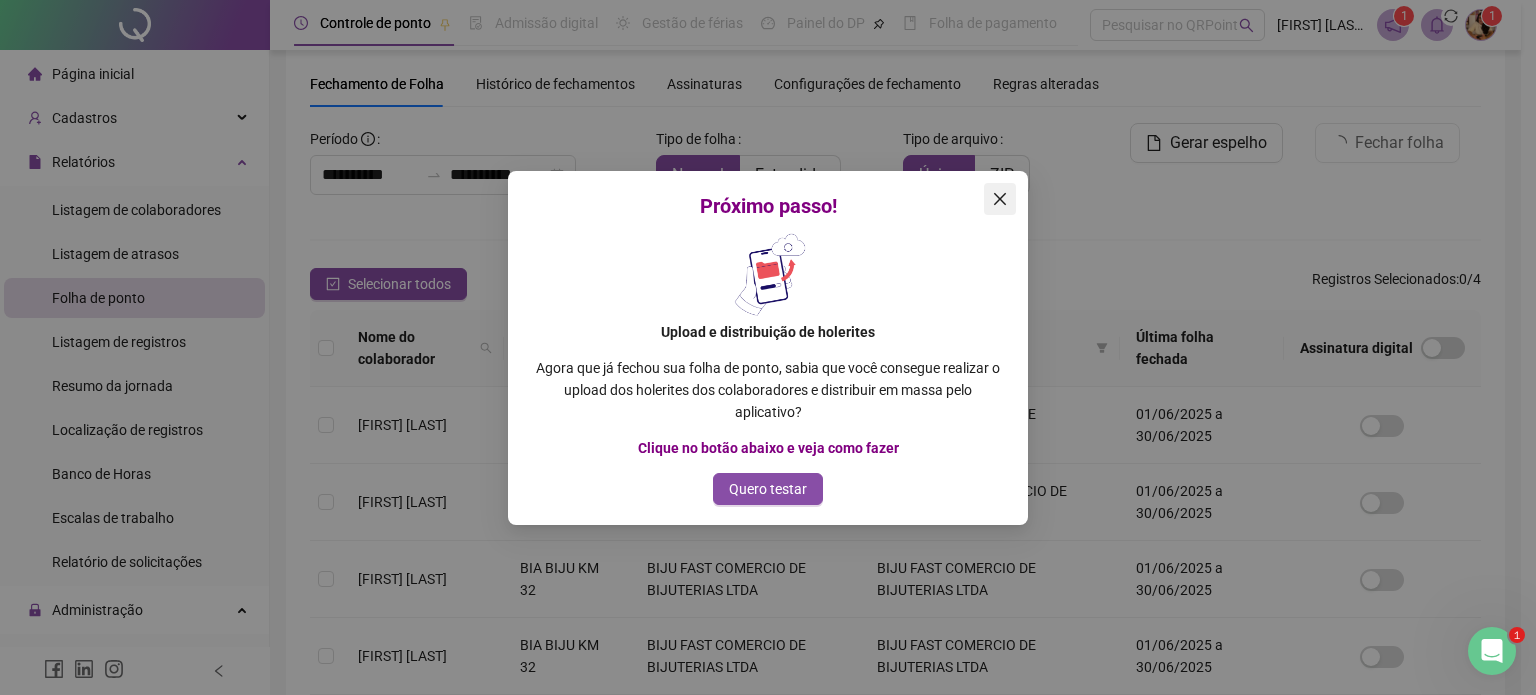 click at bounding box center [1000, 199] 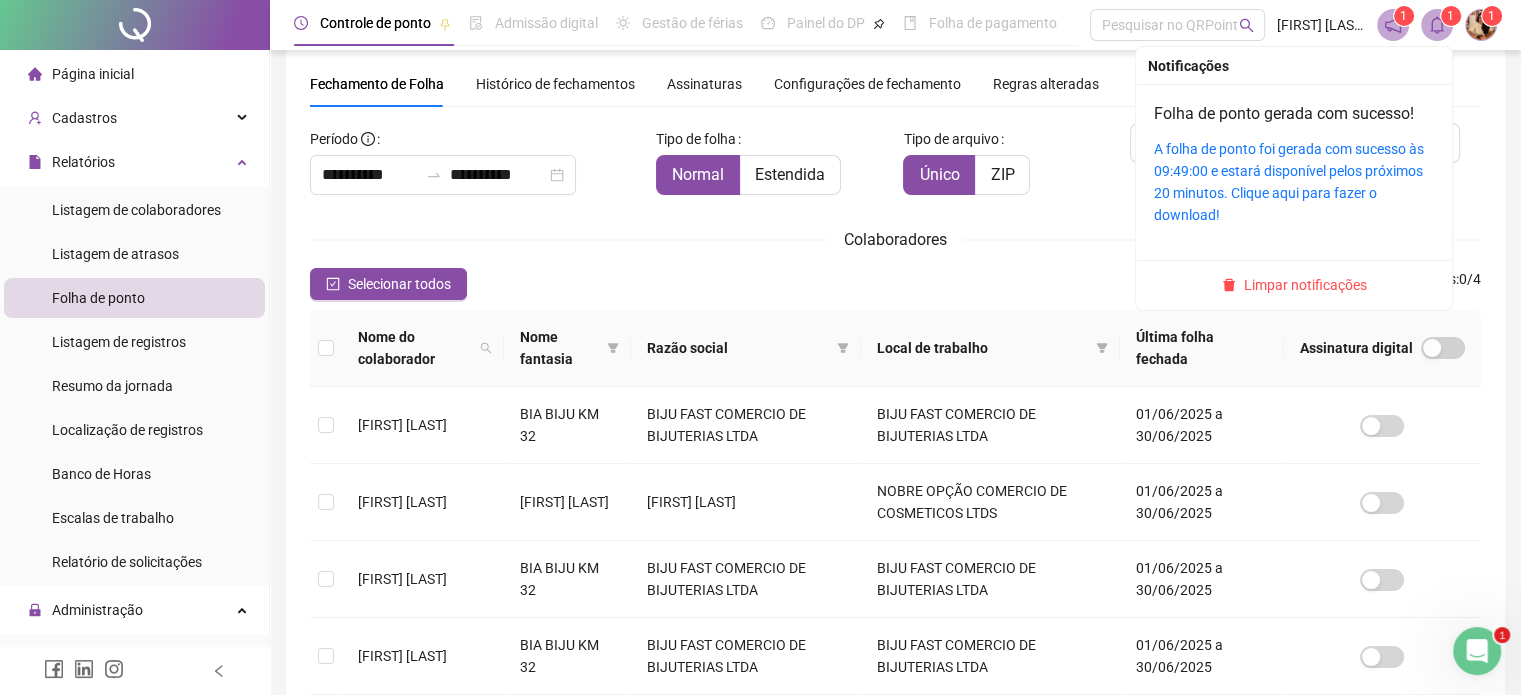 click at bounding box center (1437, 25) 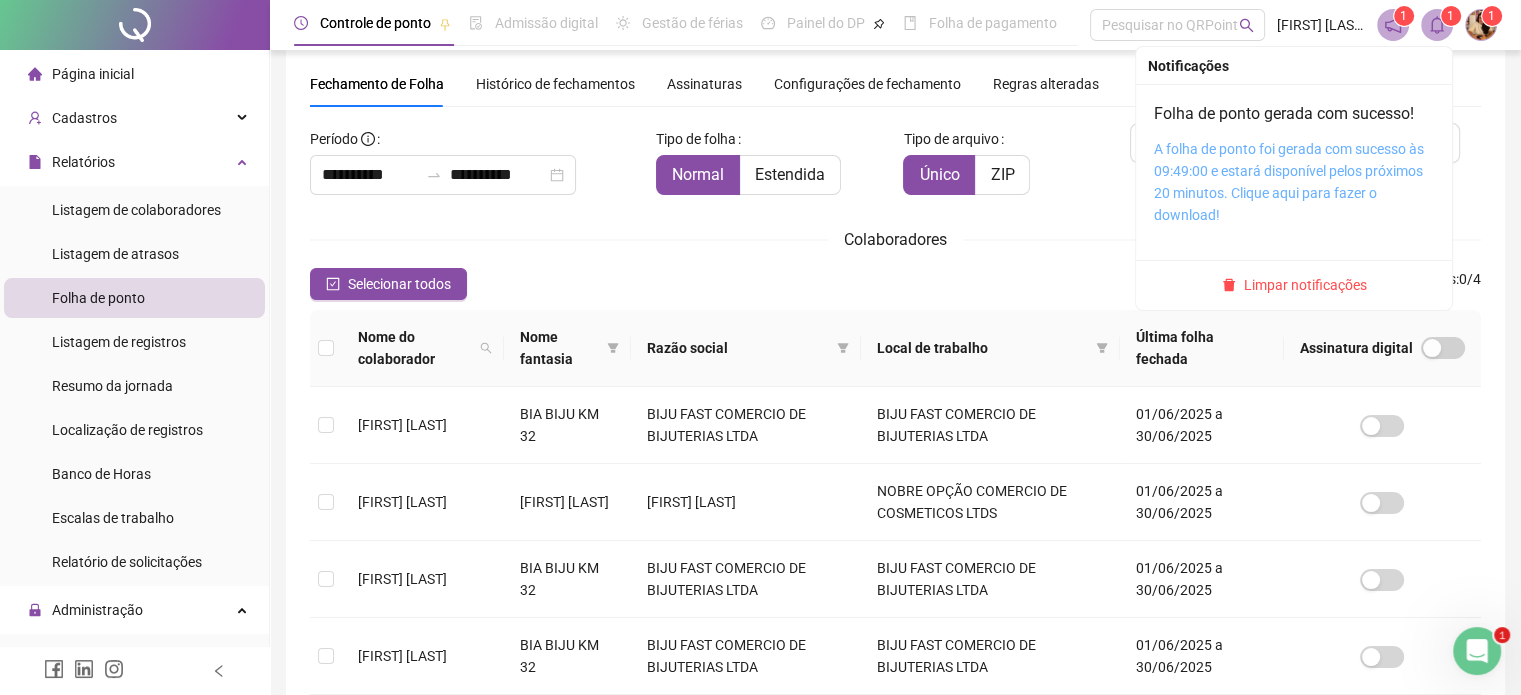 drag, startPoint x: 1353, startPoint y: 177, endPoint x: 1260, endPoint y: 167, distance: 93.53609 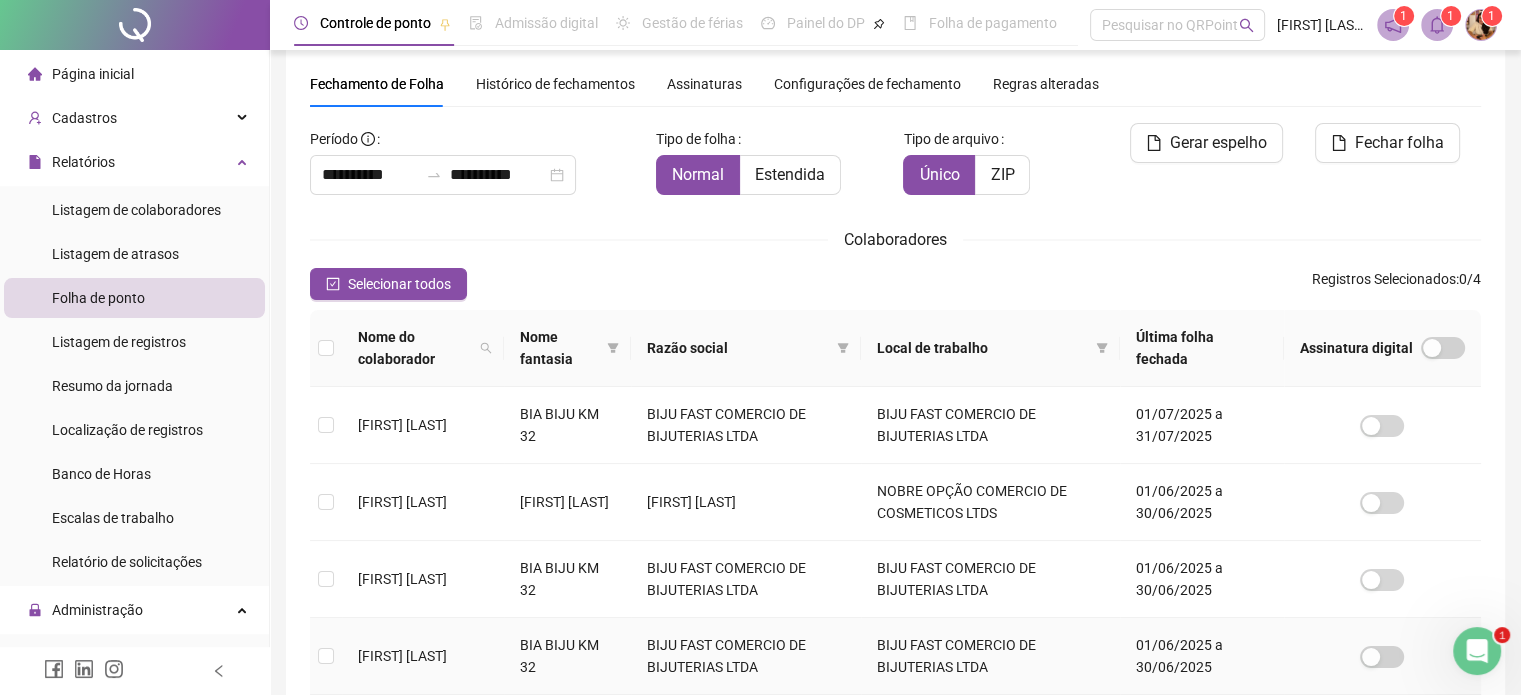 click at bounding box center [326, 656] 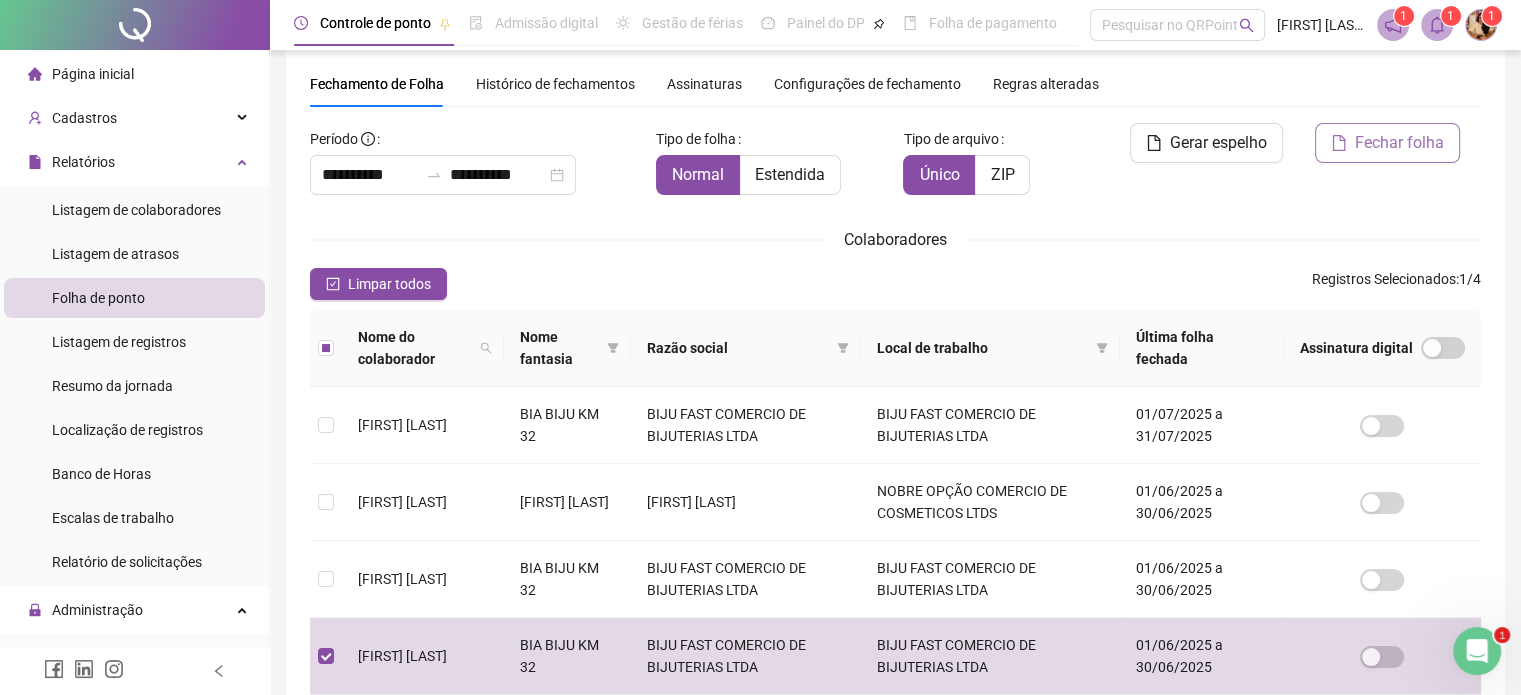 click on "Fechar folha" at bounding box center (1399, 143) 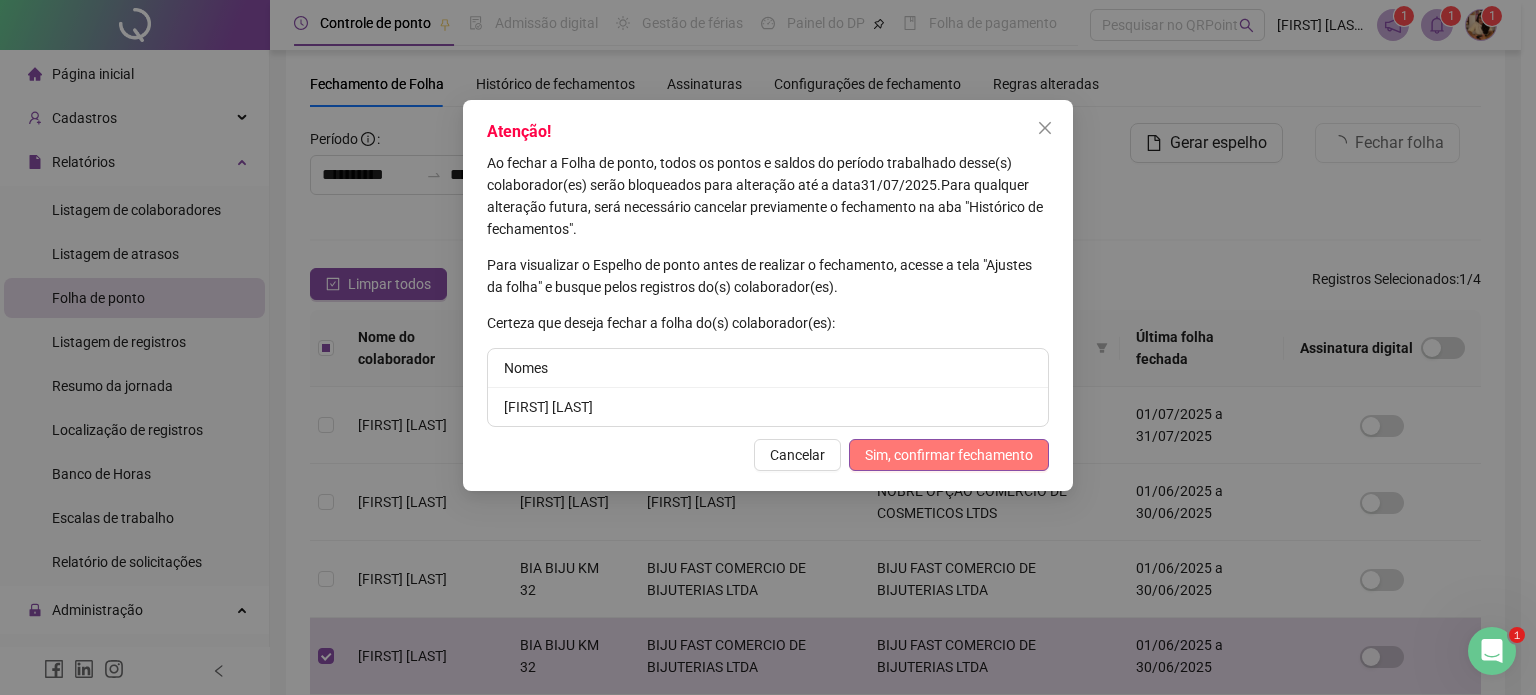 click on "Sim, confirmar fechamento" at bounding box center (949, 455) 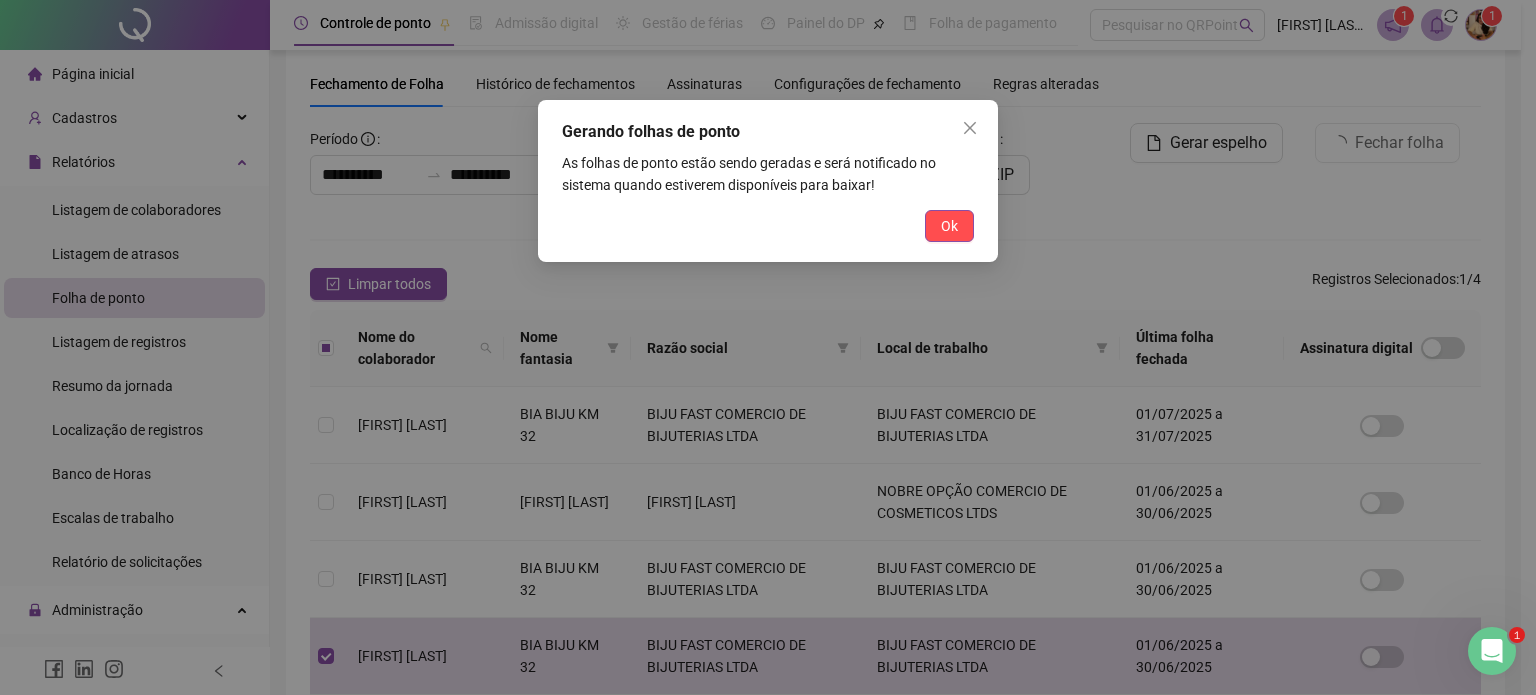 click on "Gerando folhas de ponto As folhas de ponto estão sendo geradas e será notificado no
sistema quando estiverem disponíveis para baixar! Ok" at bounding box center [768, 181] 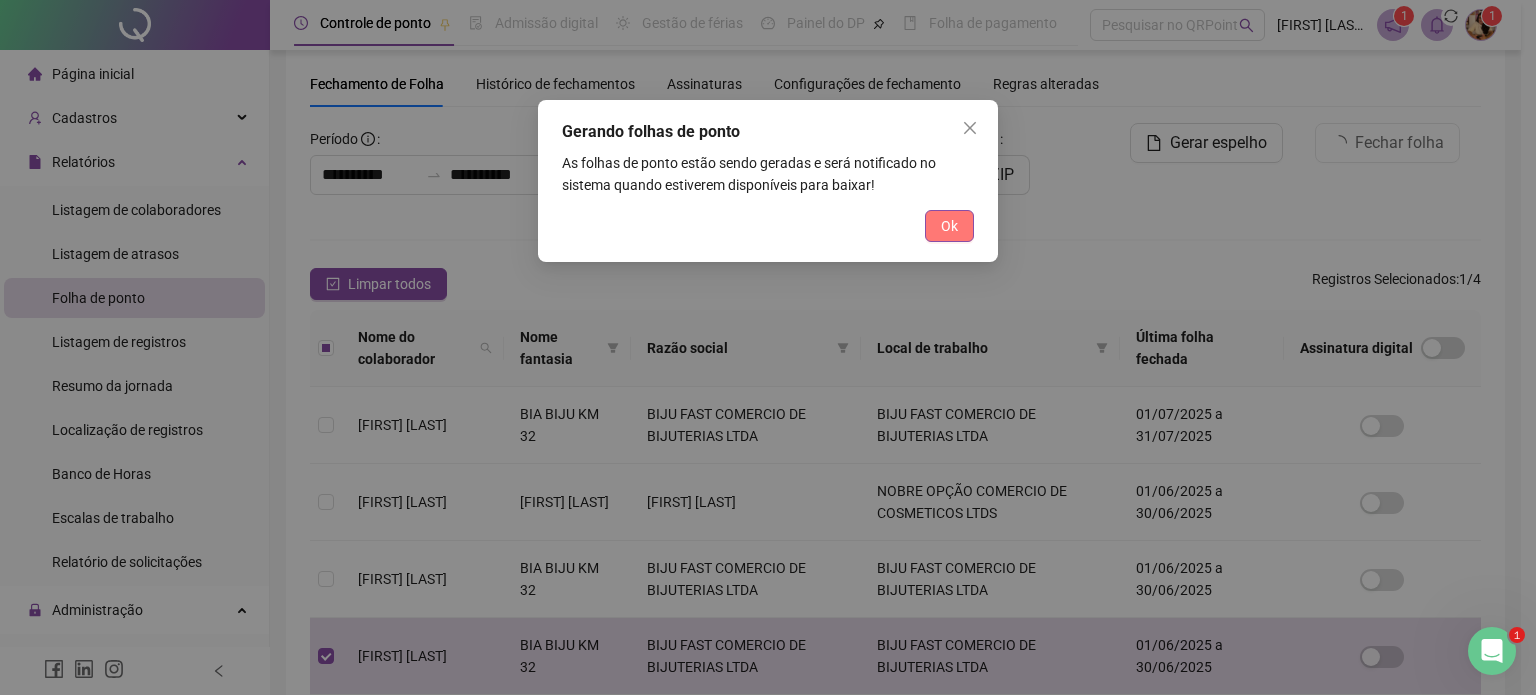 click on "Ok" at bounding box center (949, 226) 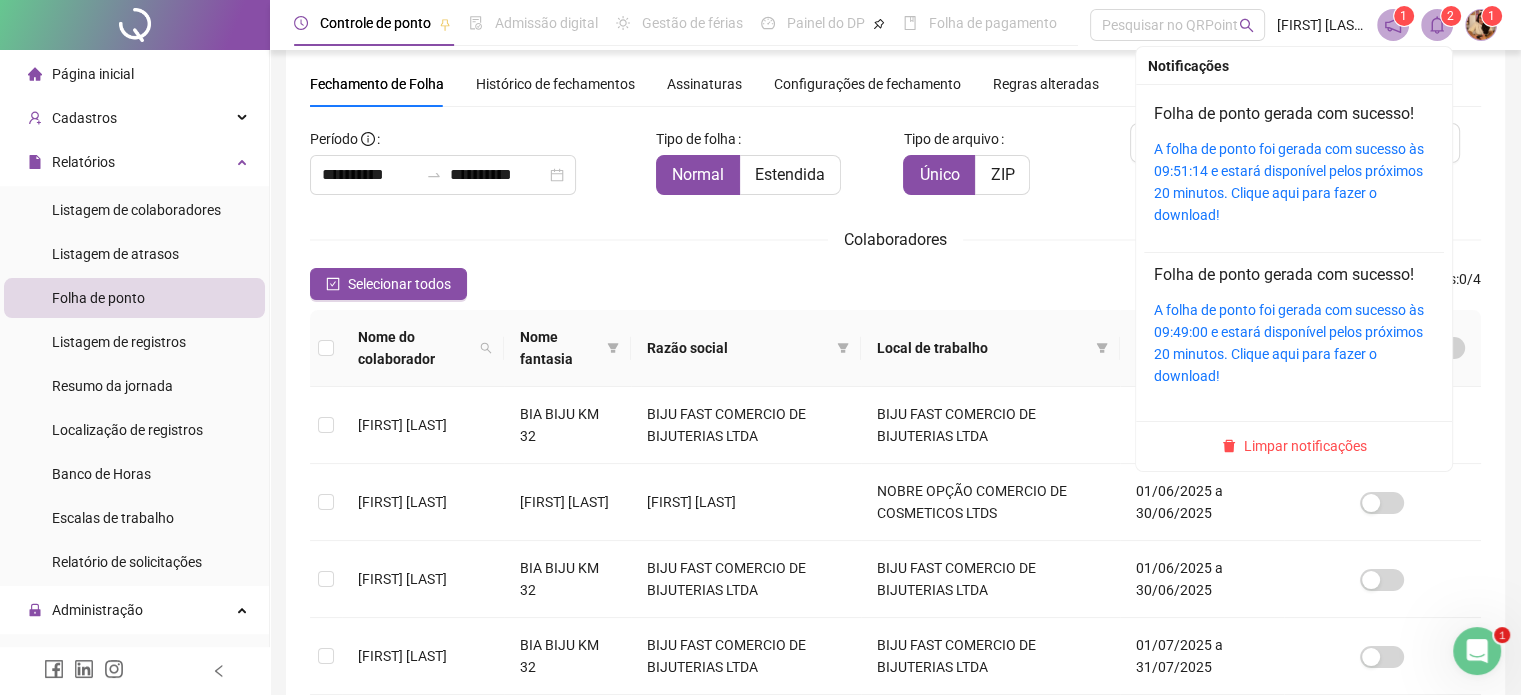 click on "2" at bounding box center [1451, 16] 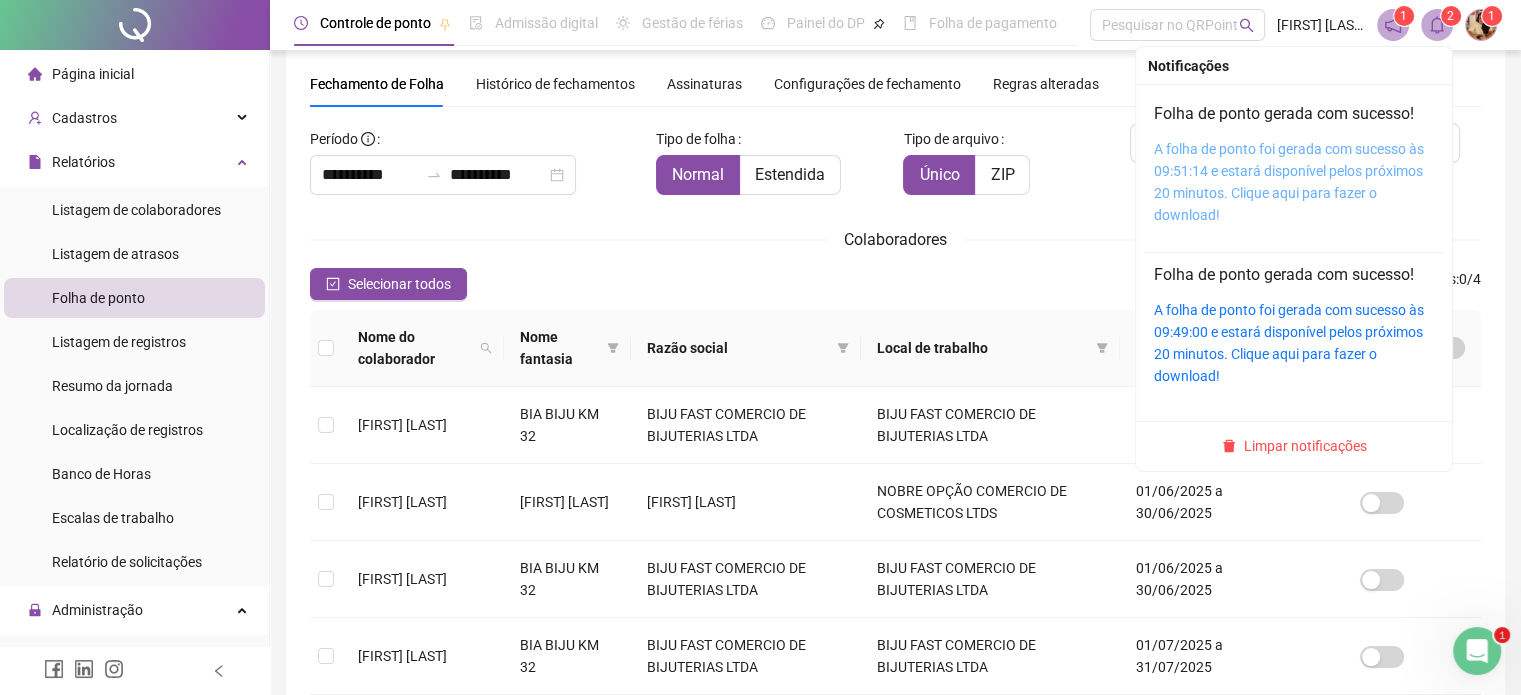 click on "A folha de ponto foi gerada com sucesso às 09:51:14 e estará disponível pelos próximos 20 minutos.
Clique aqui para fazer o download!" at bounding box center [1289, 182] 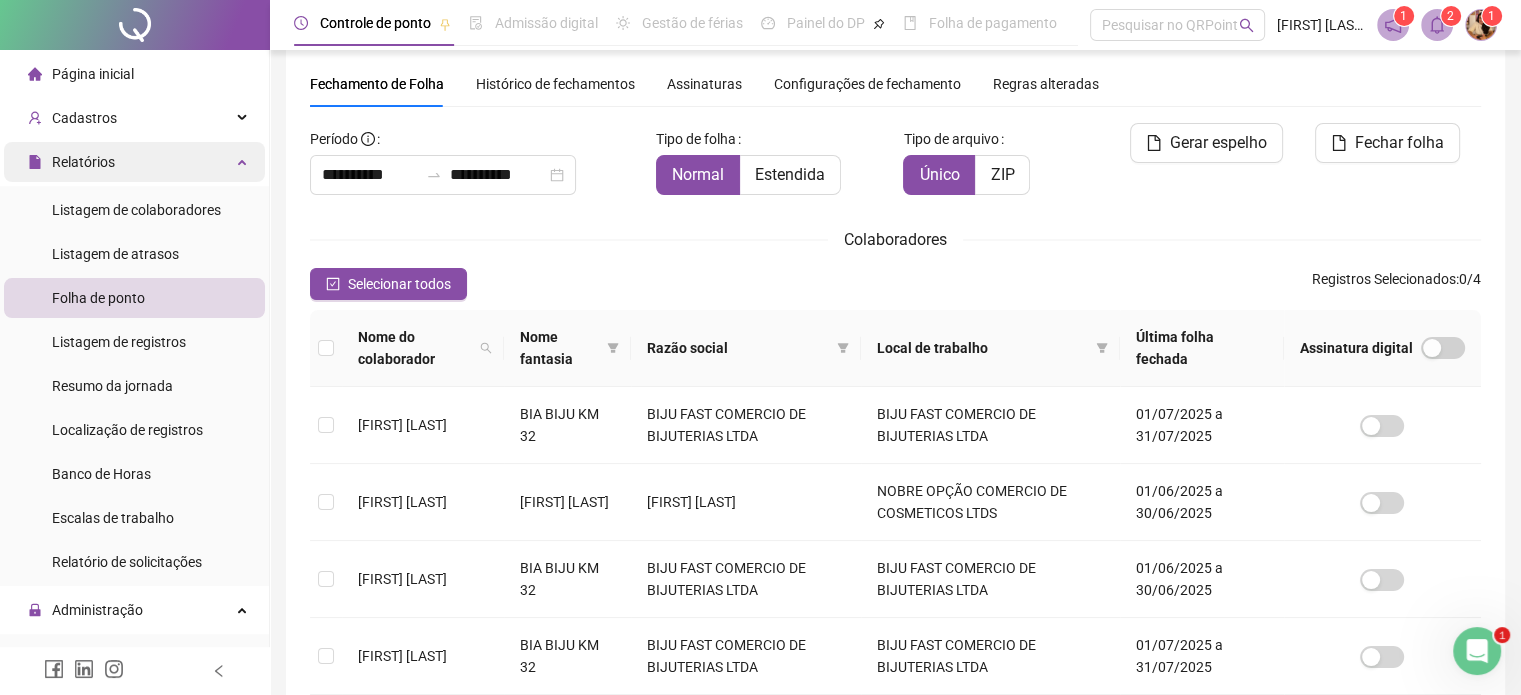 click on "Relatórios" at bounding box center [83, 162] 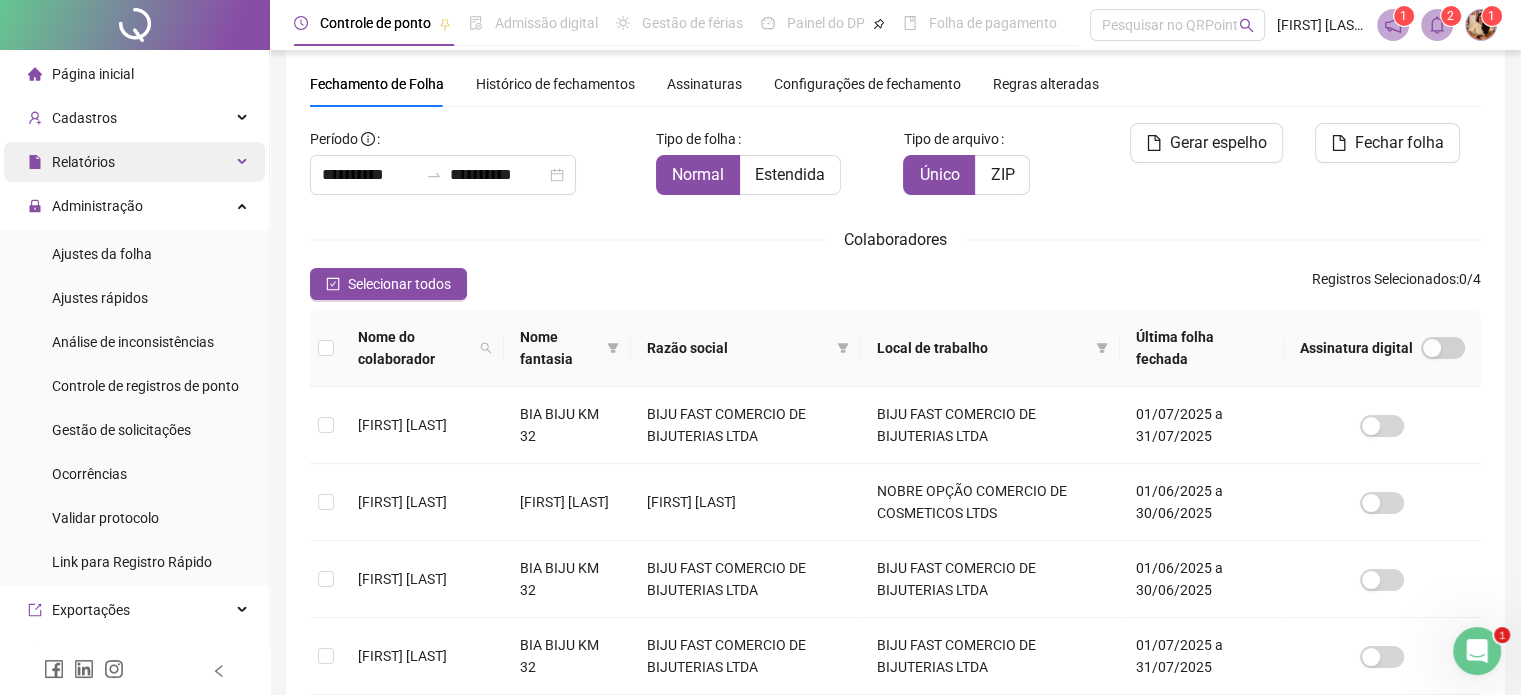 click on "Relatórios" at bounding box center [83, 162] 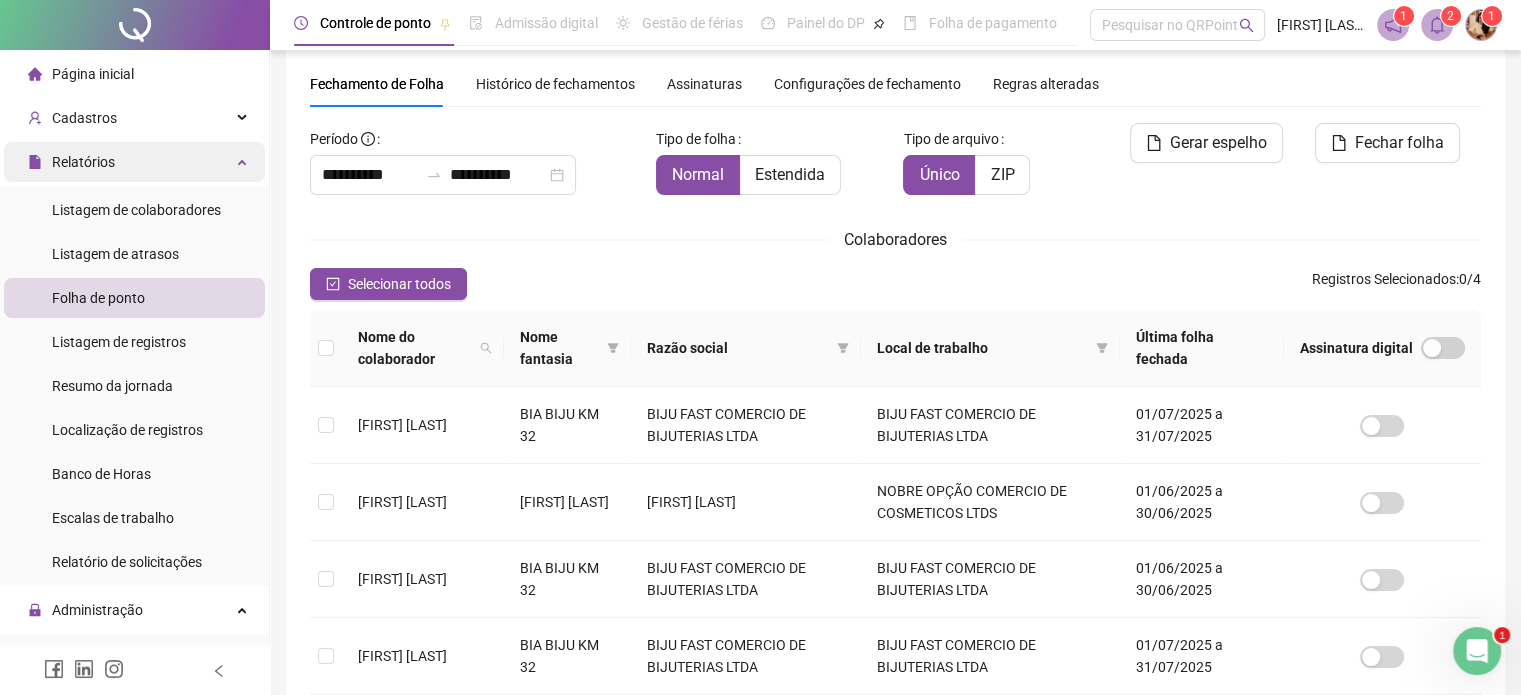 click on "Relatórios" at bounding box center [83, 162] 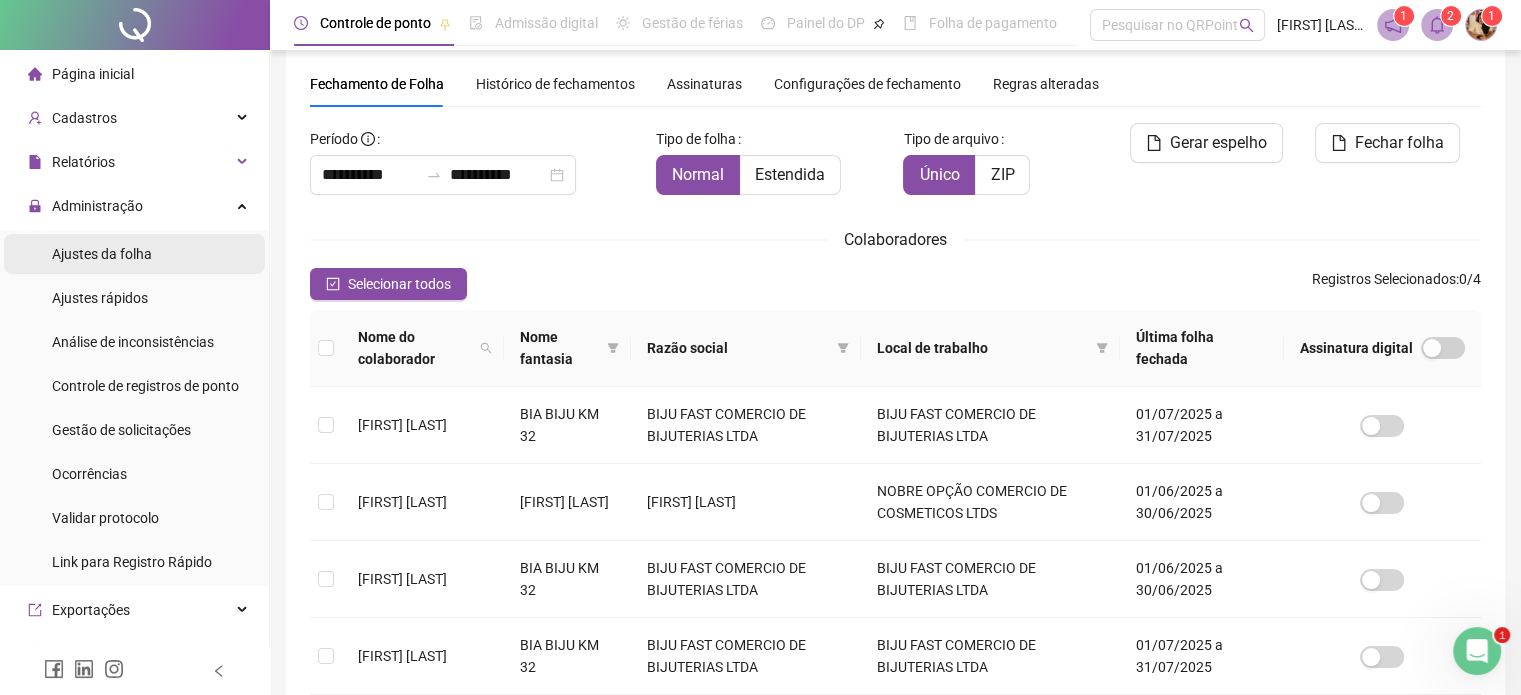 click on "Ajustes da folha" at bounding box center [102, 254] 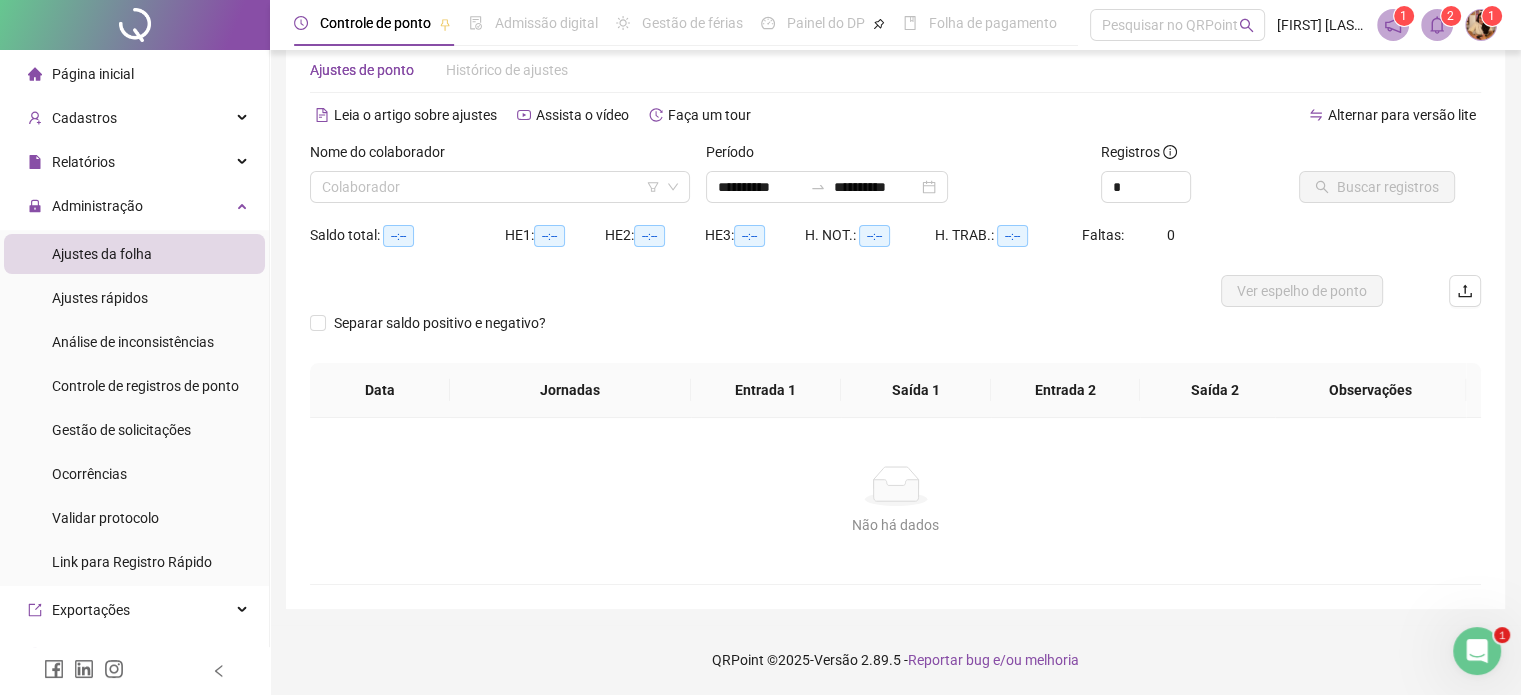 scroll, scrollTop: 42, scrollLeft: 0, axis: vertical 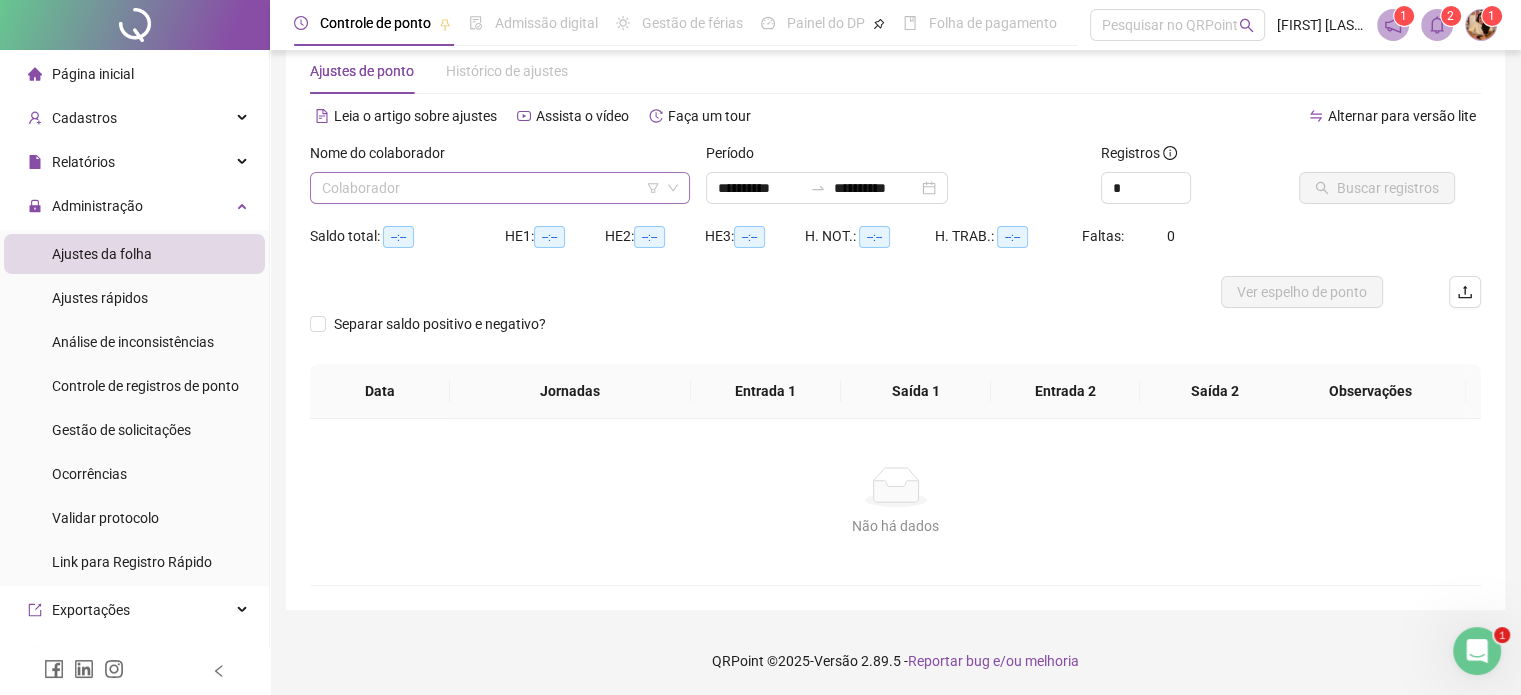 click at bounding box center (491, 188) 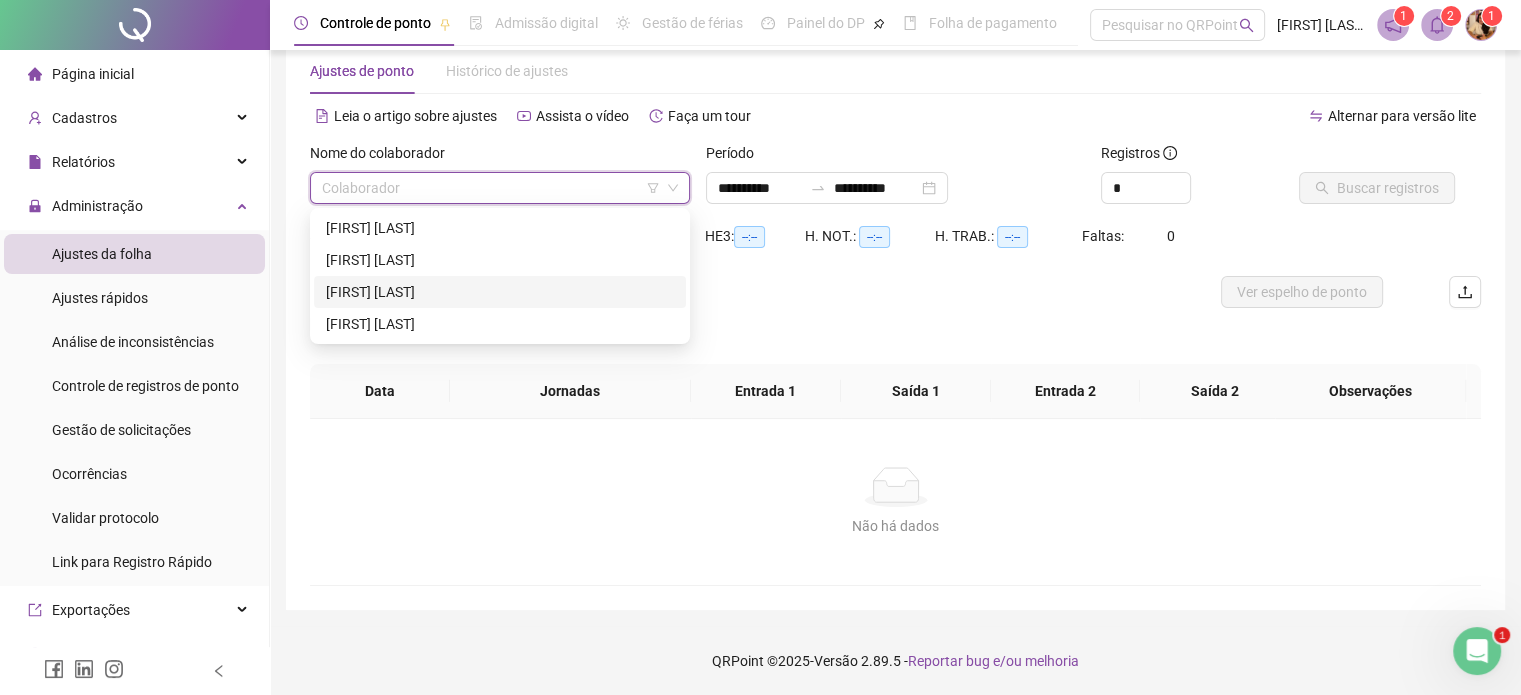 click on "[FIRST] [LAST]" at bounding box center [500, 292] 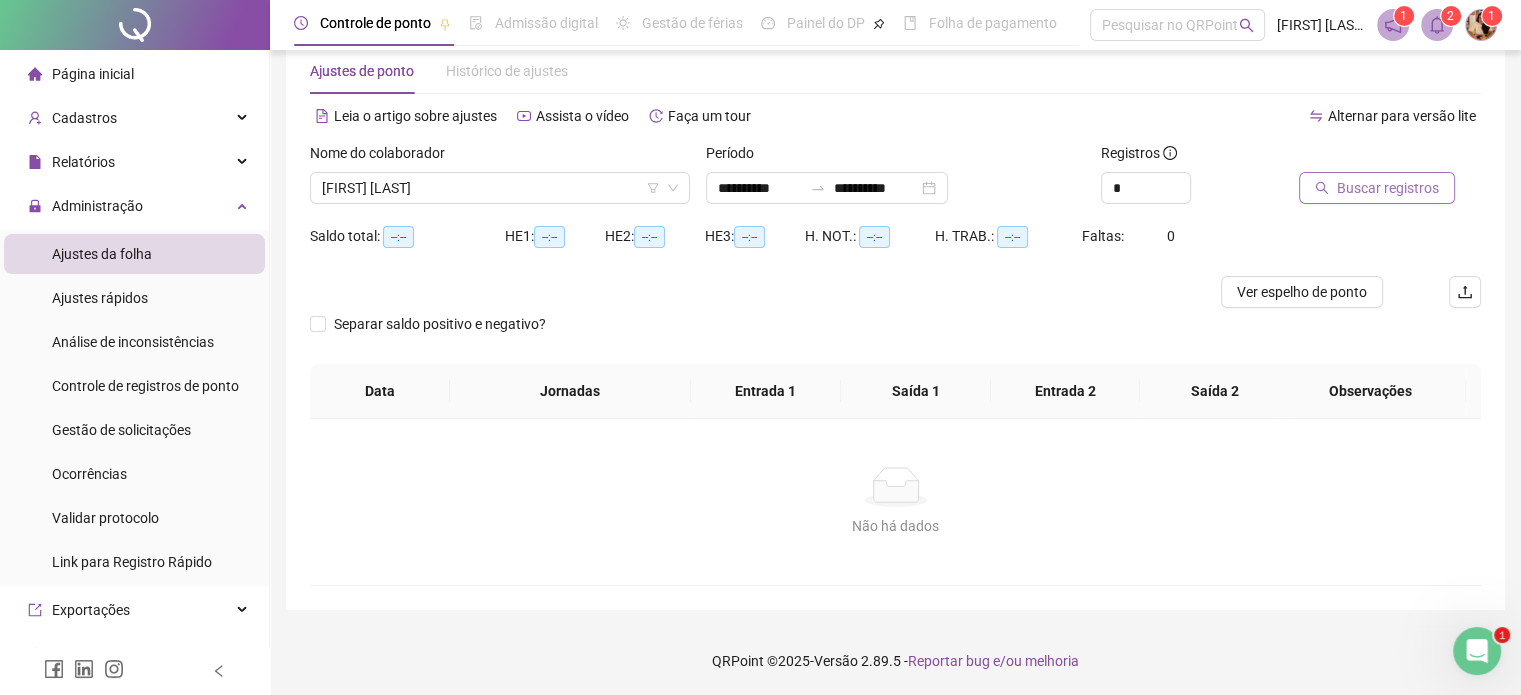 click on "Buscar registros" at bounding box center [1377, 188] 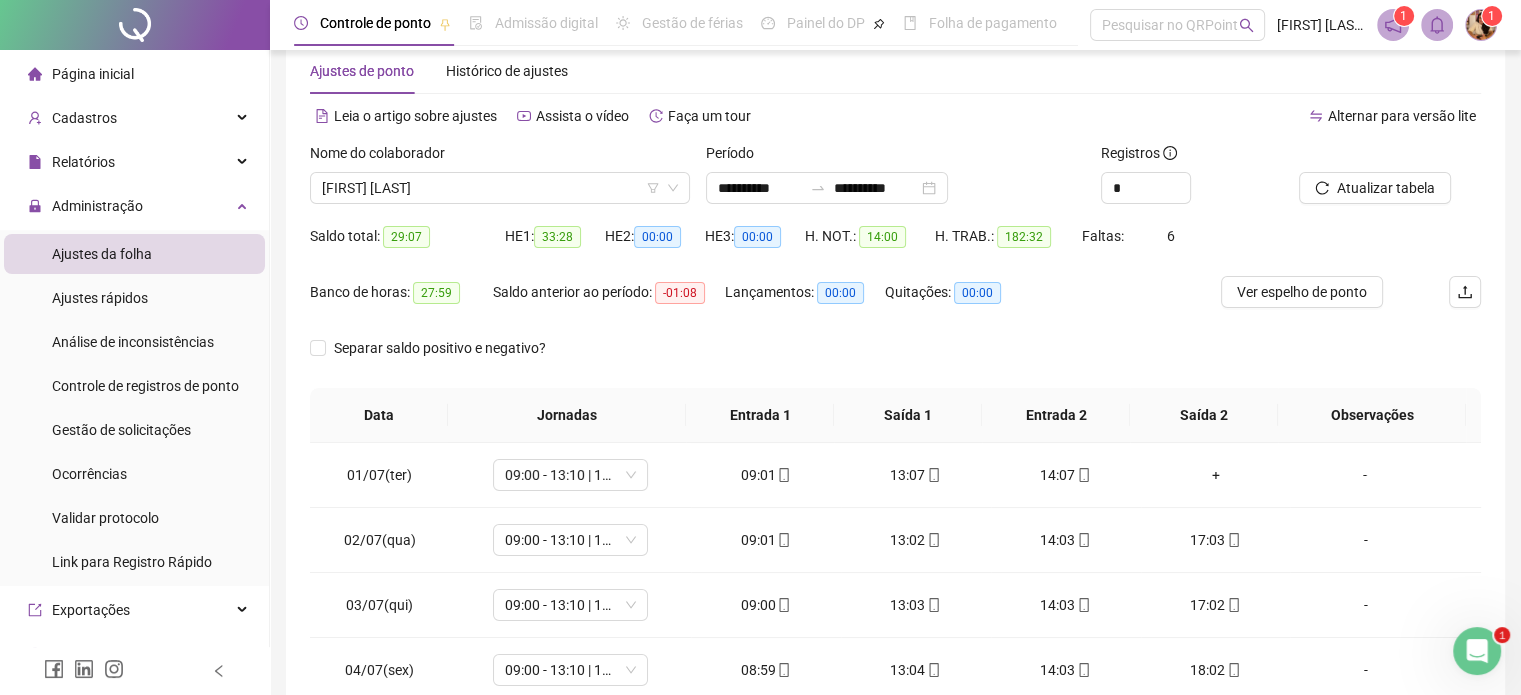 scroll, scrollTop: 142, scrollLeft: 0, axis: vertical 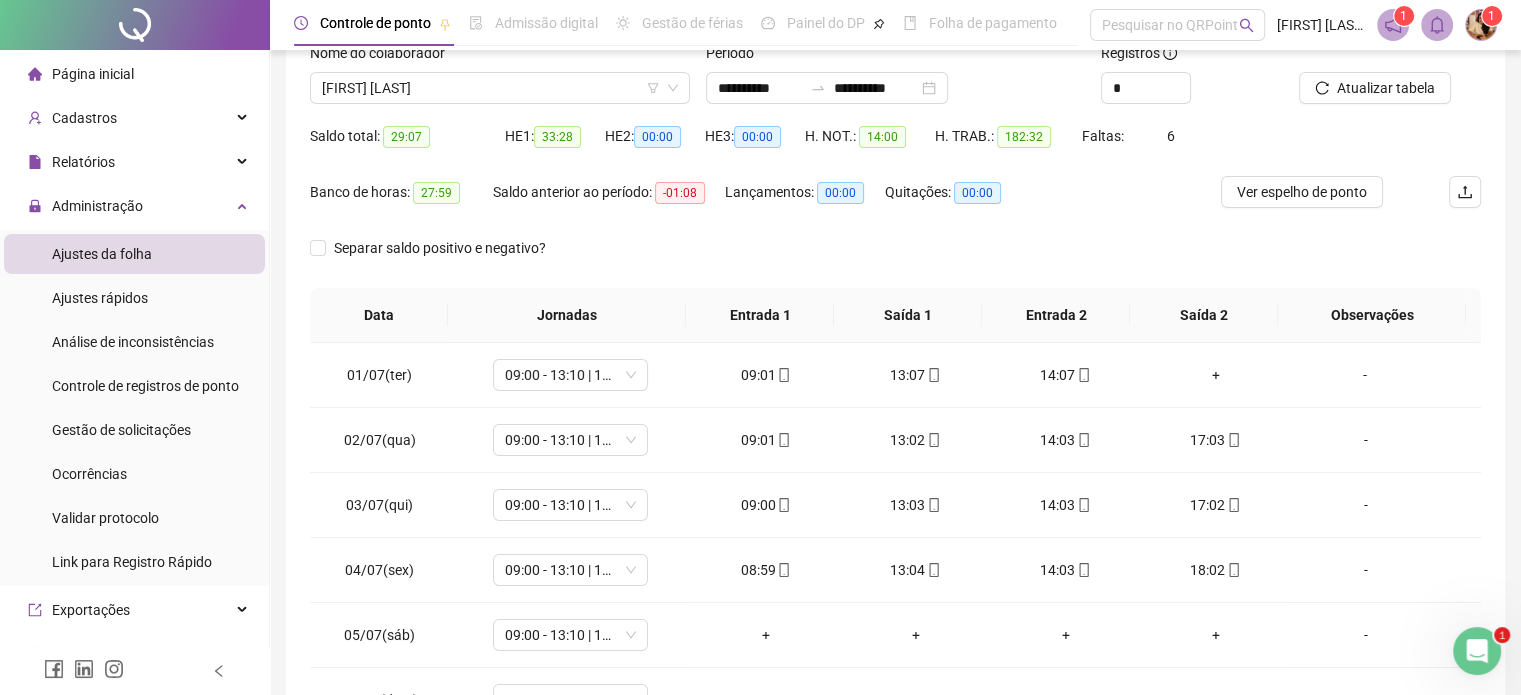 drag, startPoint x: 1517, startPoint y: 215, endPoint x: 1531, endPoint y: 231, distance: 21.260292 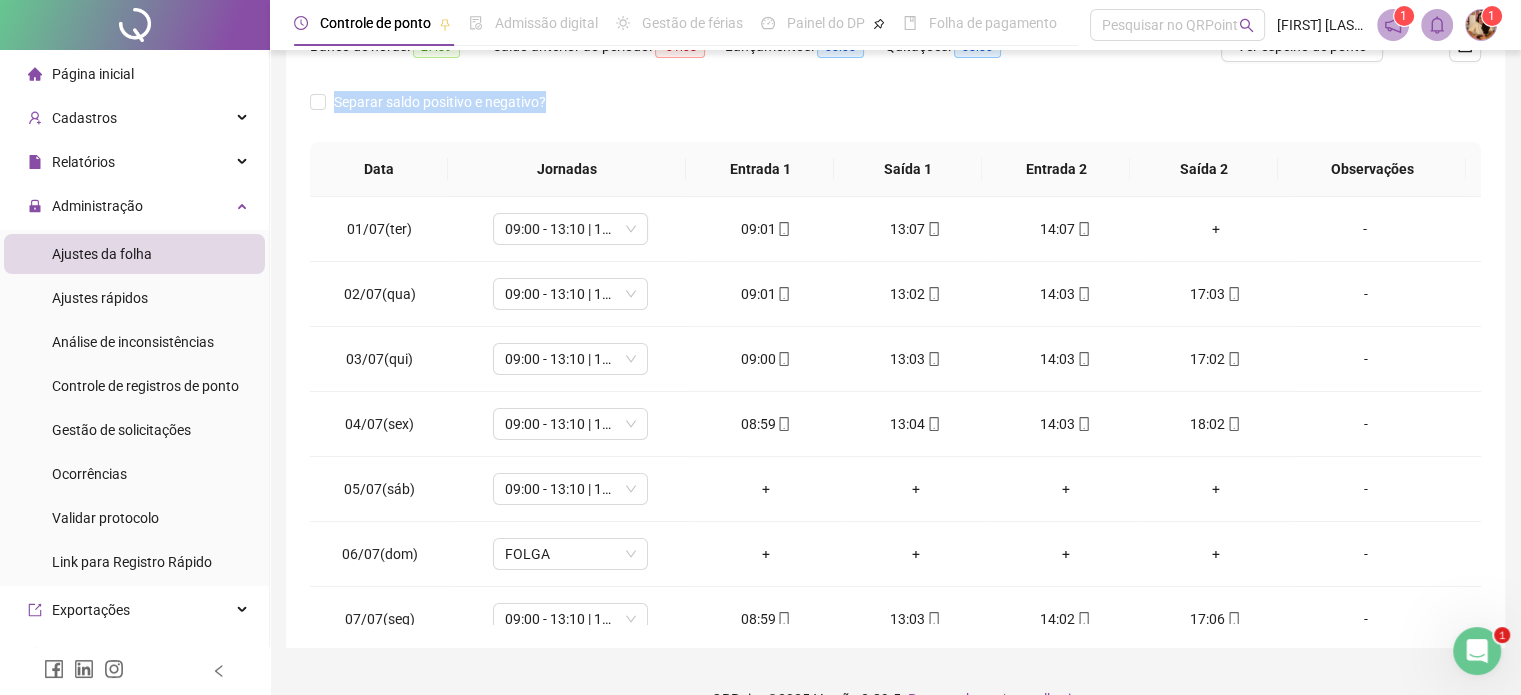 scroll, scrollTop: 308, scrollLeft: 0, axis: vertical 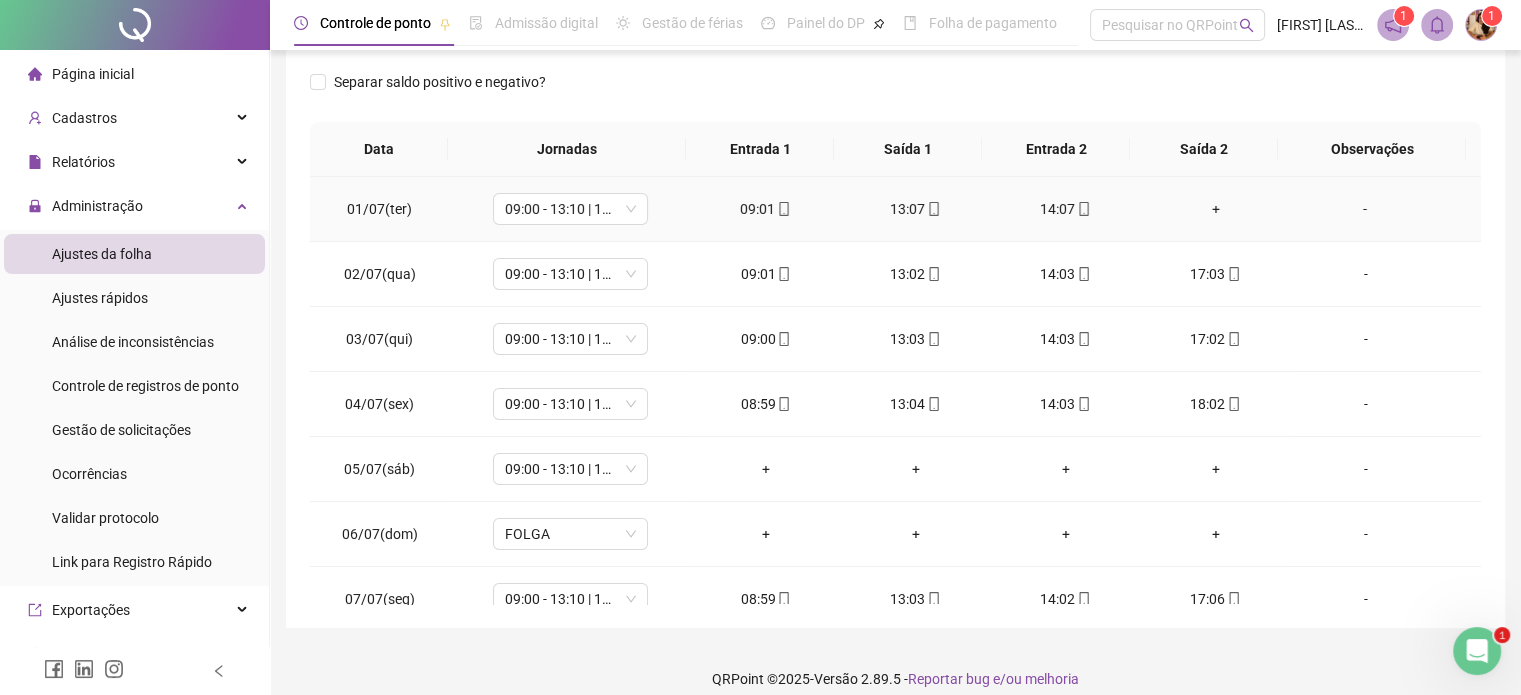click on "+" at bounding box center [1216, 209] 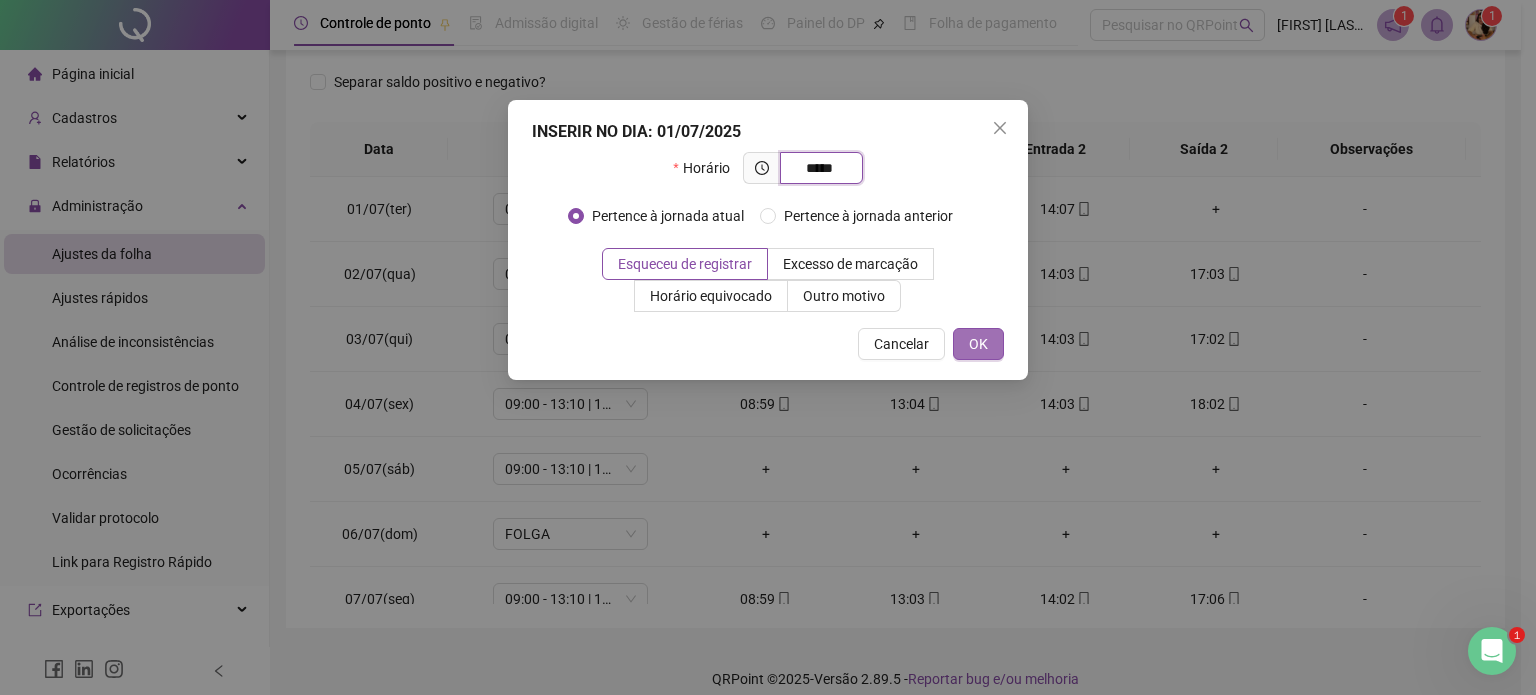 type on "*****" 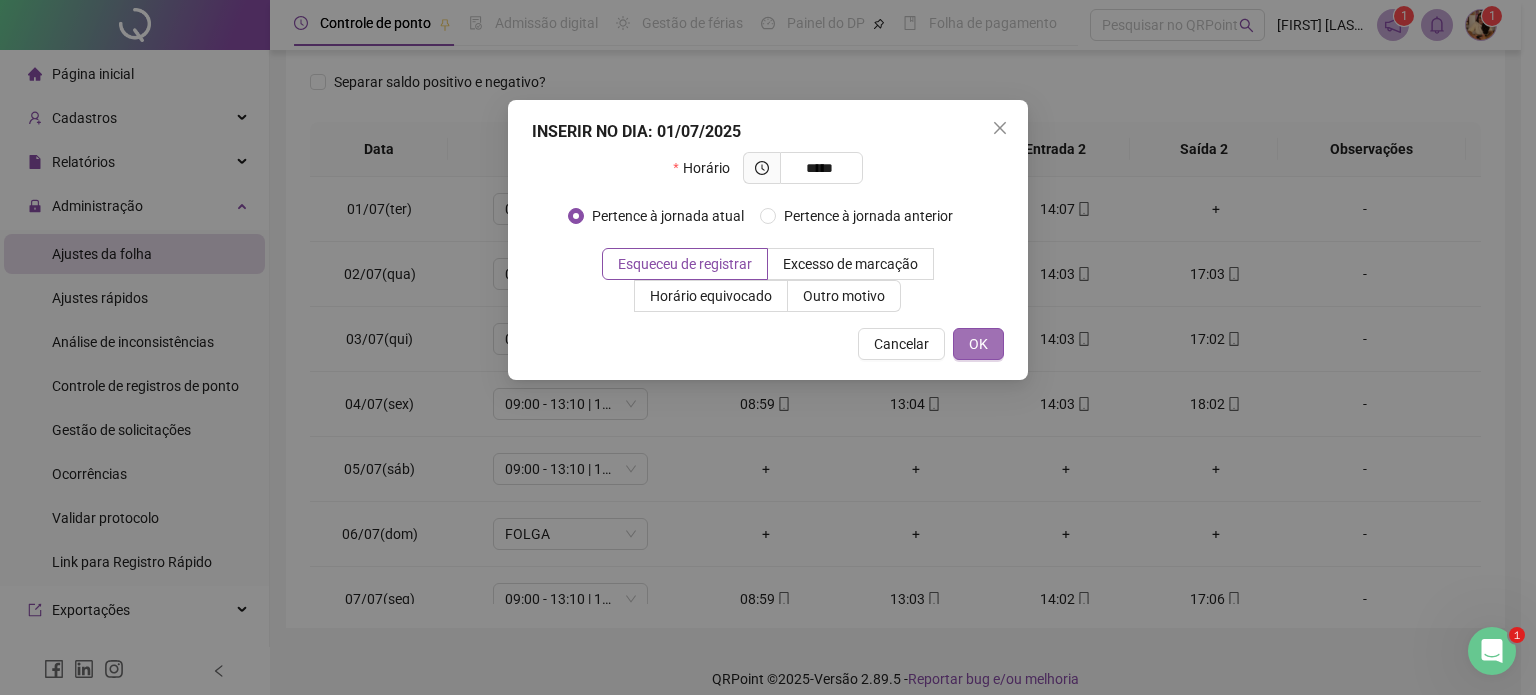 click on "OK" at bounding box center (978, 344) 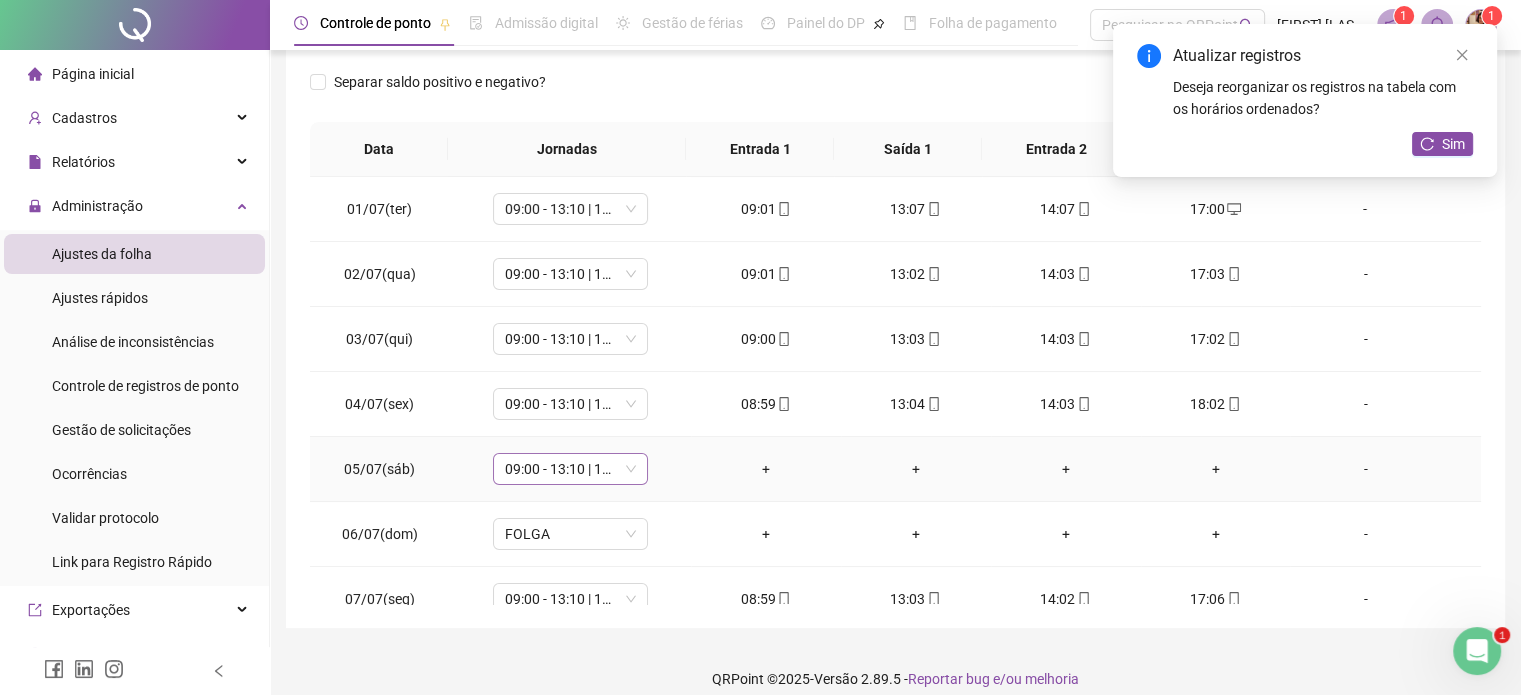 click on "09:00 - 13:10 | 14:10 - 18:00" at bounding box center (570, 469) 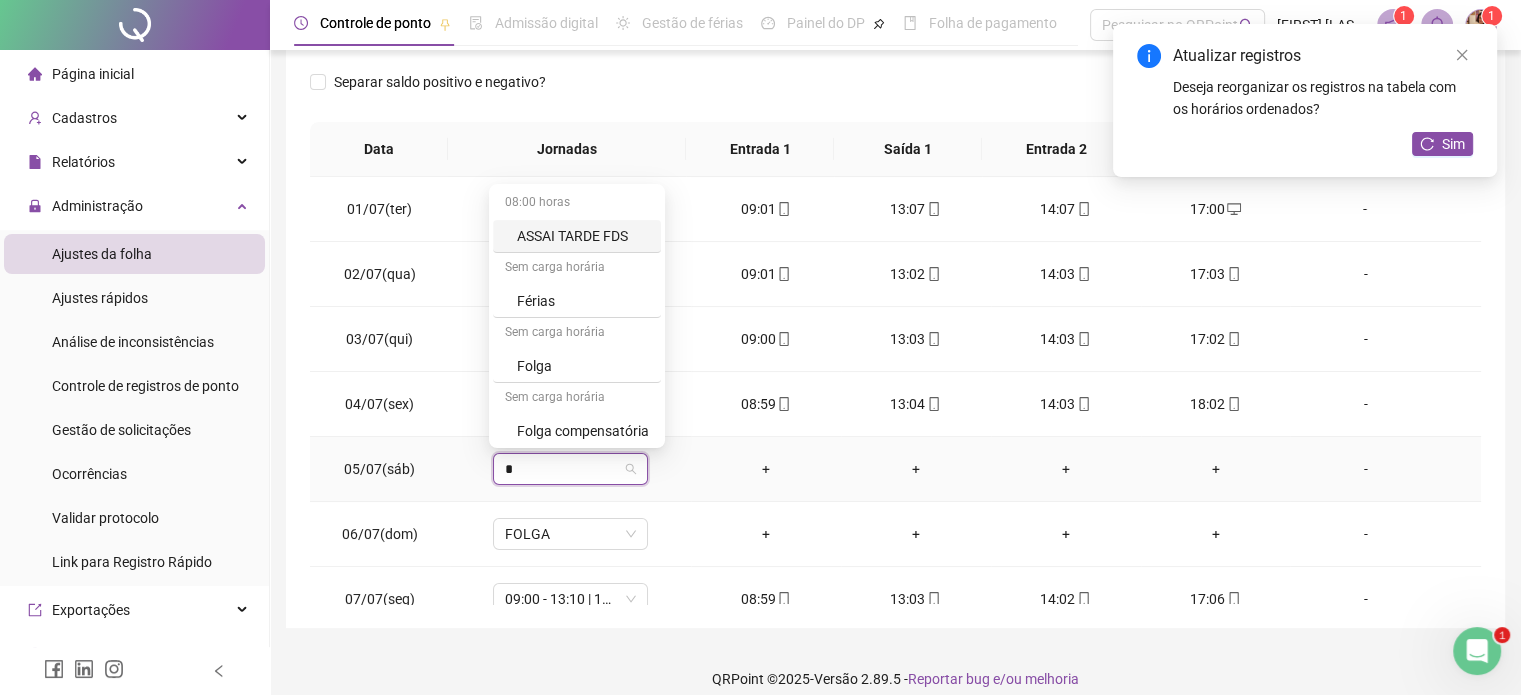 type on "**" 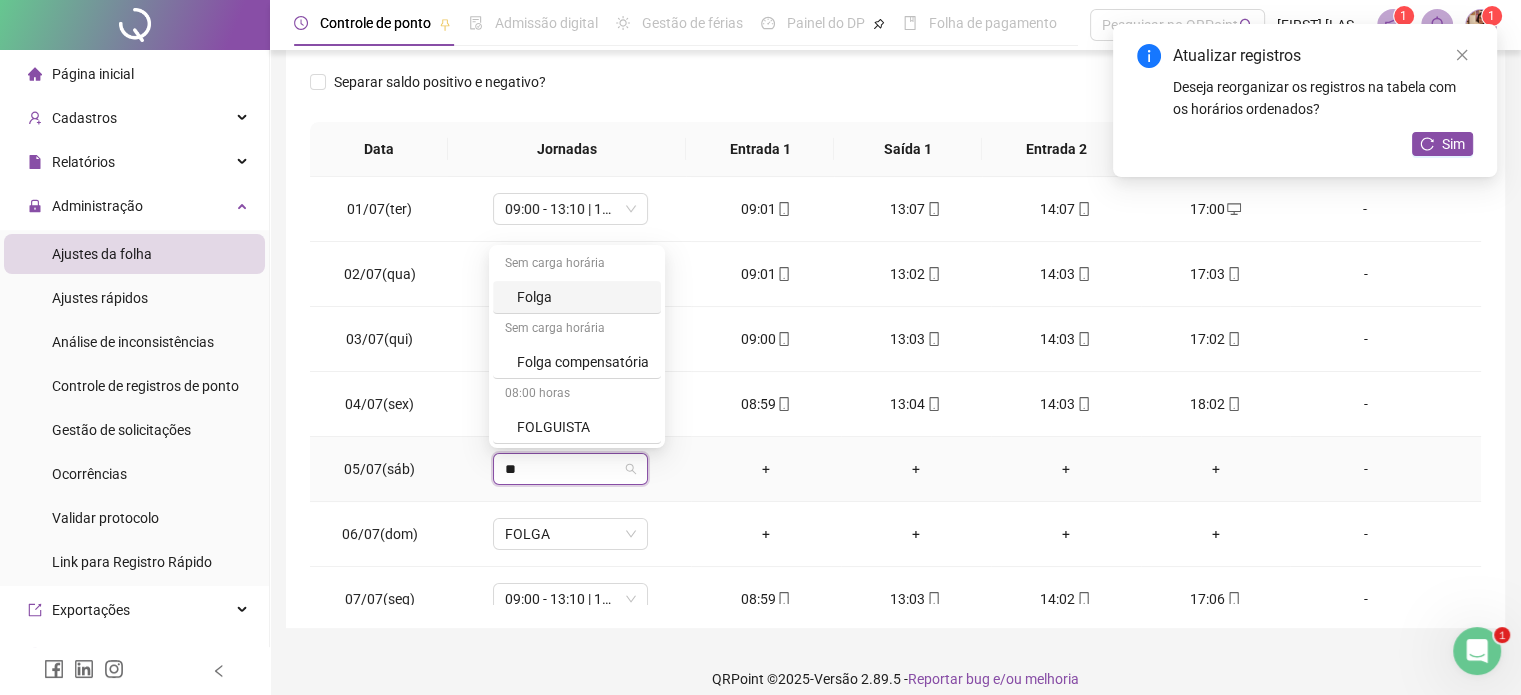 click on "Folga" at bounding box center [583, 297] 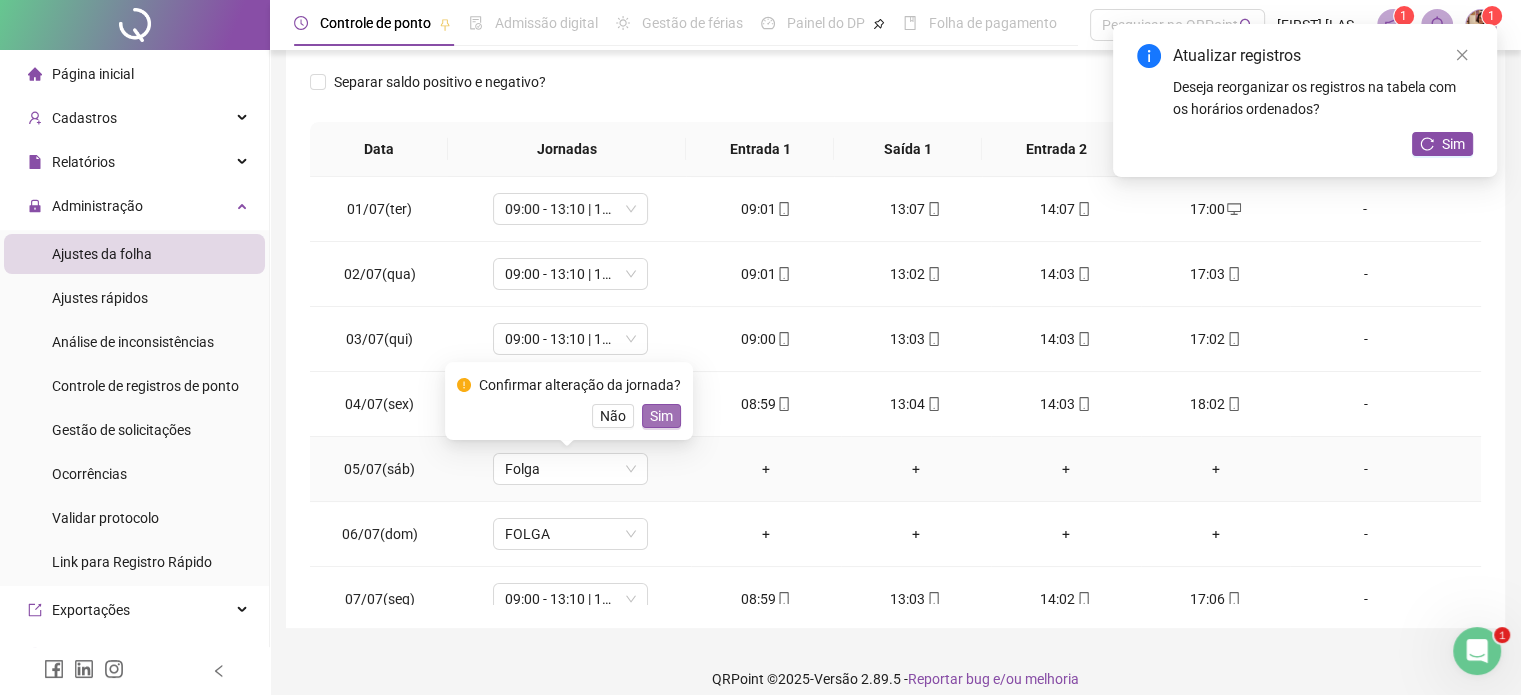 click on "Sim" at bounding box center (661, 416) 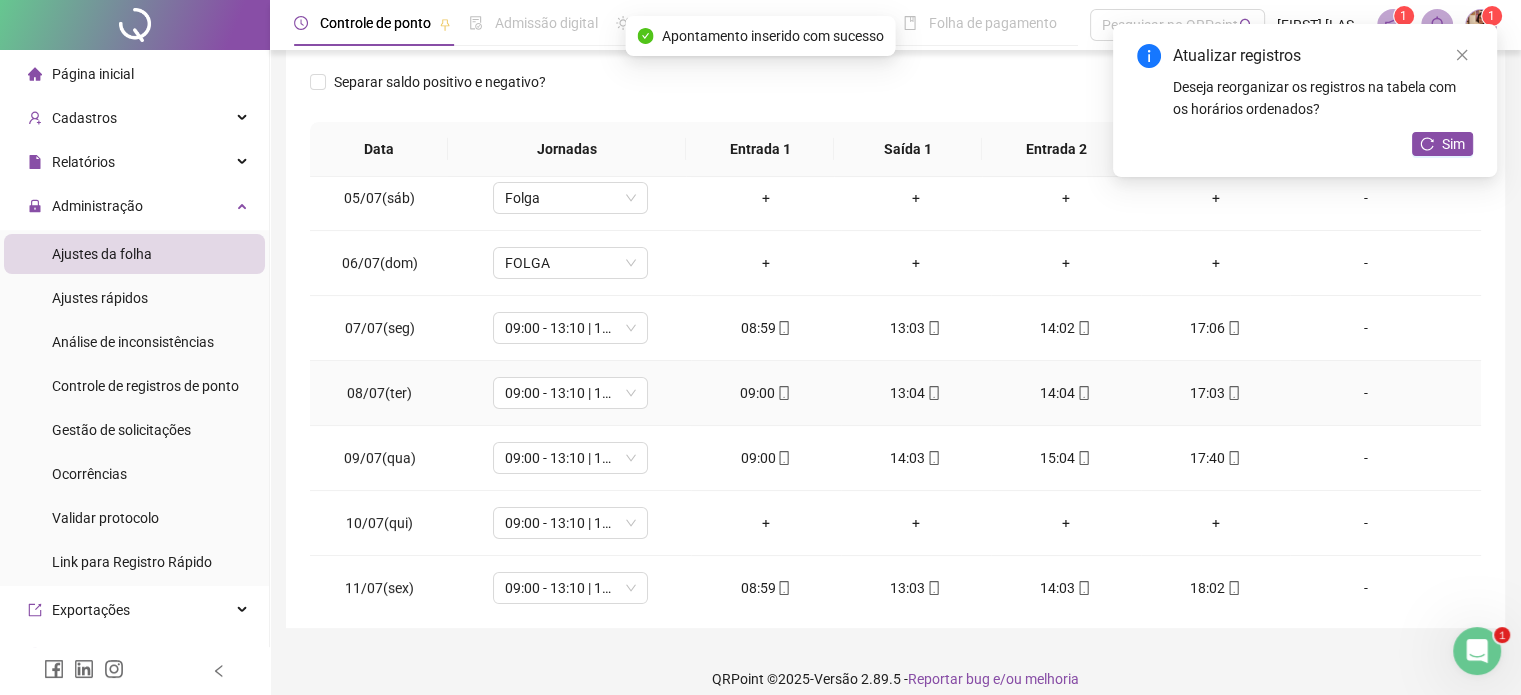 scroll, scrollTop: 300, scrollLeft: 0, axis: vertical 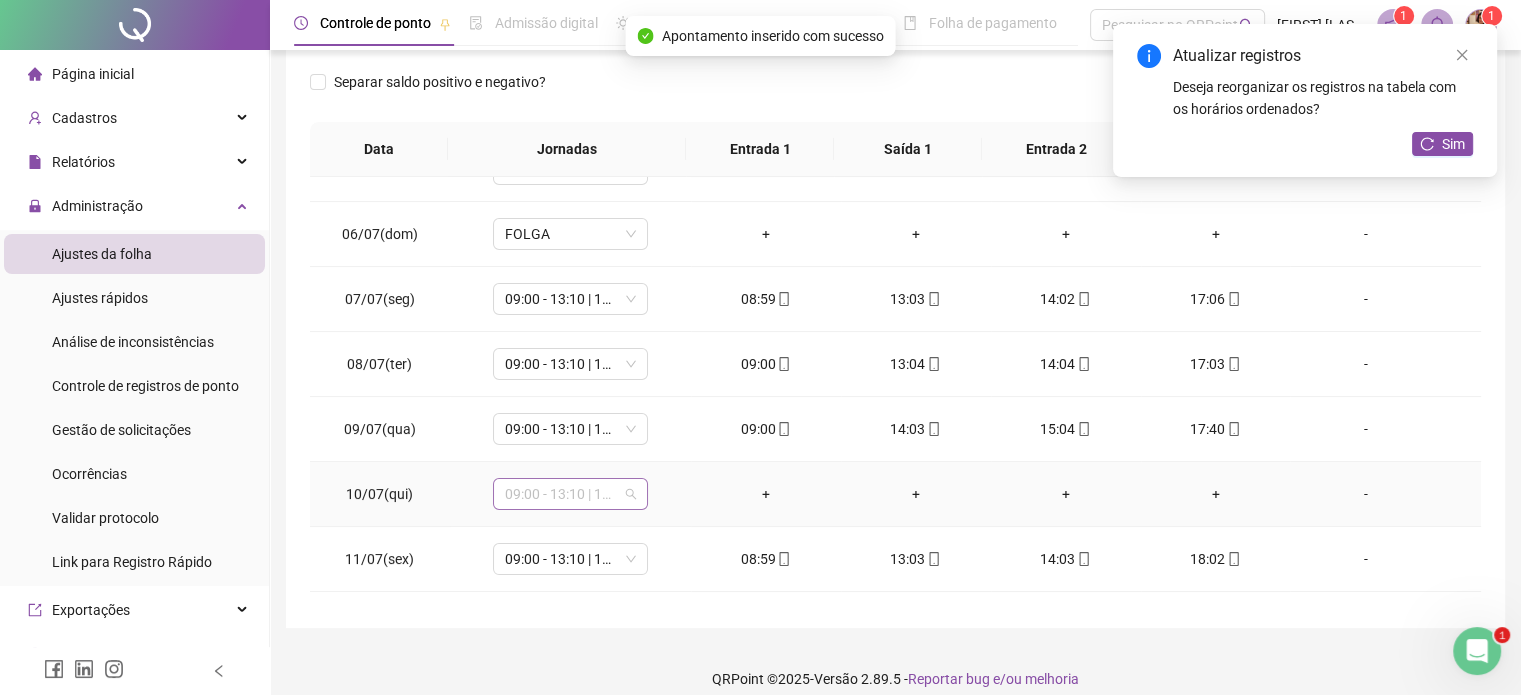 click on "09:00 - 13:10 | 14:10 - 17:00" at bounding box center (570, 494) 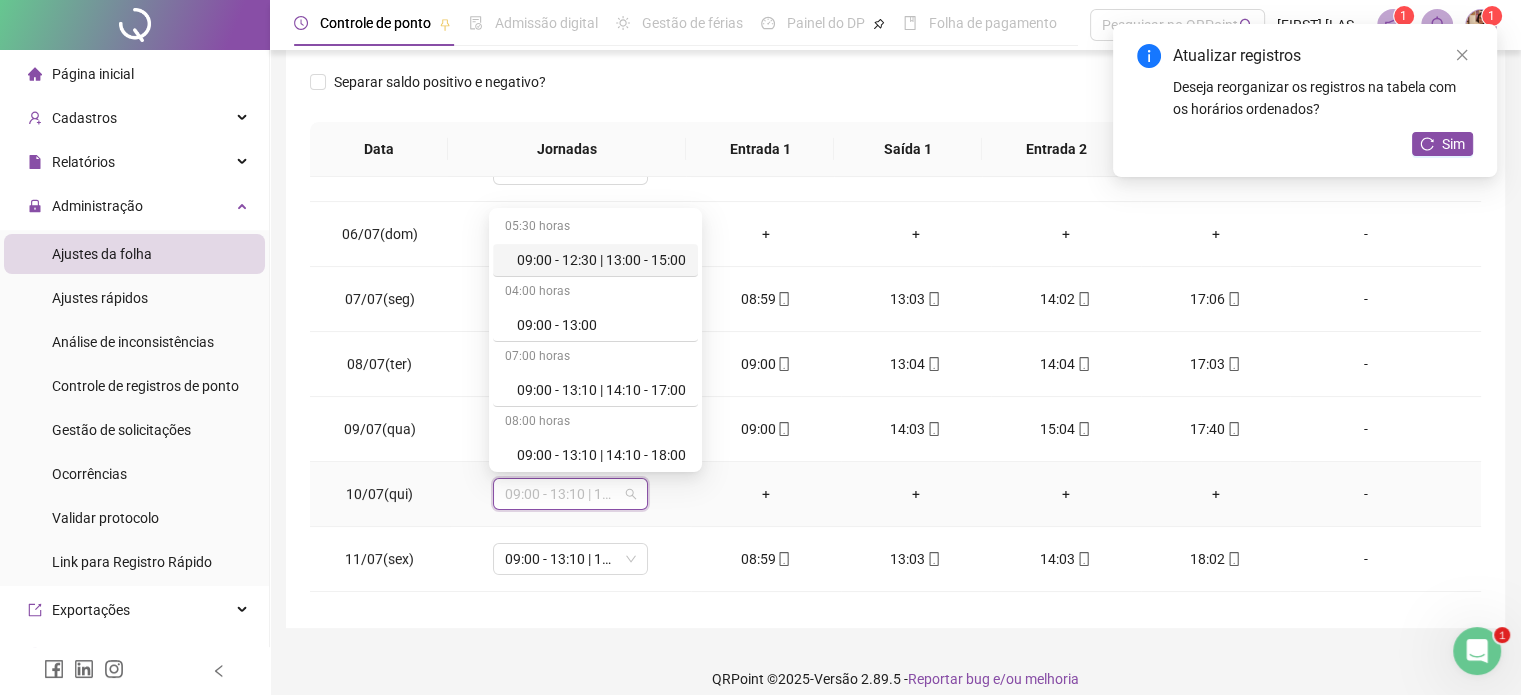 type on "*" 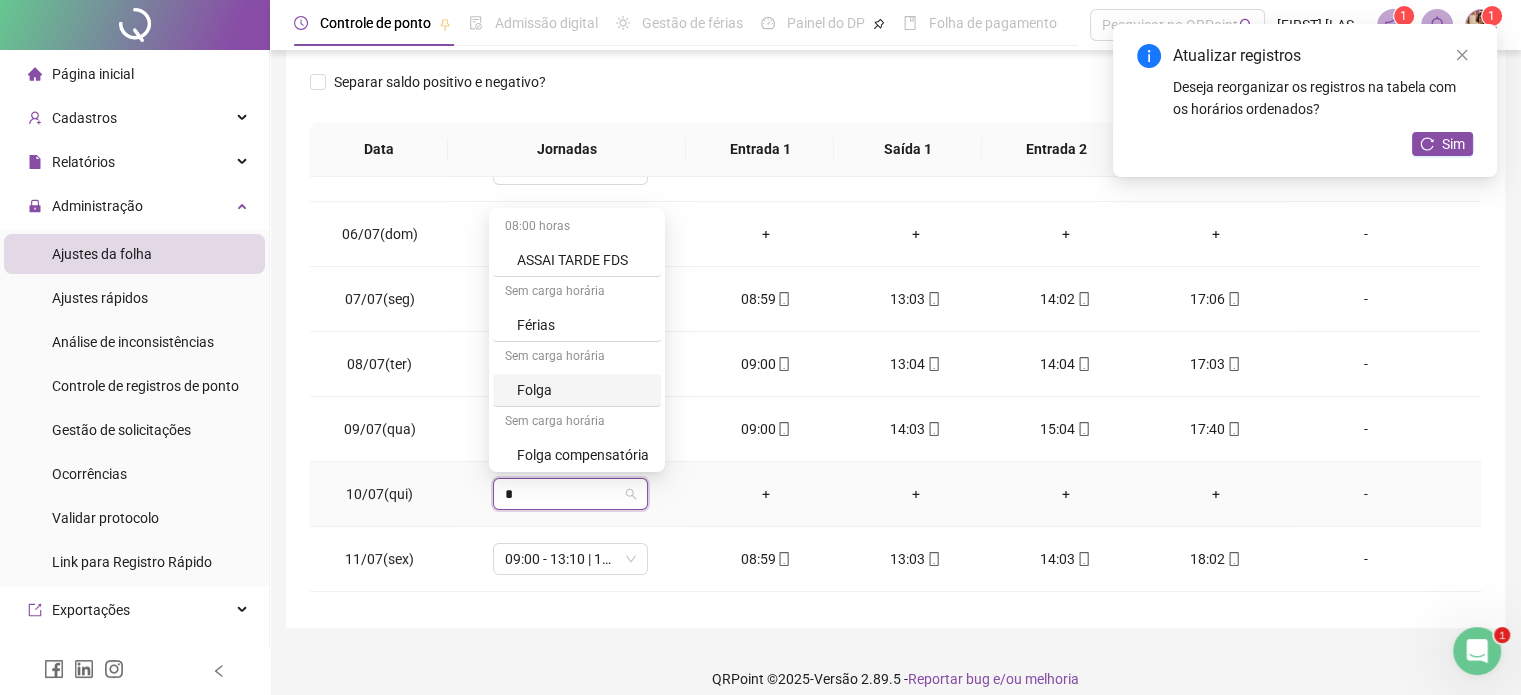 click on "Folga" at bounding box center (583, 390) 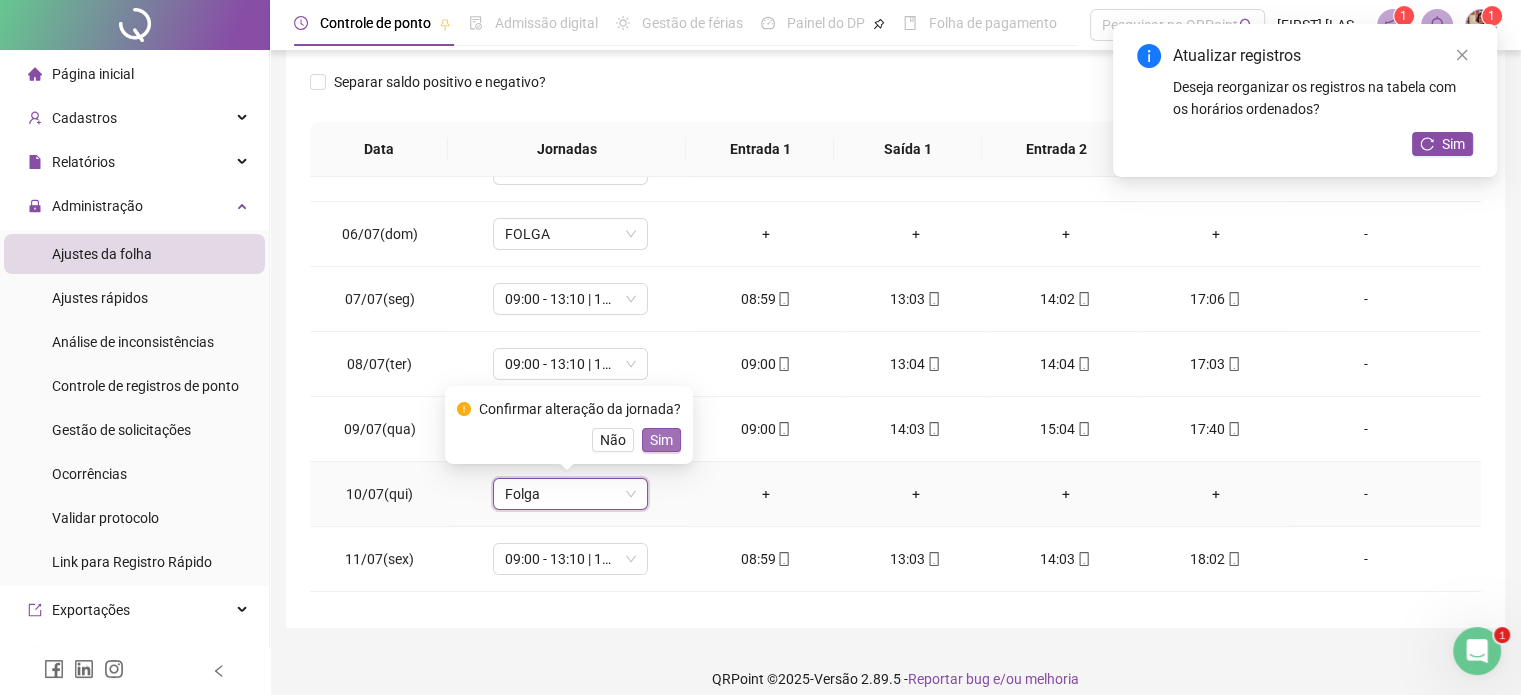 click on "Sim" at bounding box center [661, 440] 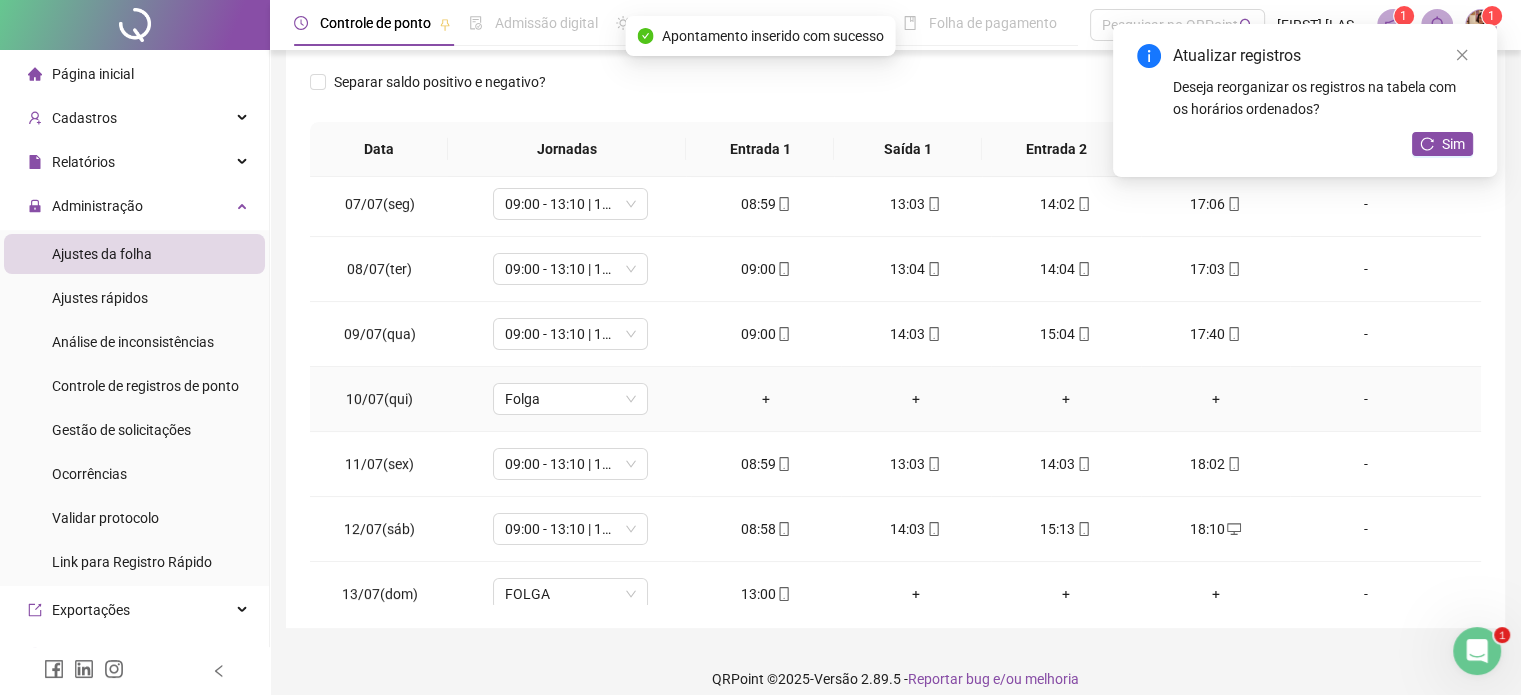 scroll, scrollTop: 500, scrollLeft: 0, axis: vertical 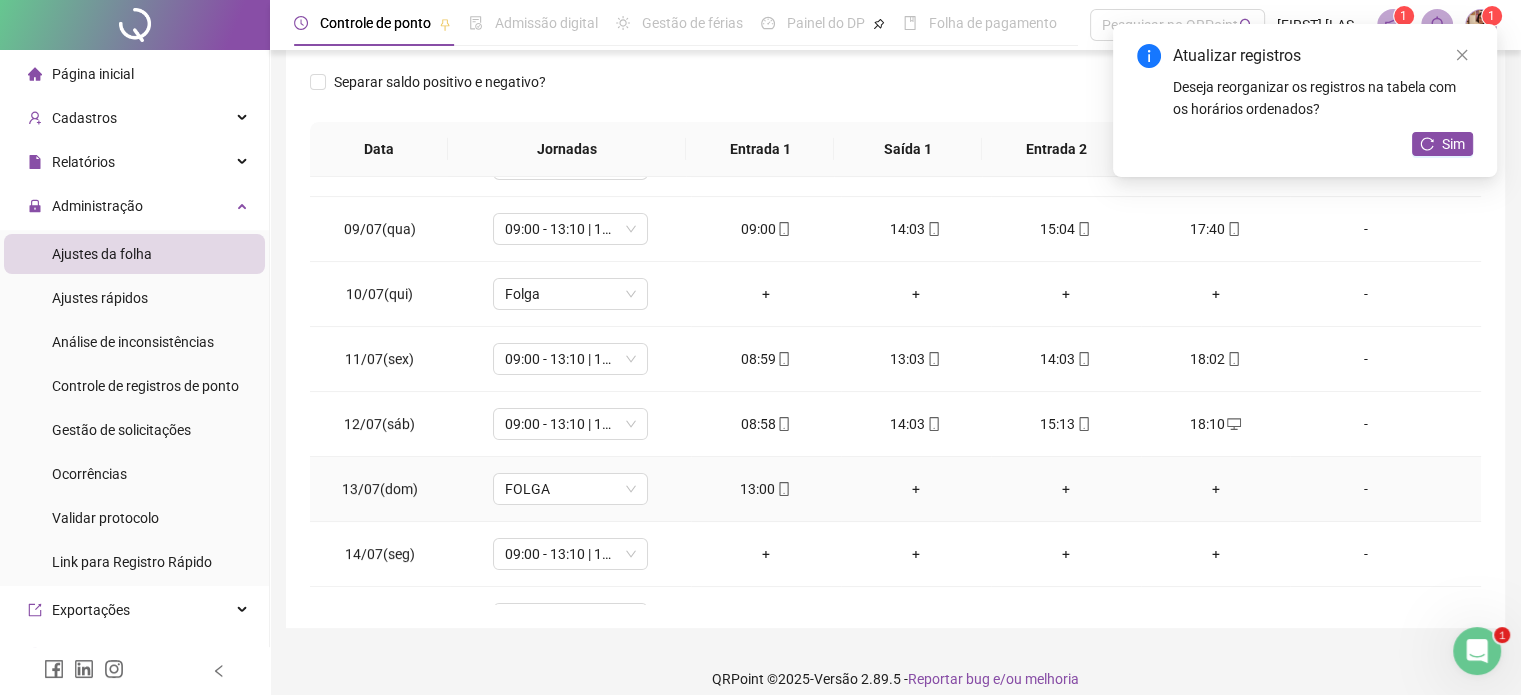 click on "+" at bounding box center [916, 489] 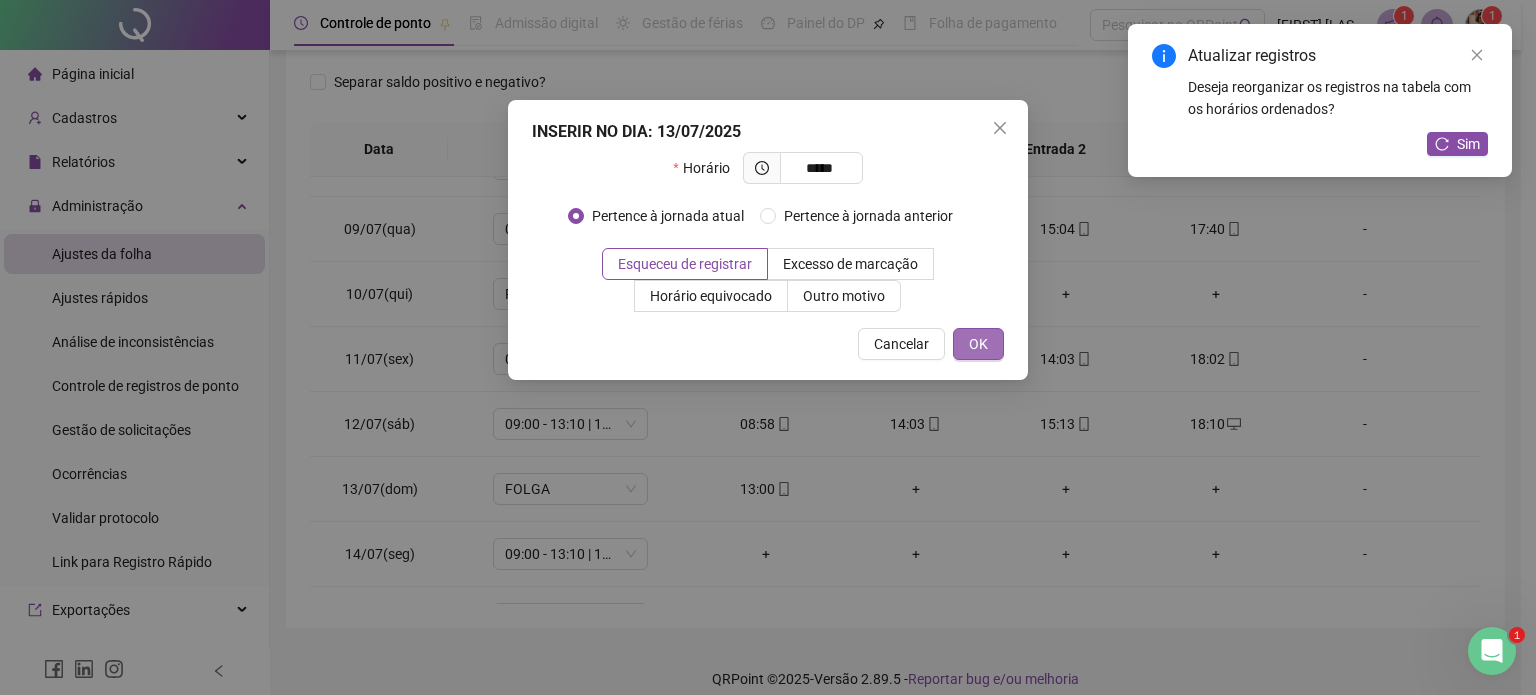 type on "*****" 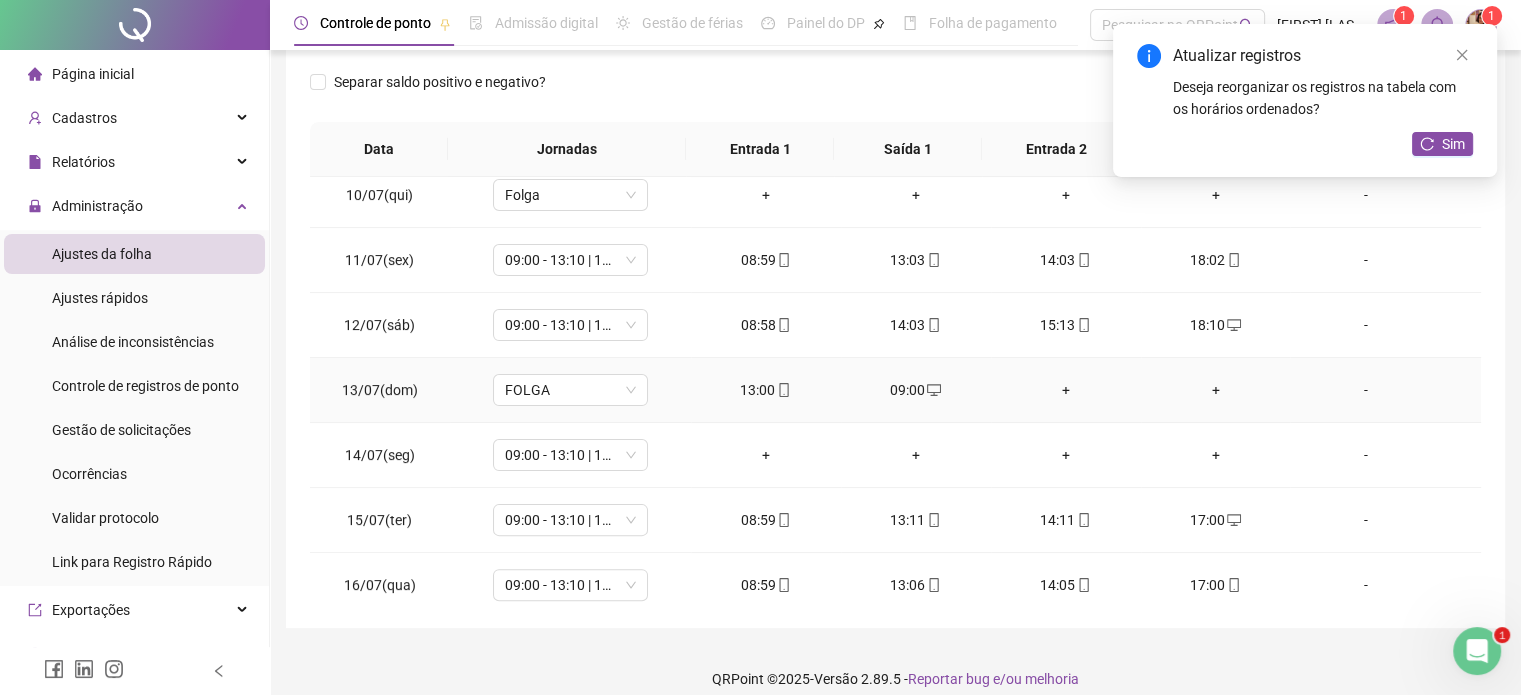 scroll, scrollTop: 600, scrollLeft: 0, axis: vertical 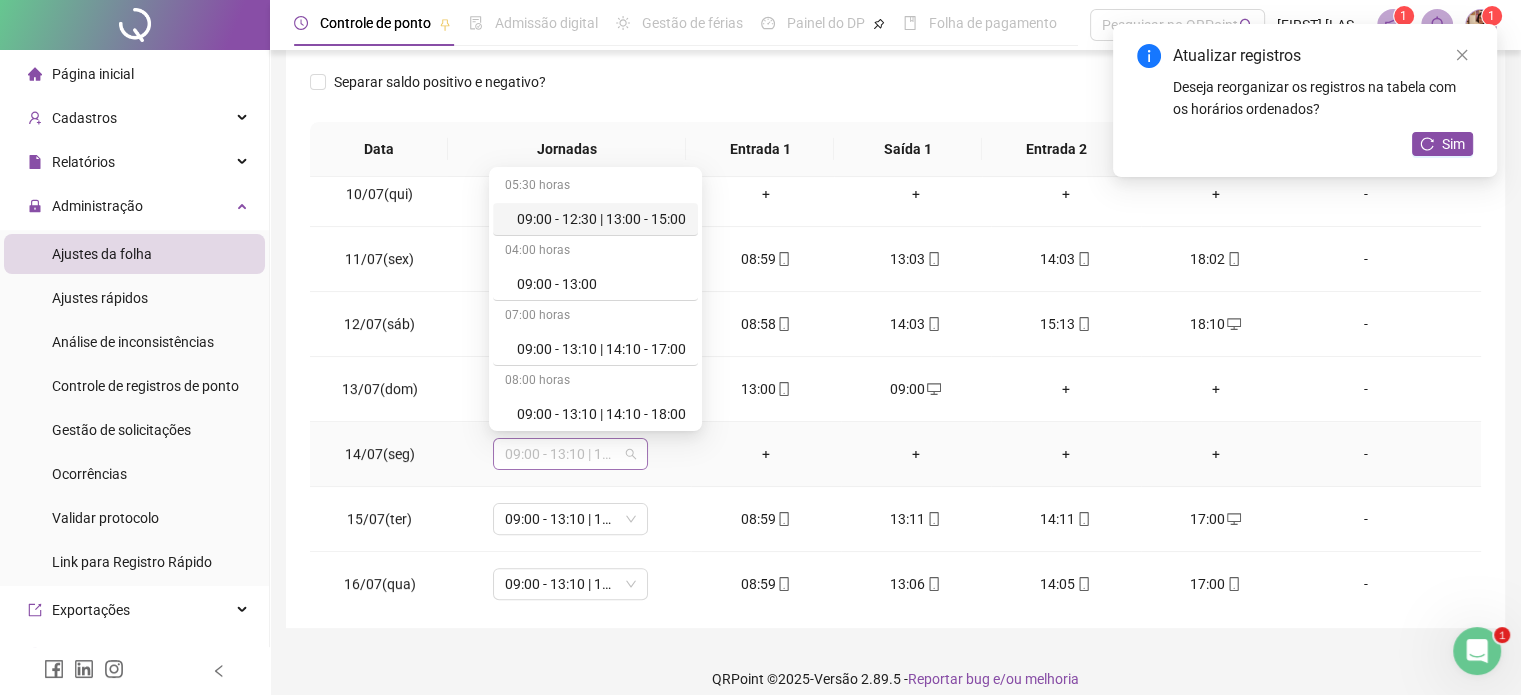 click on "09:00 - 13:10 | 14:10 - 17:00" at bounding box center [570, 454] 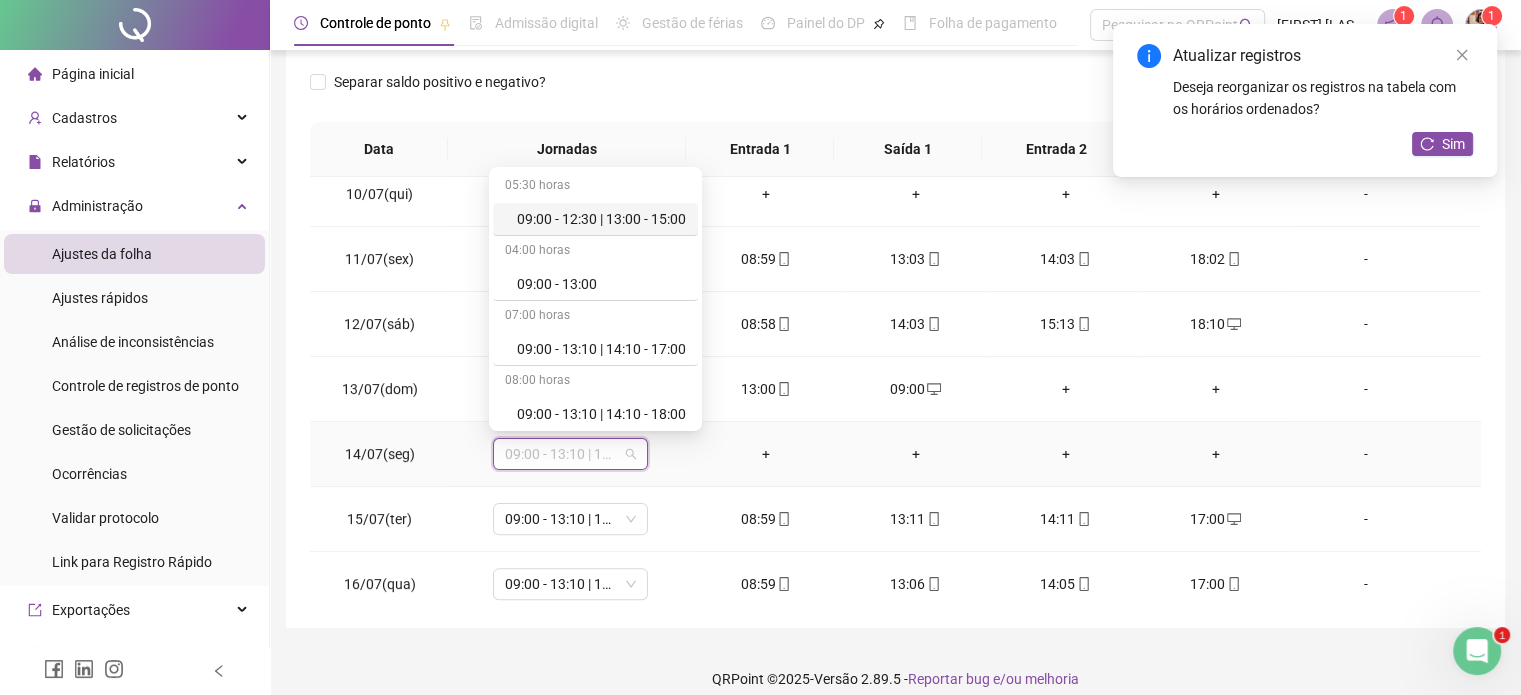 type on "*" 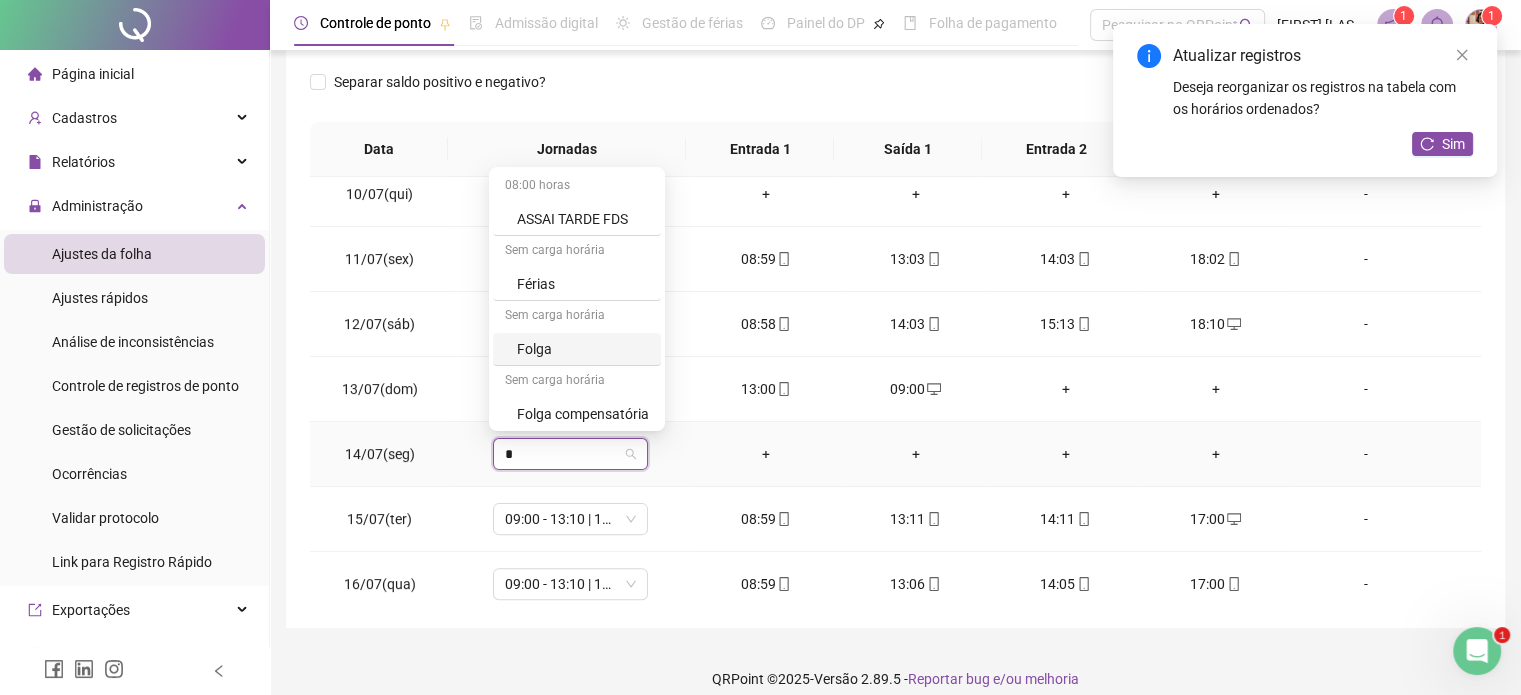 click on "Folga" at bounding box center (583, 349) 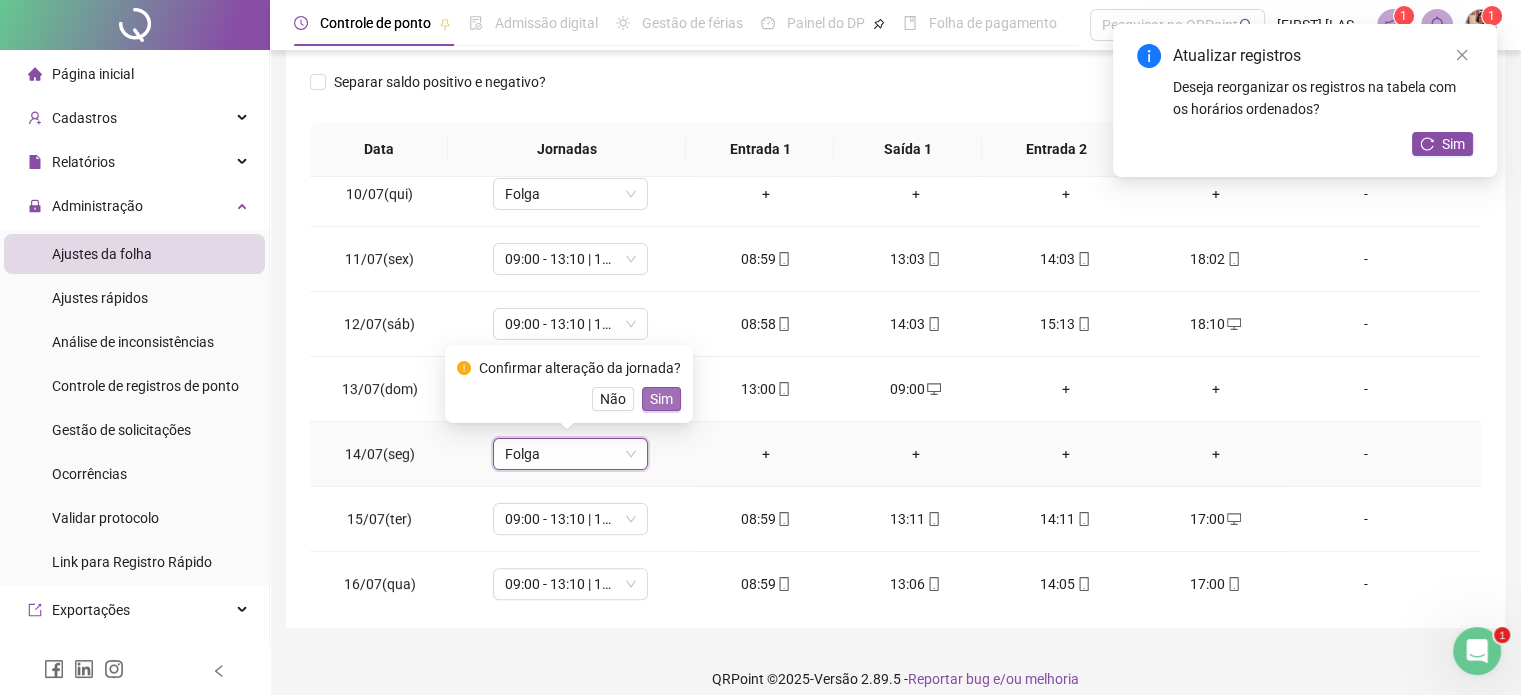 click on "Sim" at bounding box center (661, 399) 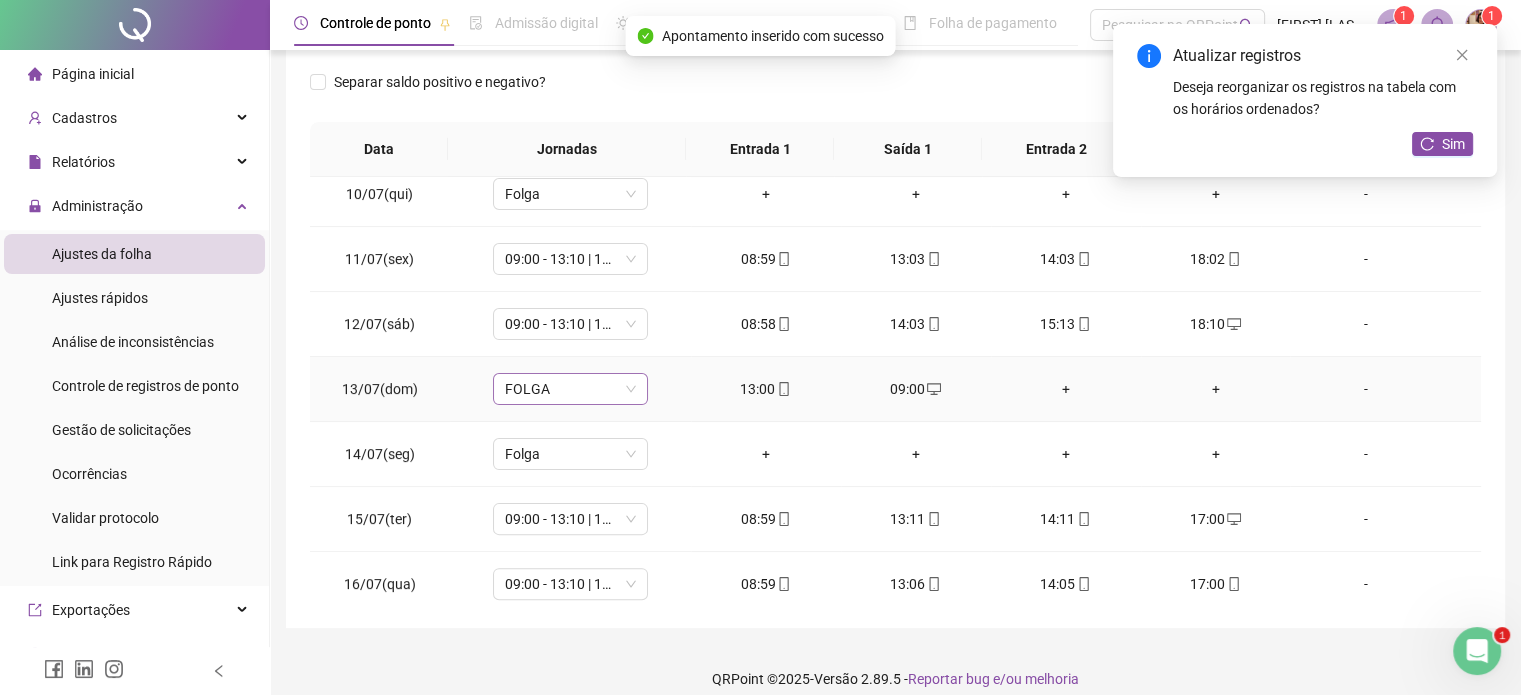 click on "FOLGA" at bounding box center [570, 389] 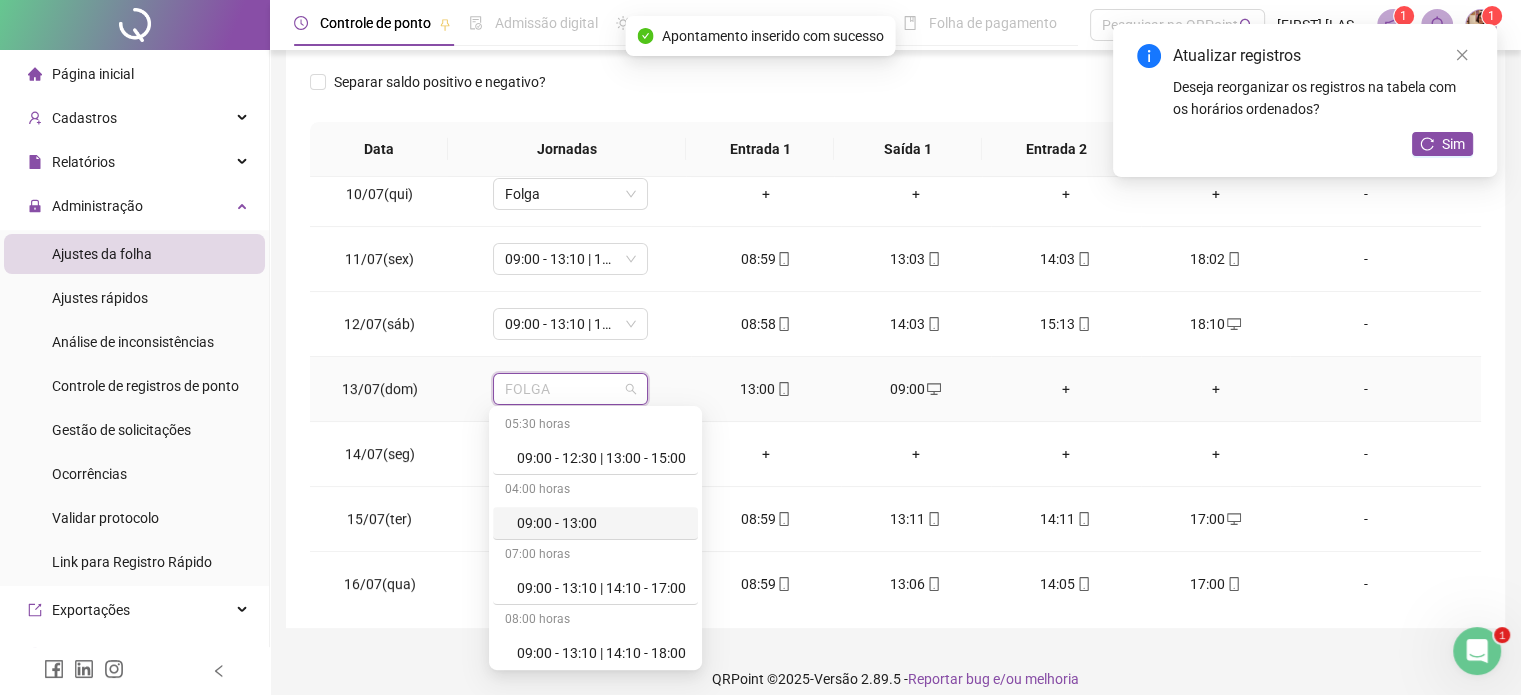 click on "09:00 - 13:00" at bounding box center [595, 523] 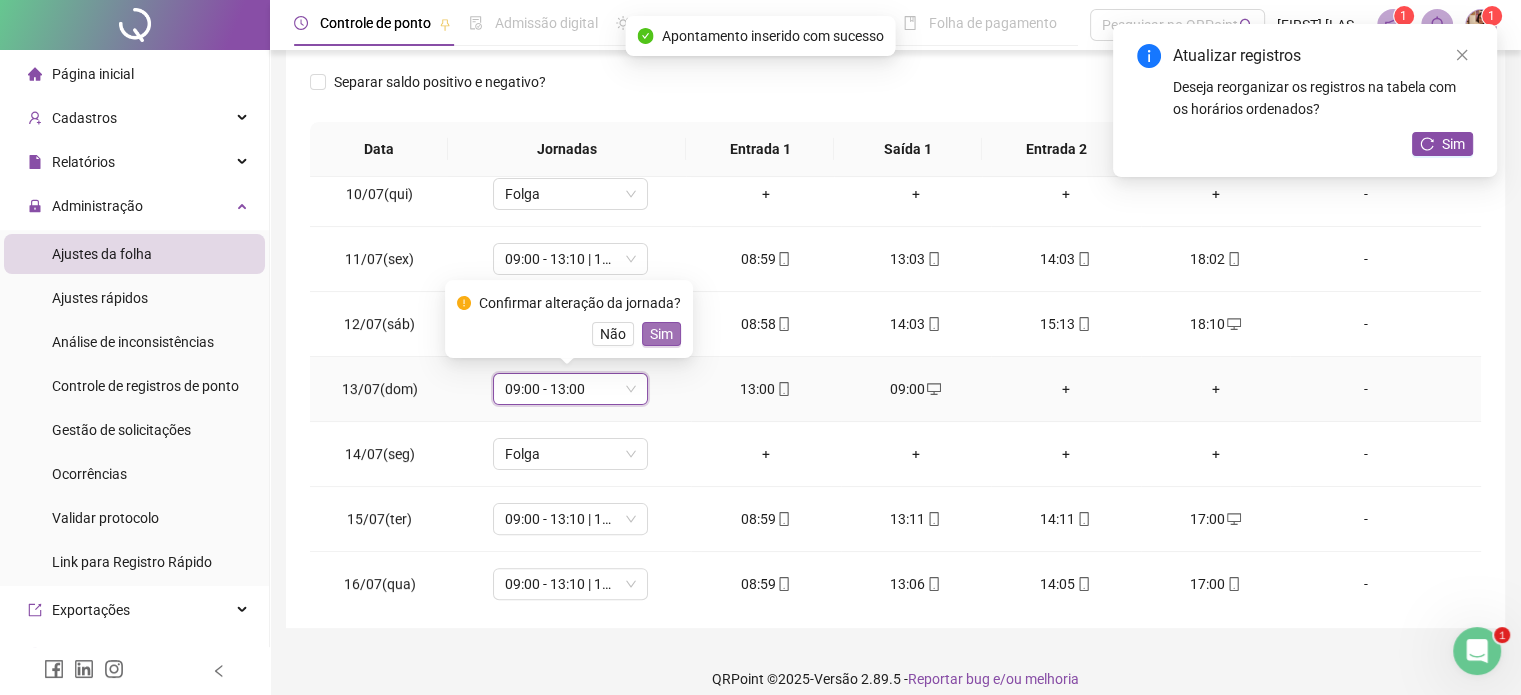 click on "Sim" at bounding box center [661, 334] 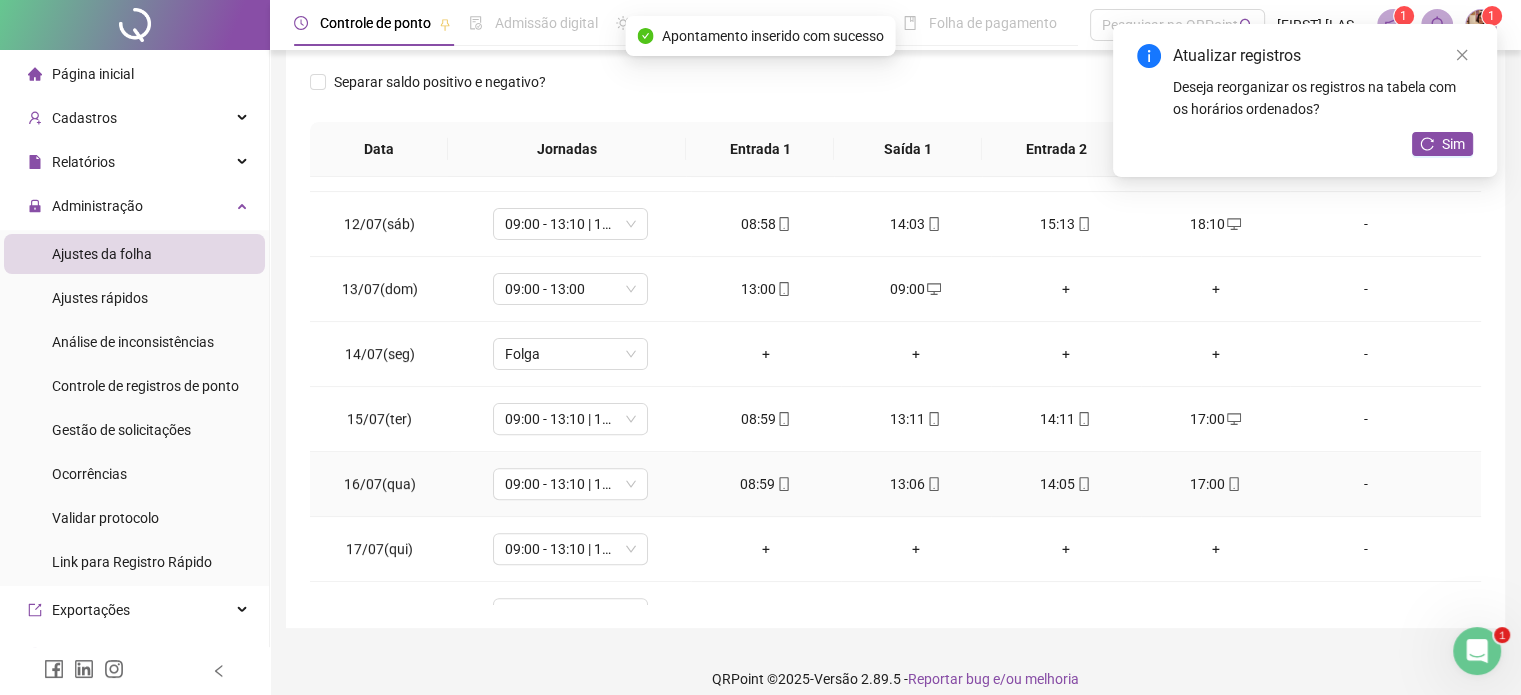 scroll, scrollTop: 800, scrollLeft: 0, axis: vertical 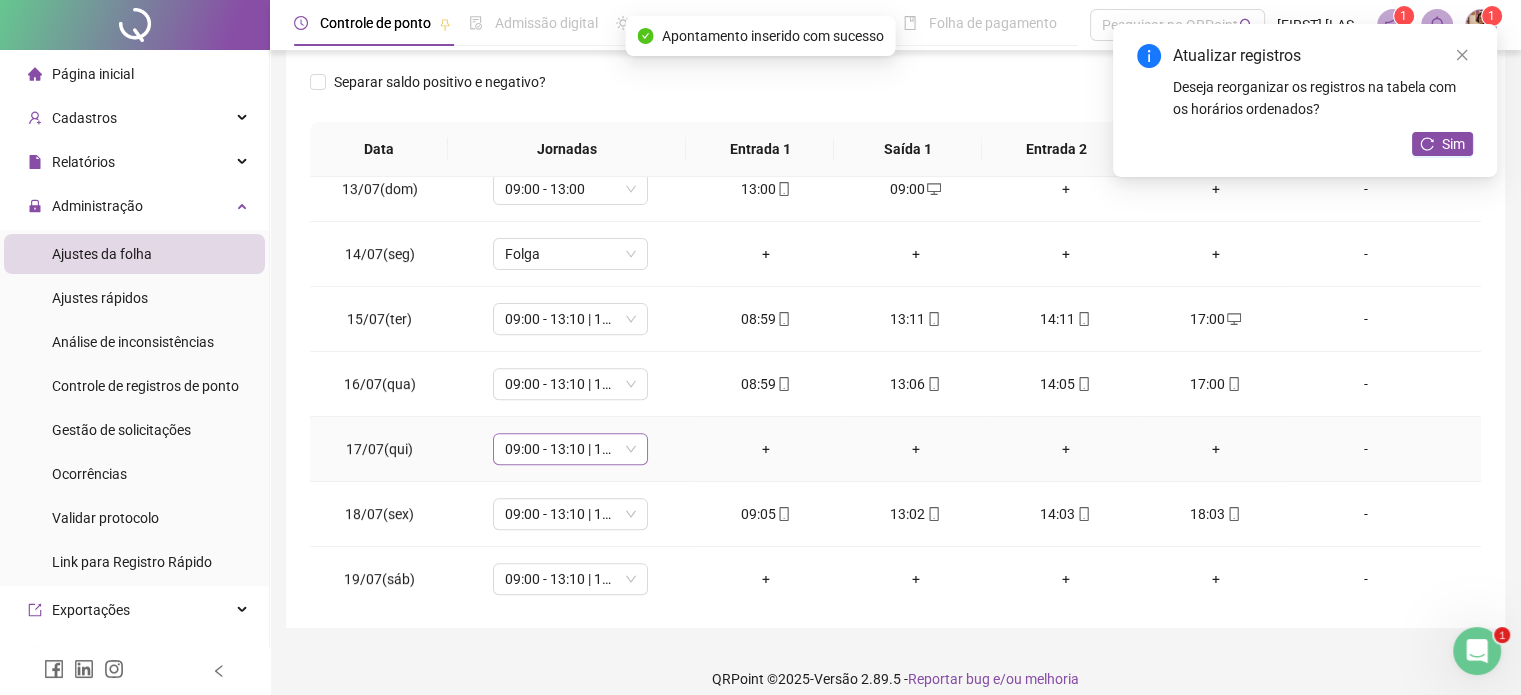 click on "09:00 - 13:10 | 14:10 - 17:00" at bounding box center [570, 449] 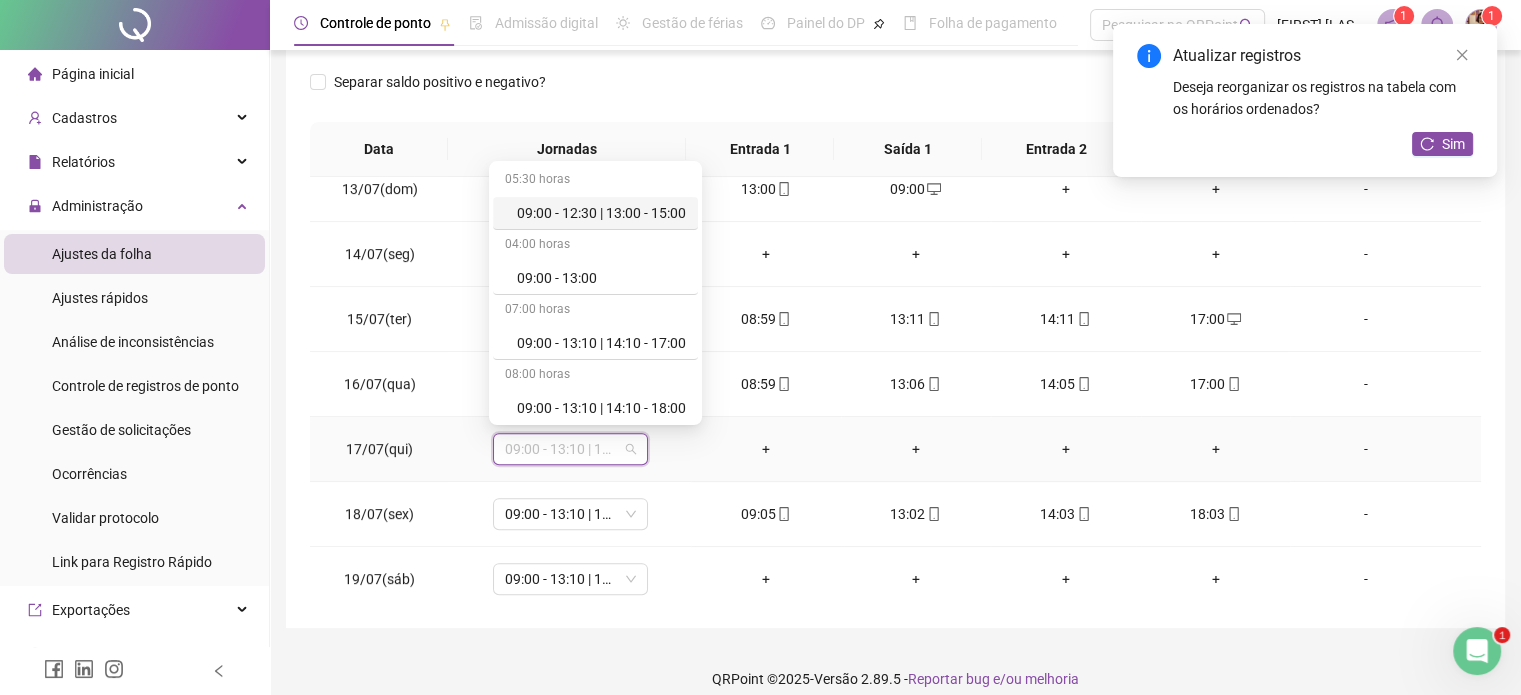 type on "*" 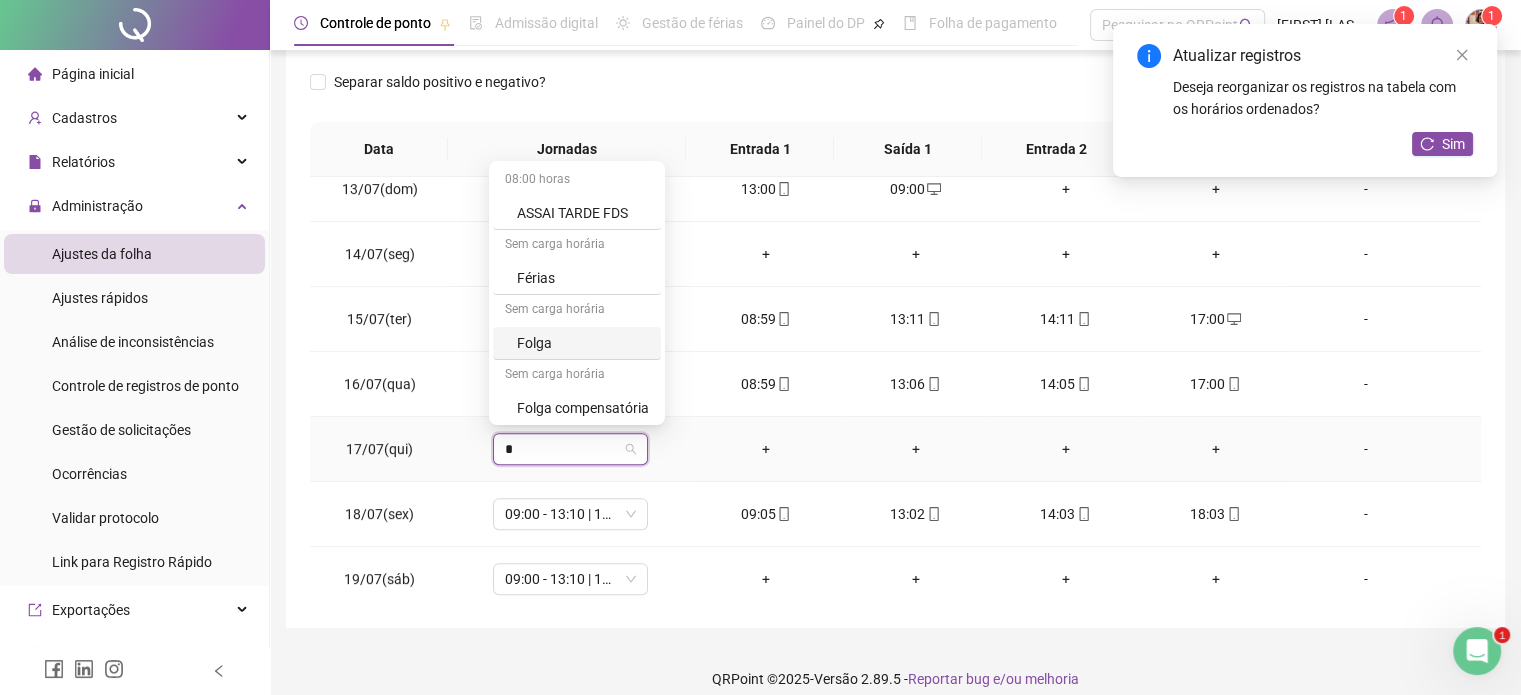 click on "Folga" at bounding box center [583, 343] 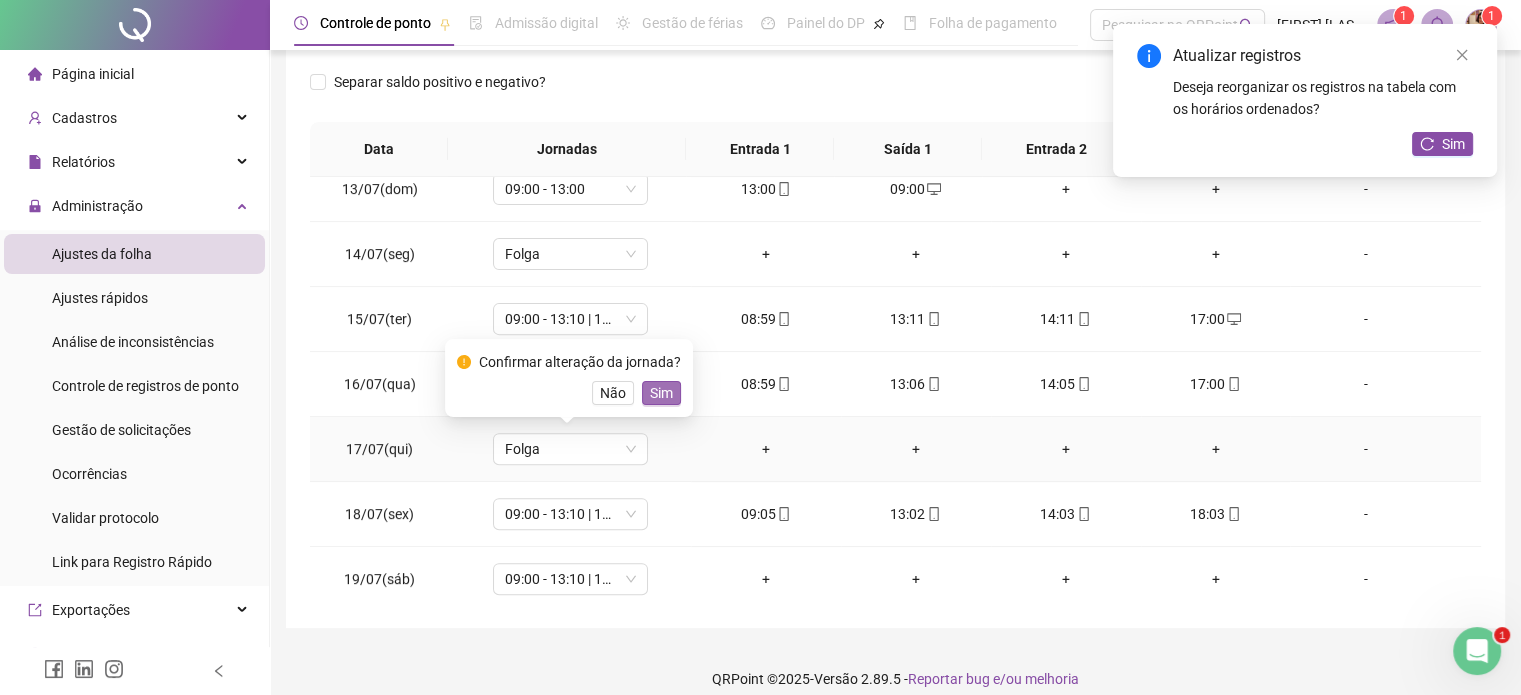click on "Sim" at bounding box center (661, 393) 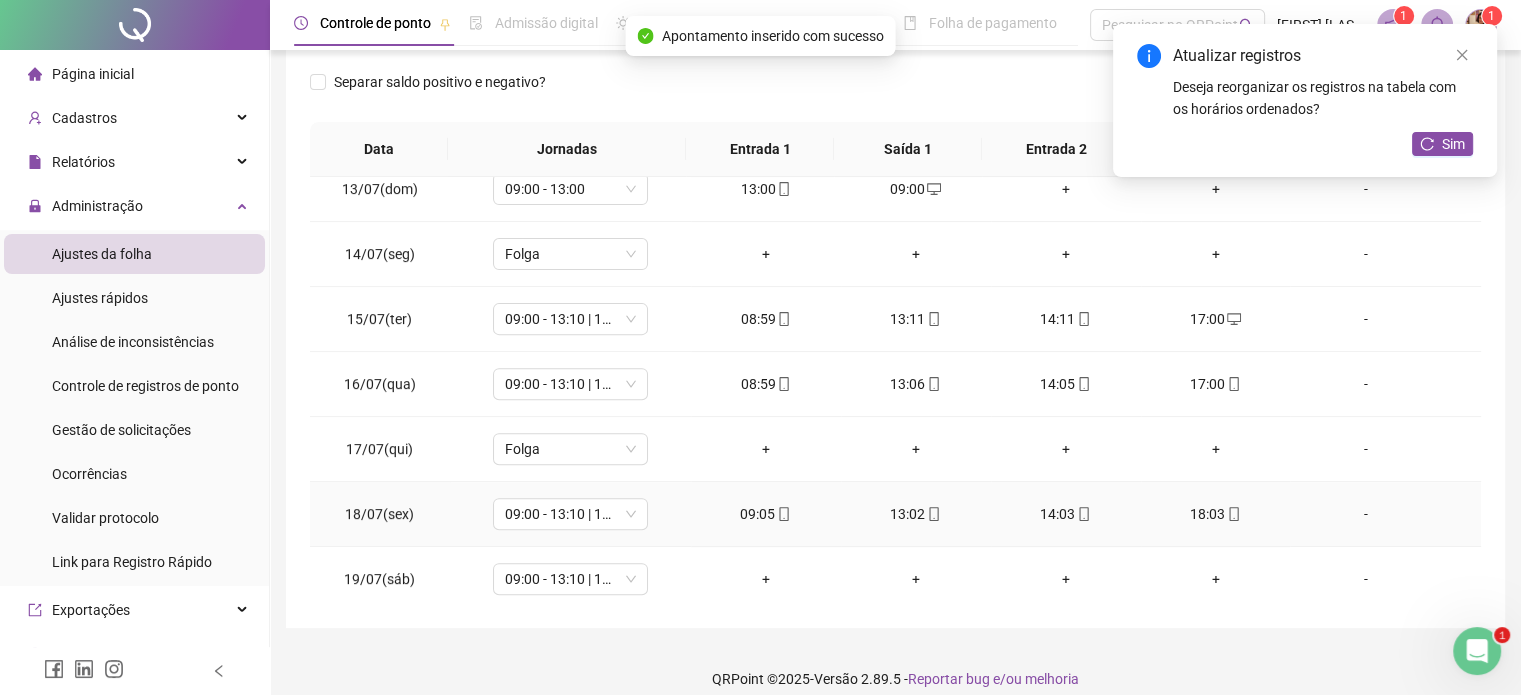 scroll, scrollTop: 900, scrollLeft: 0, axis: vertical 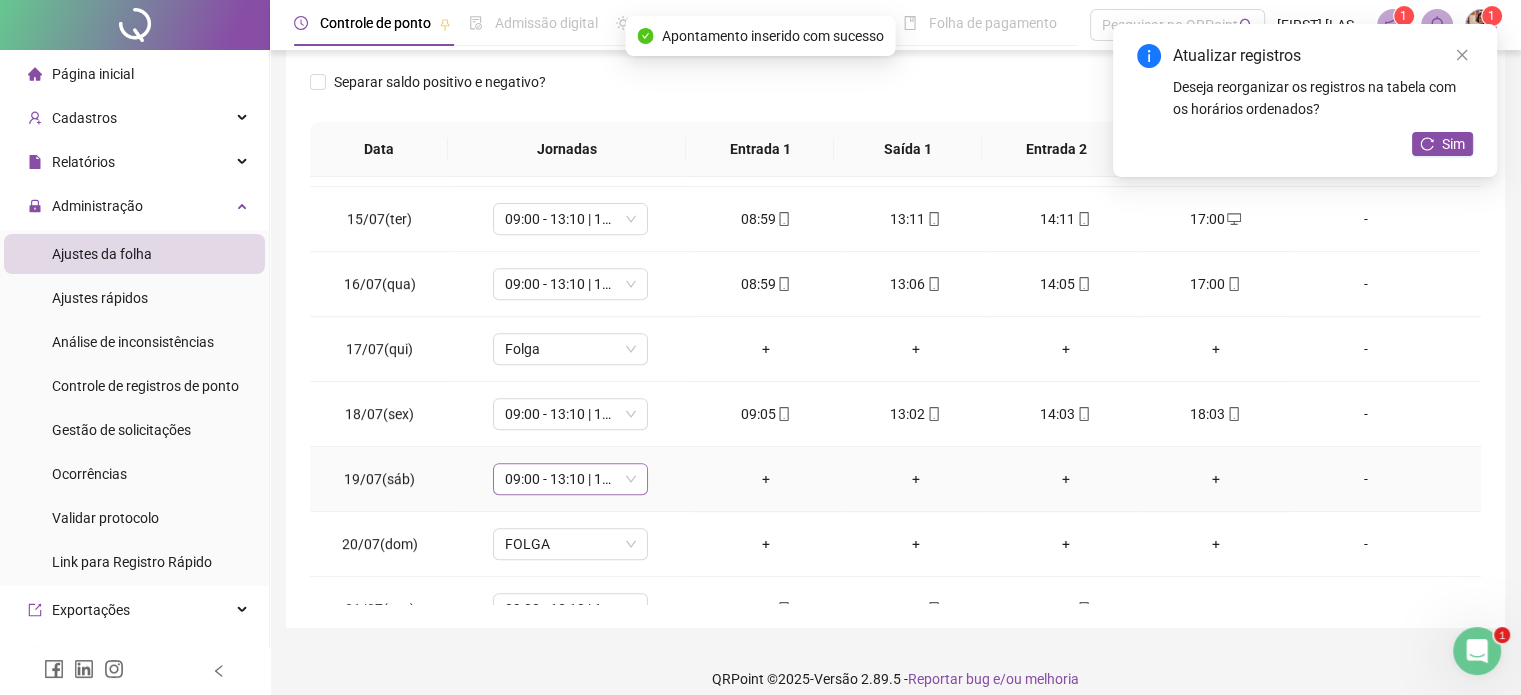 click on "09:00 - 13:10 | 14:10 - 18:00" at bounding box center [570, 479] 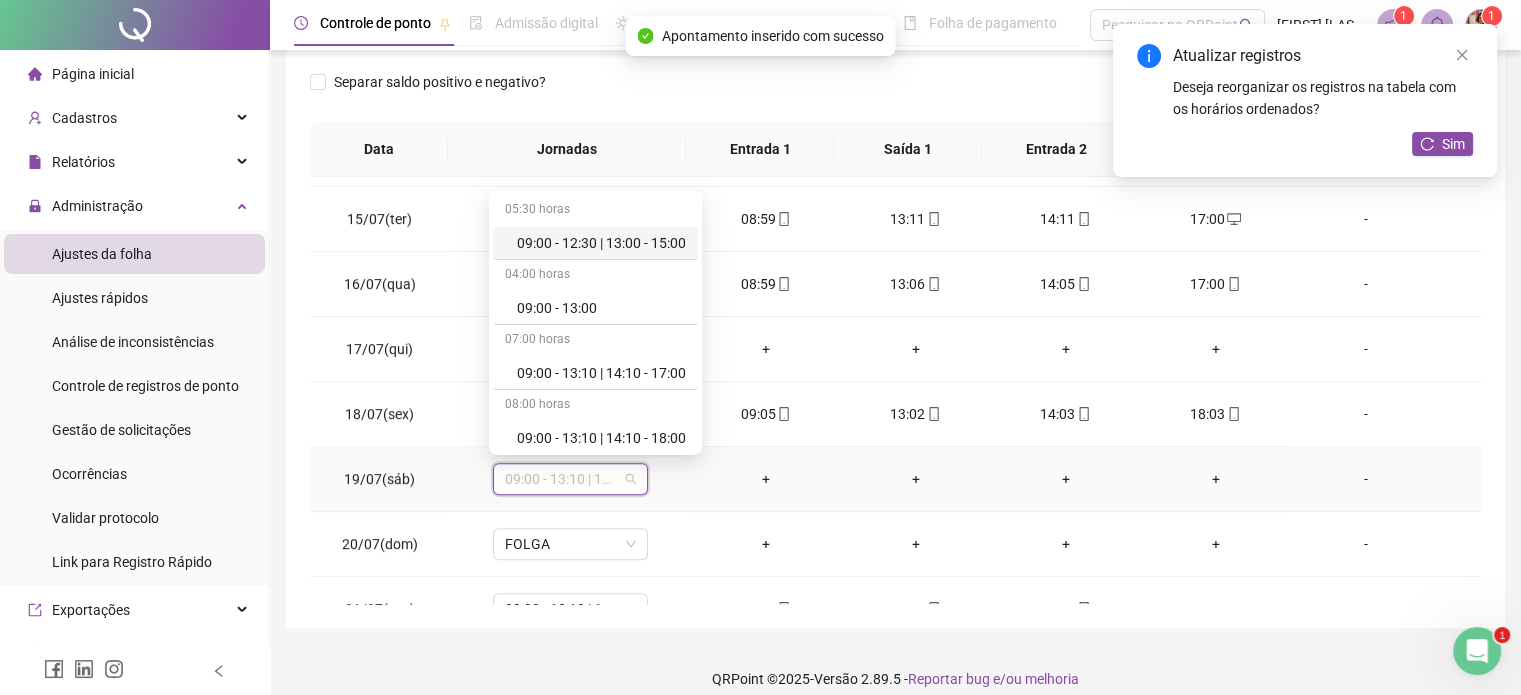 type on "*" 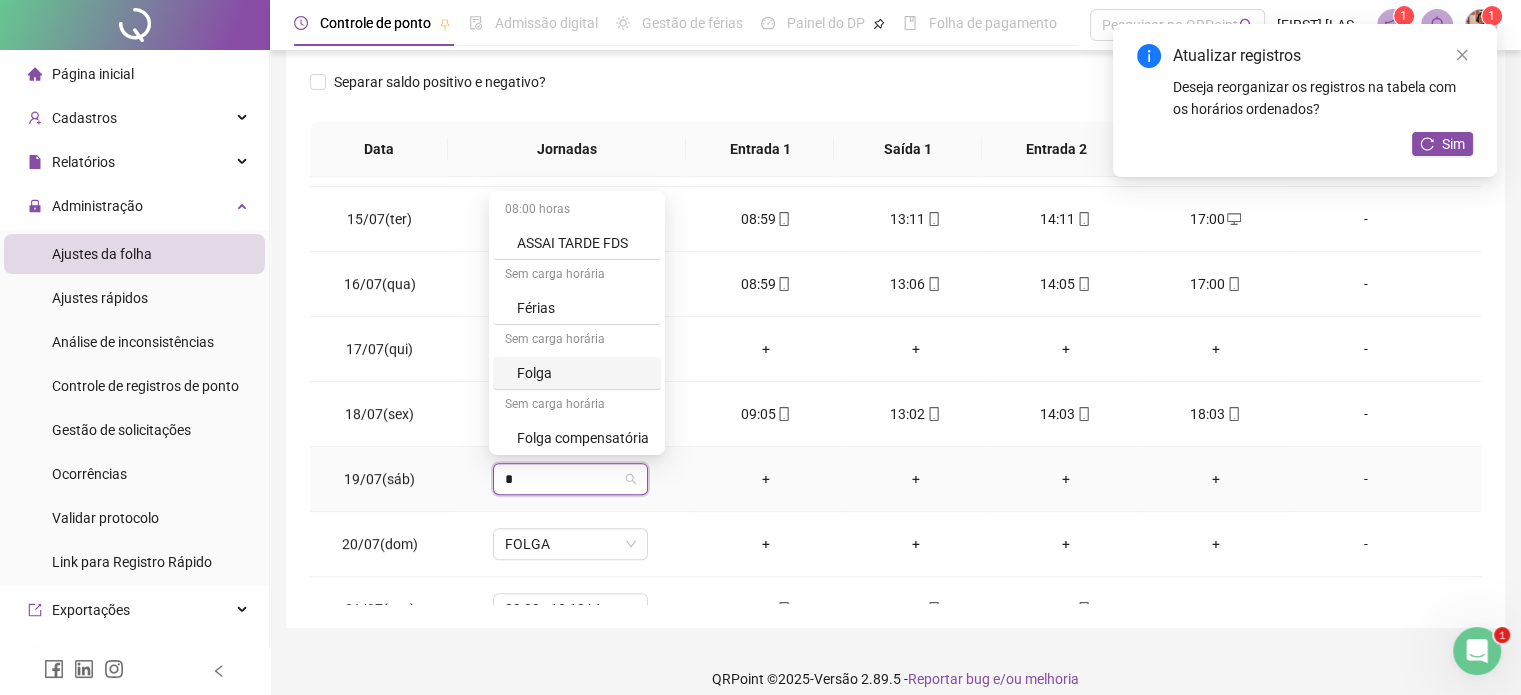 click on "Folga" at bounding box center (583, 373) 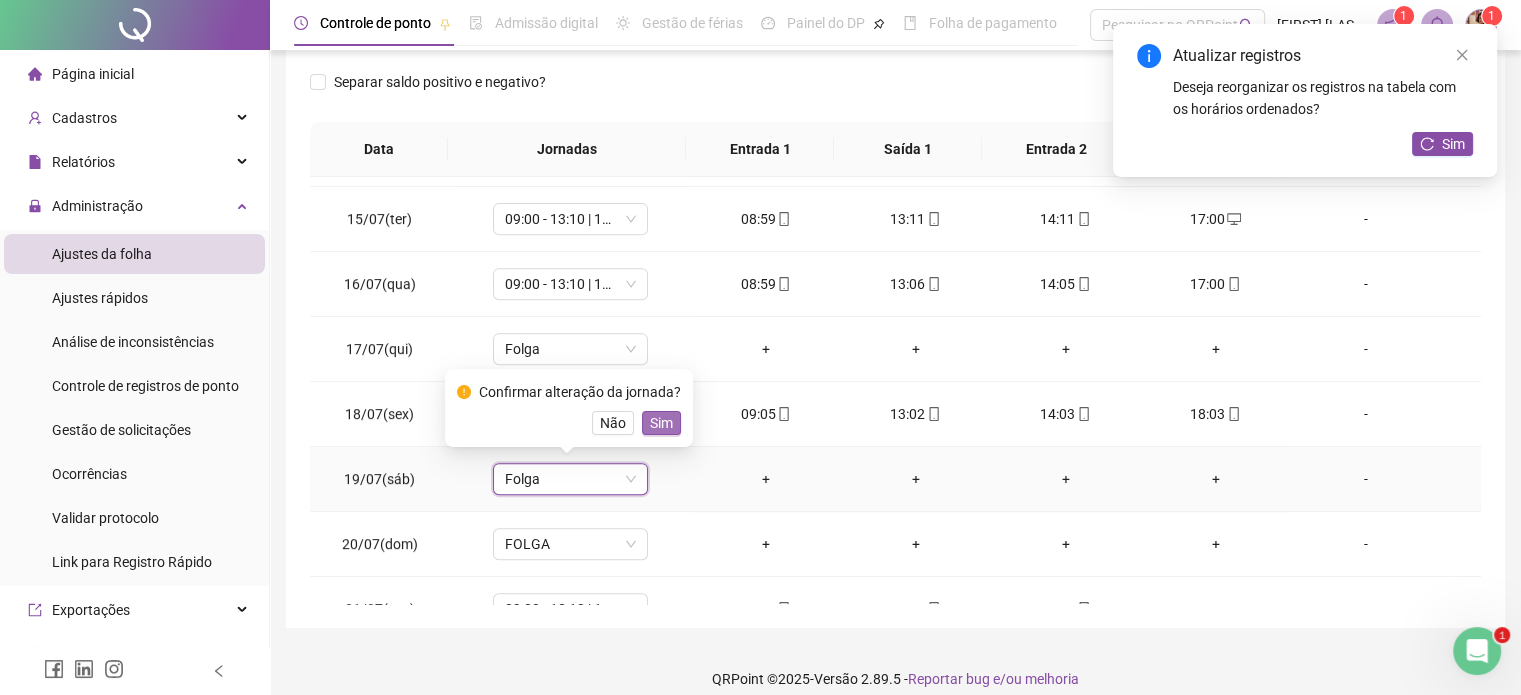 click on "Sim" at bounding box center (661, 423) 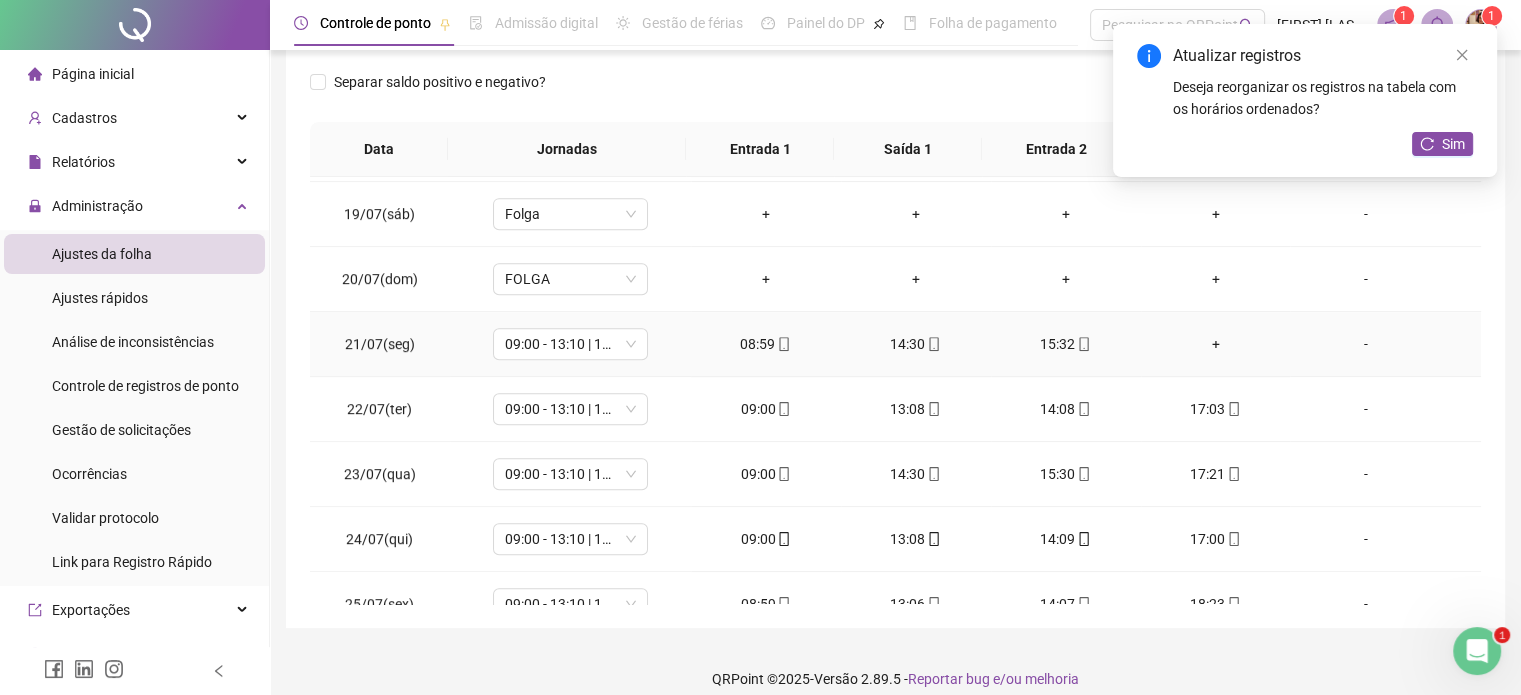 scroll, scrollTop: 1200, scrollLeft: 0, axis: vertical 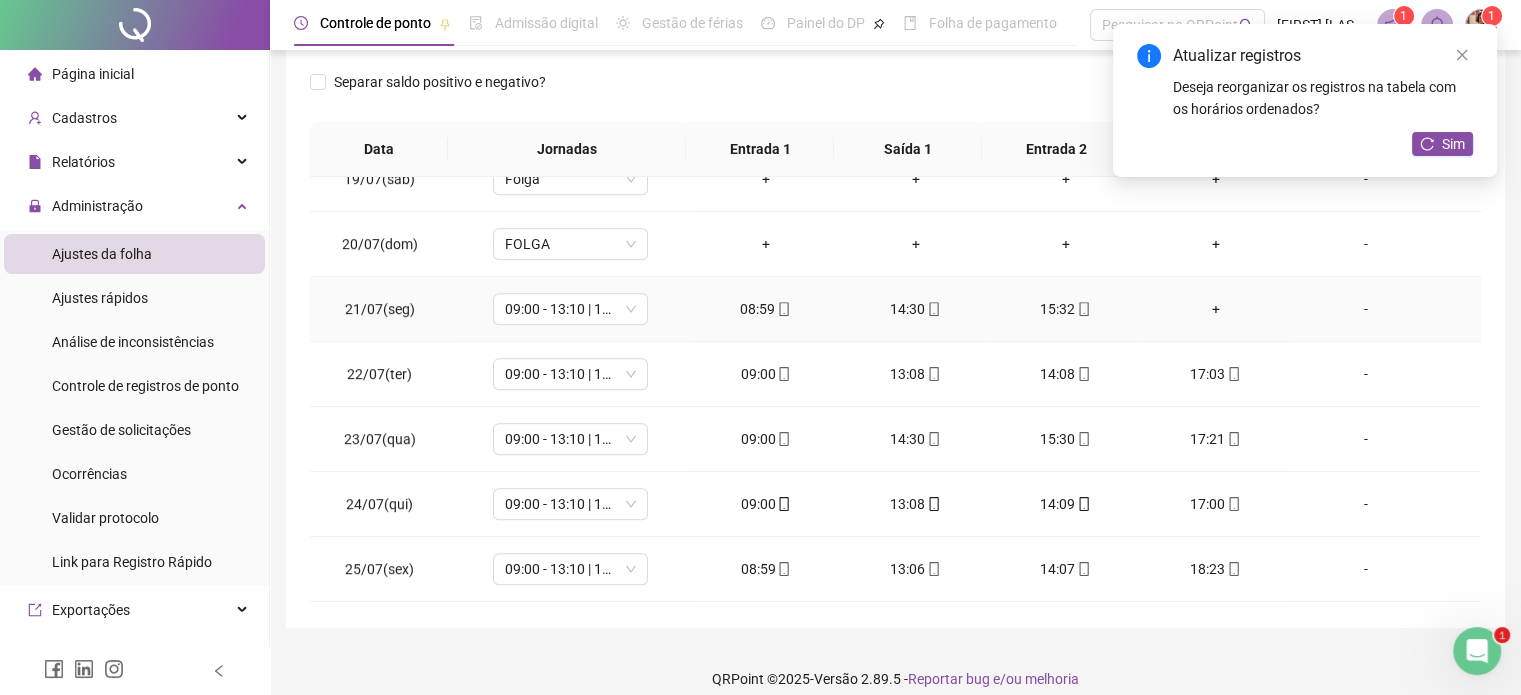 click on "+" at bounding box center [1216, 309] 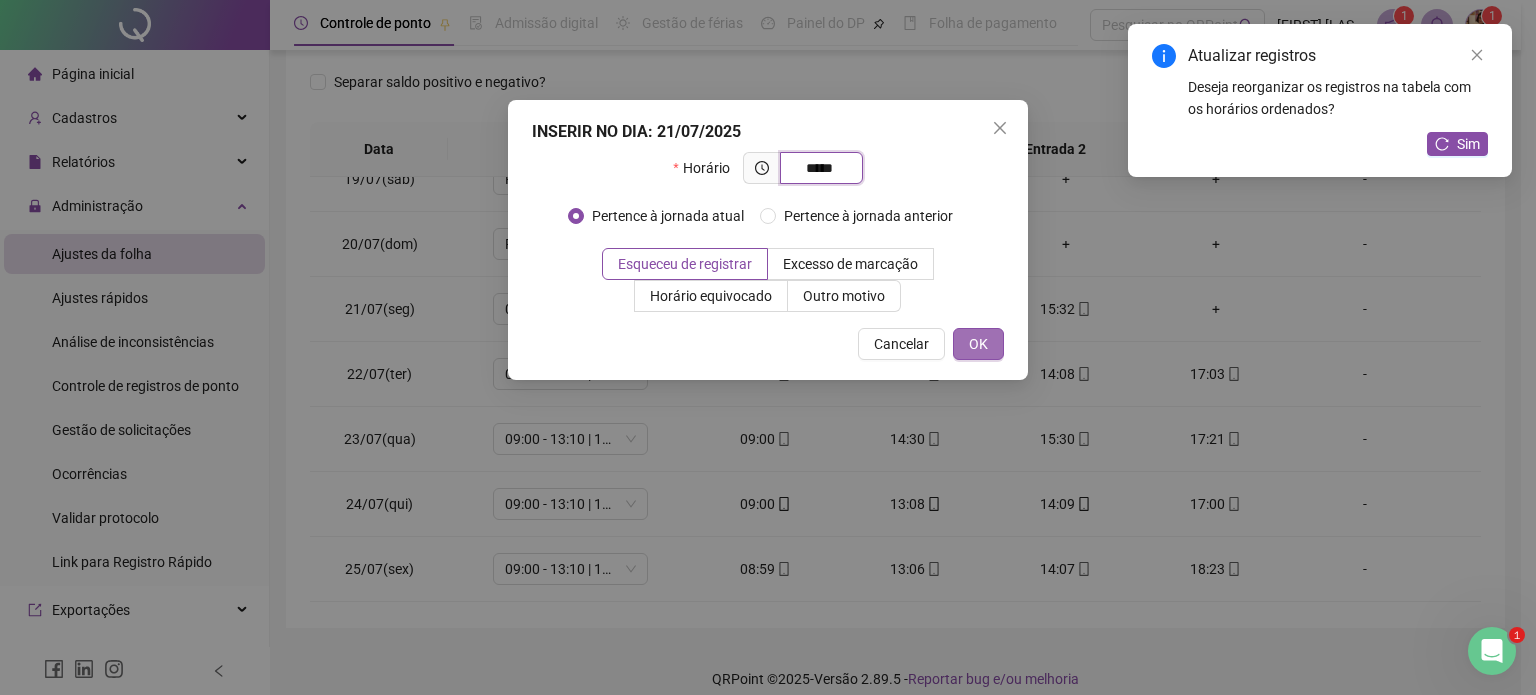 type on "*****" 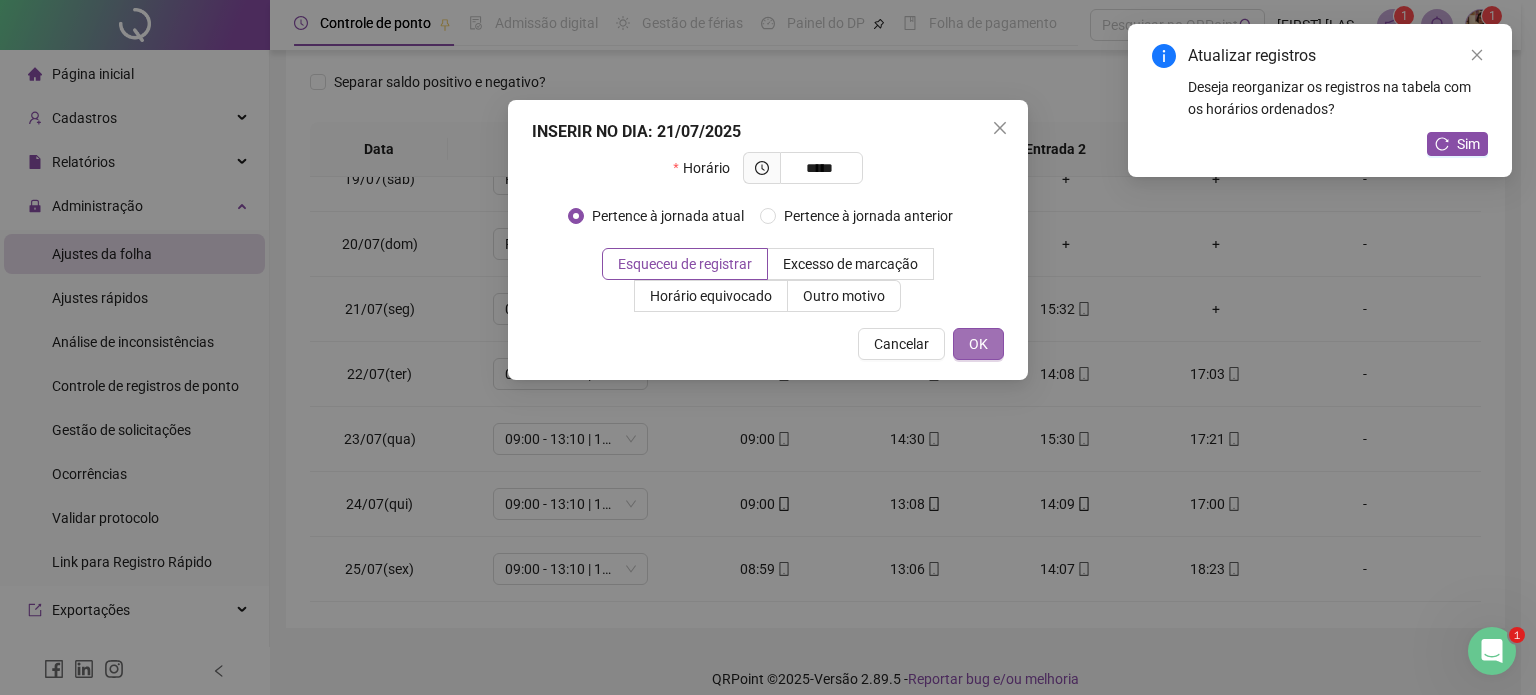 click on "OK" at bounding box center (978, 344) 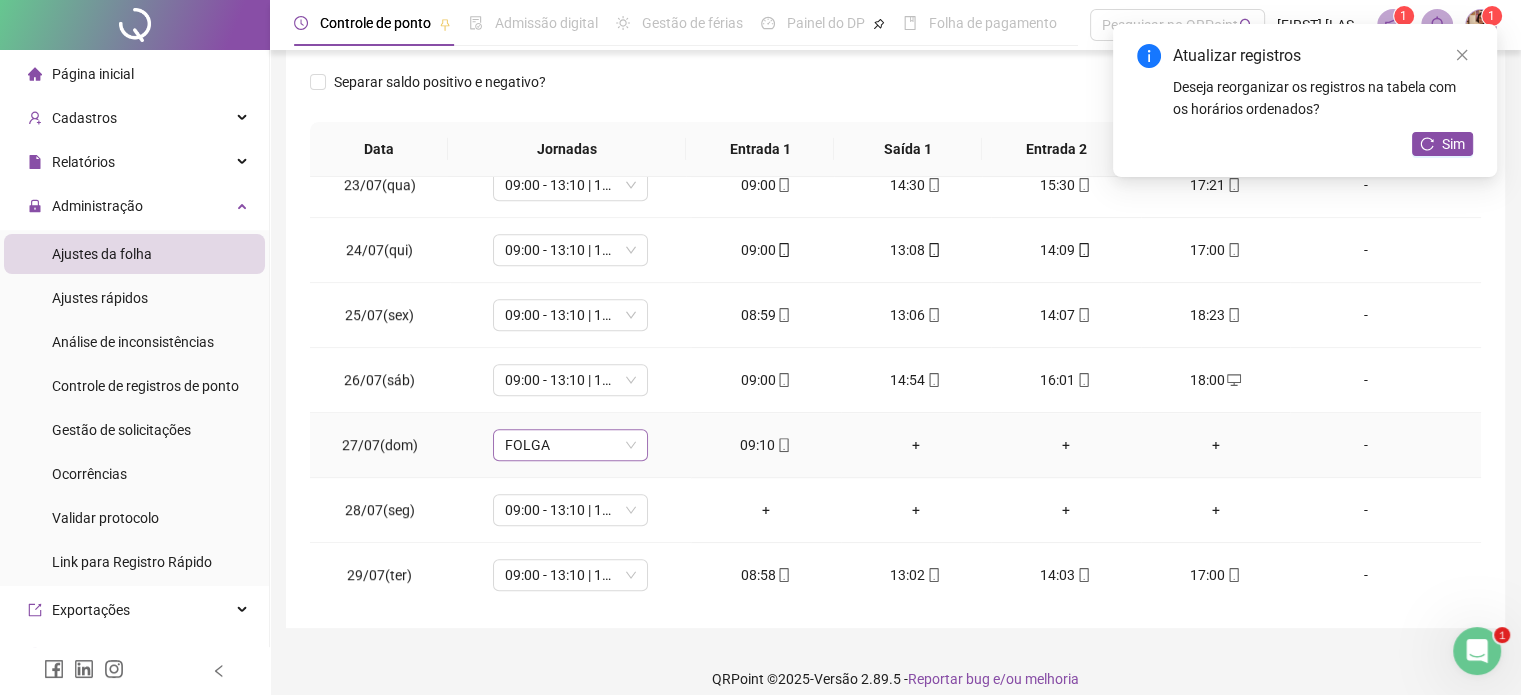 scroll, scrollTop: 1500, scrollLeft: 0, axis: vertical 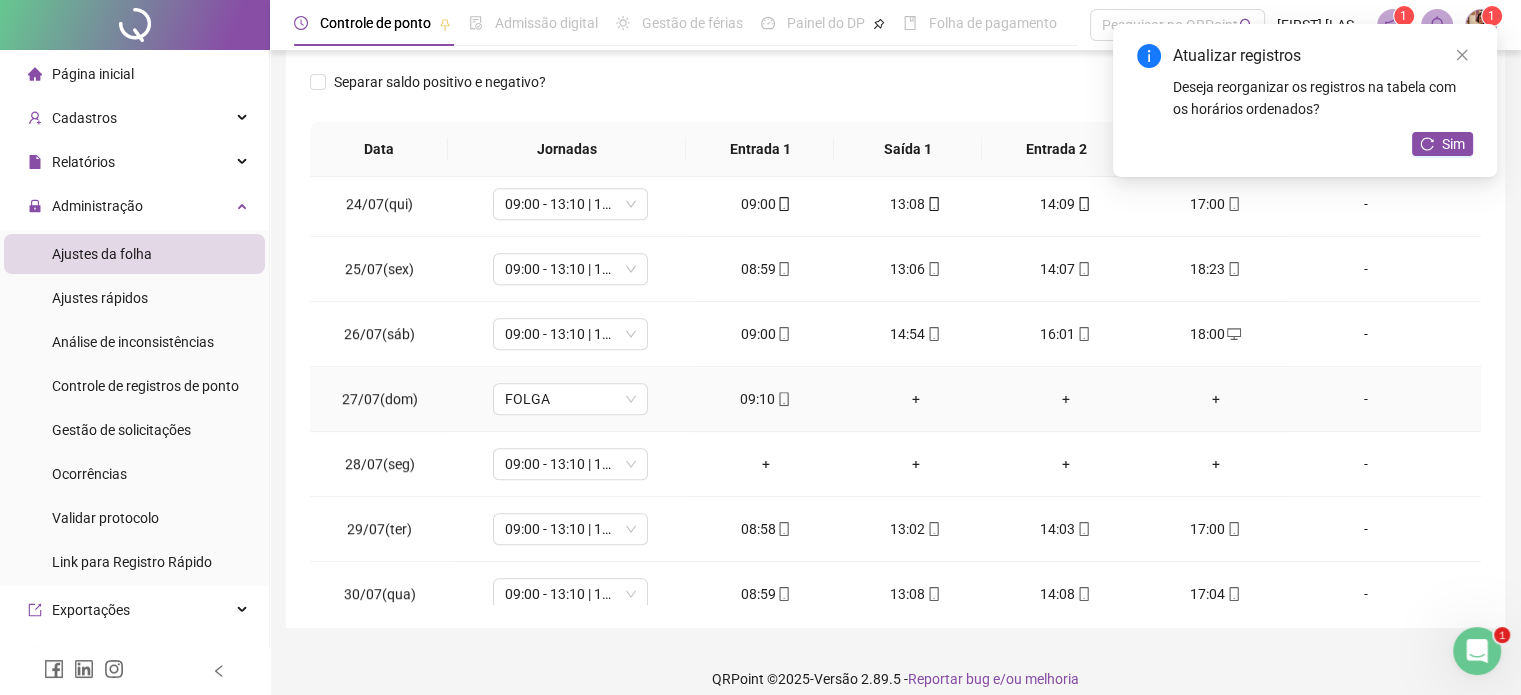 click on "+" at bounding box center (916, 399) 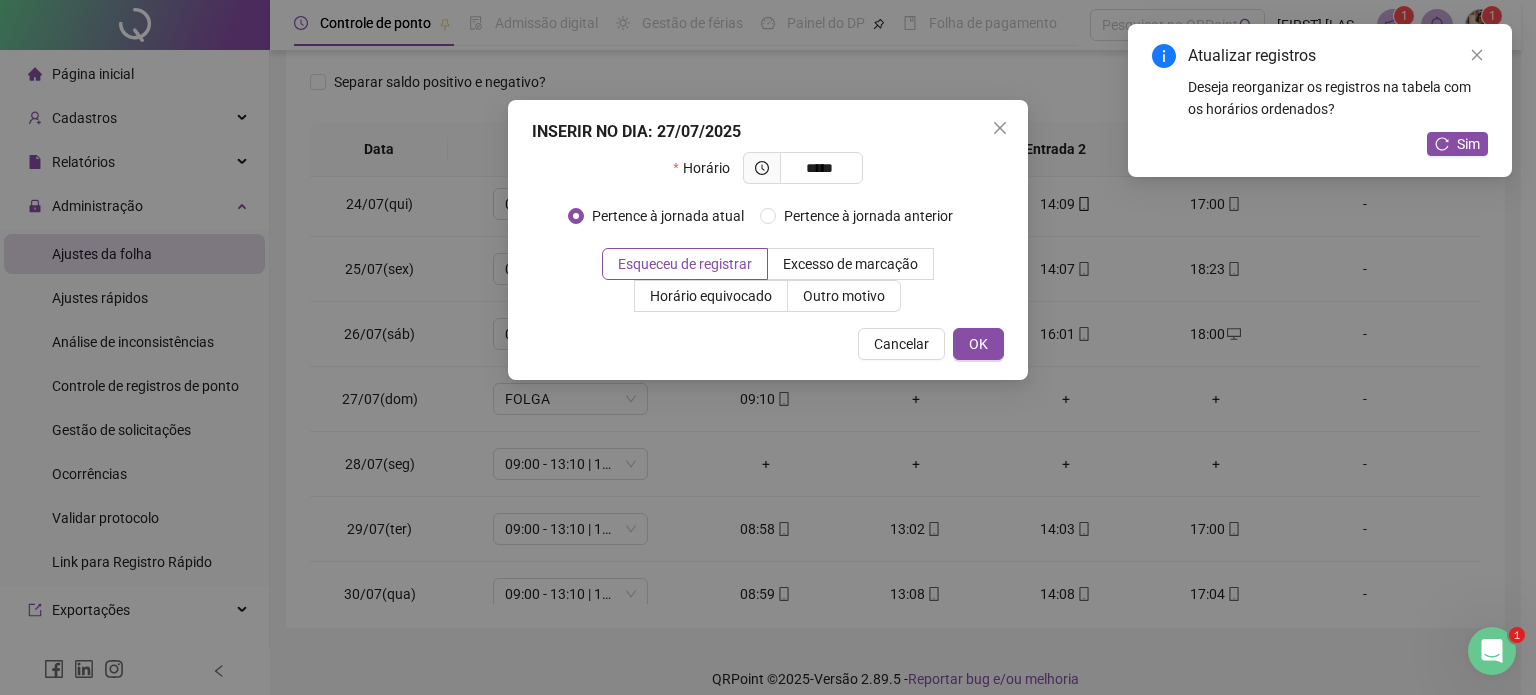 type on "*****" 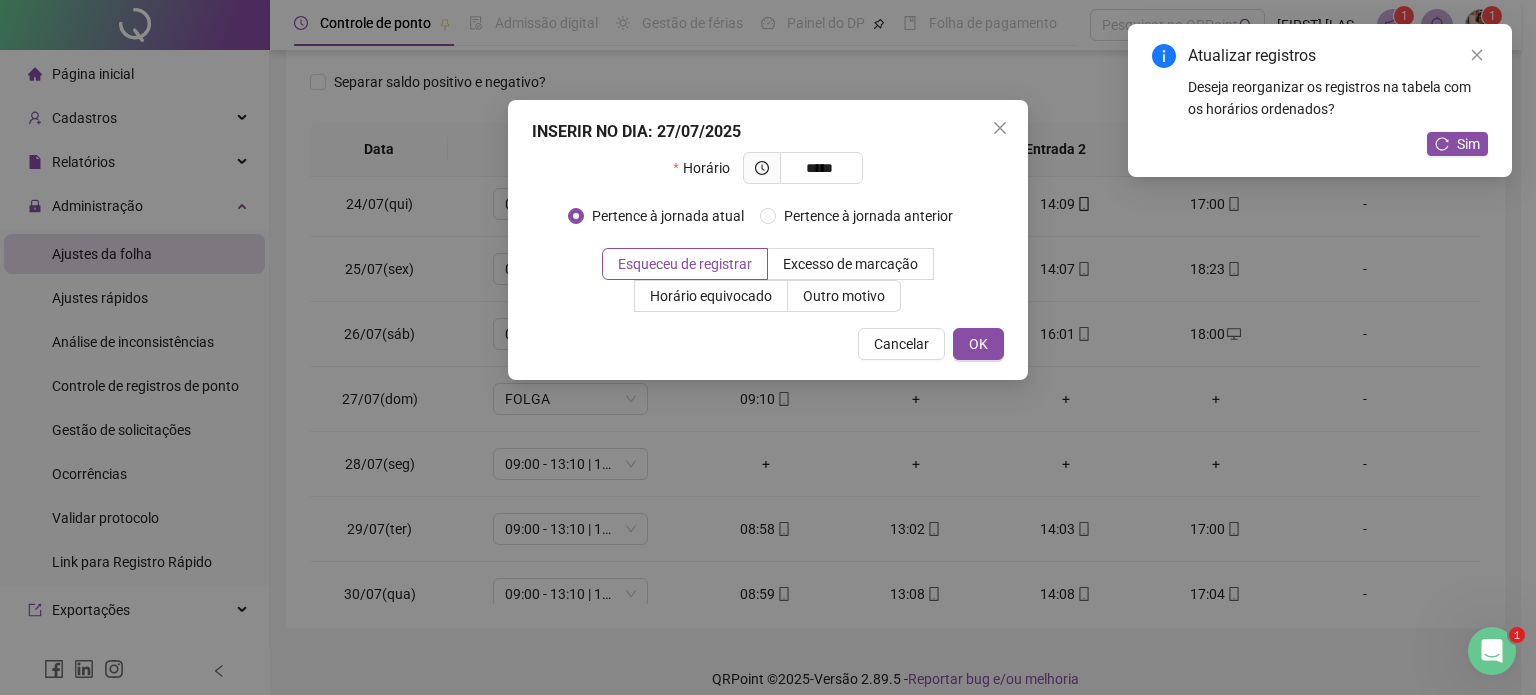 drag, startPoint x: 1015, startPoint y: 356, endPoint x: 989, endPoint y: 353, distance: 26.172504 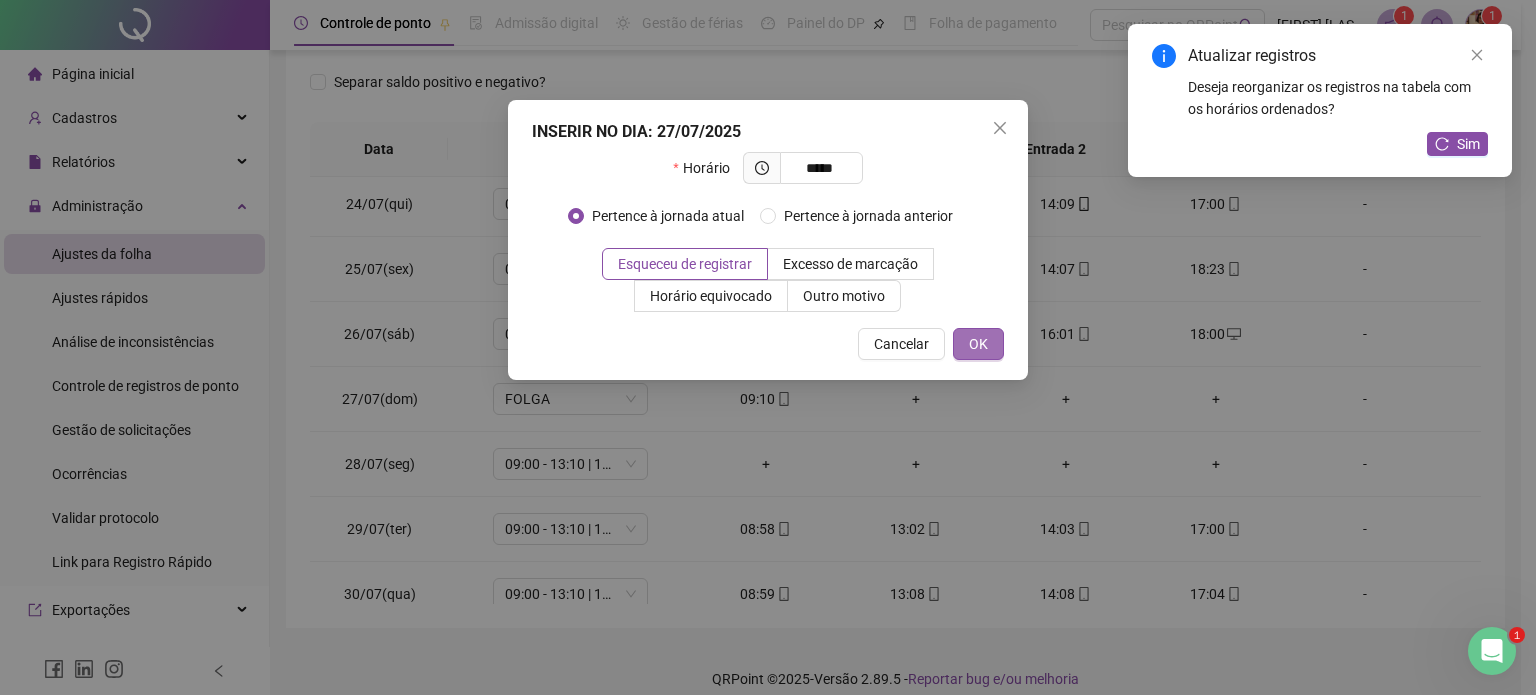 click on "OK" at bounding box center [978, 344] 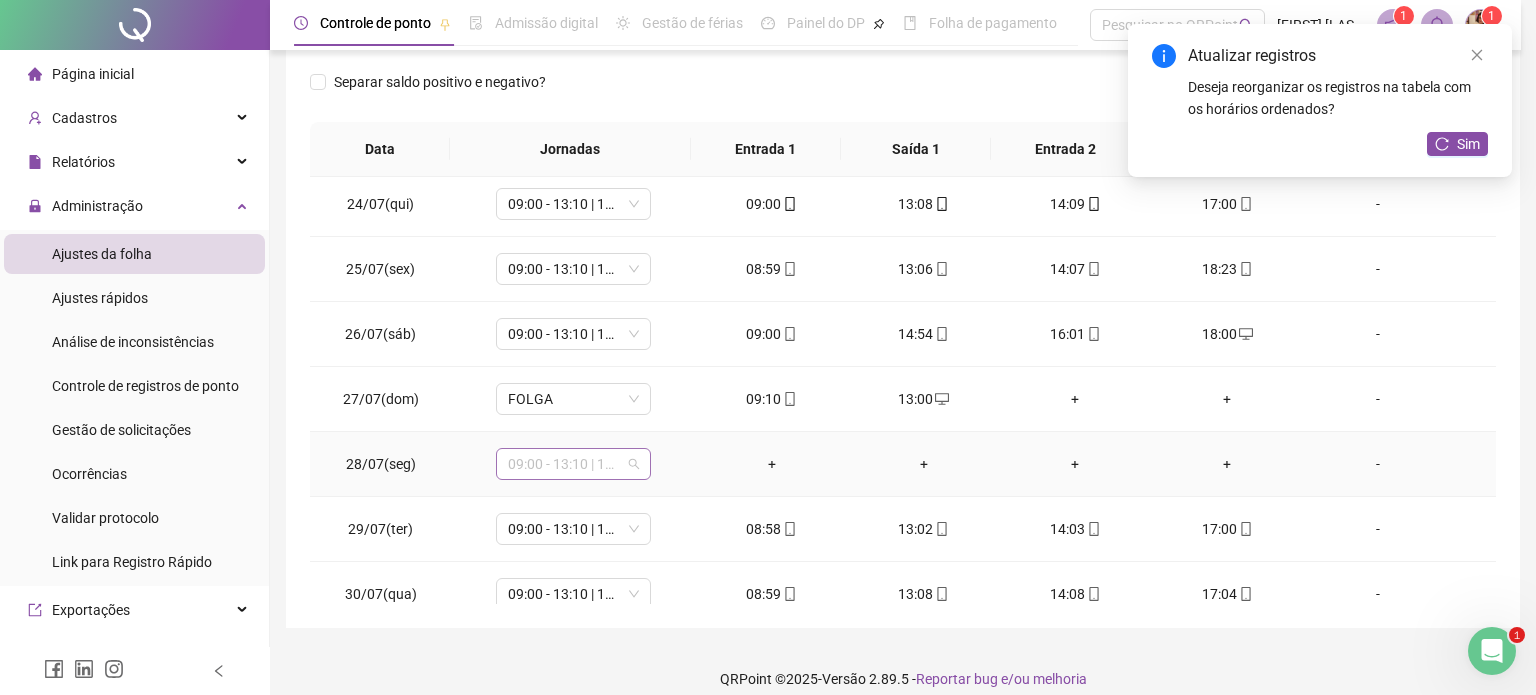 click on "09:00 - 13:10 | 14:10 - 17:00" at bounding box center [573, 464] 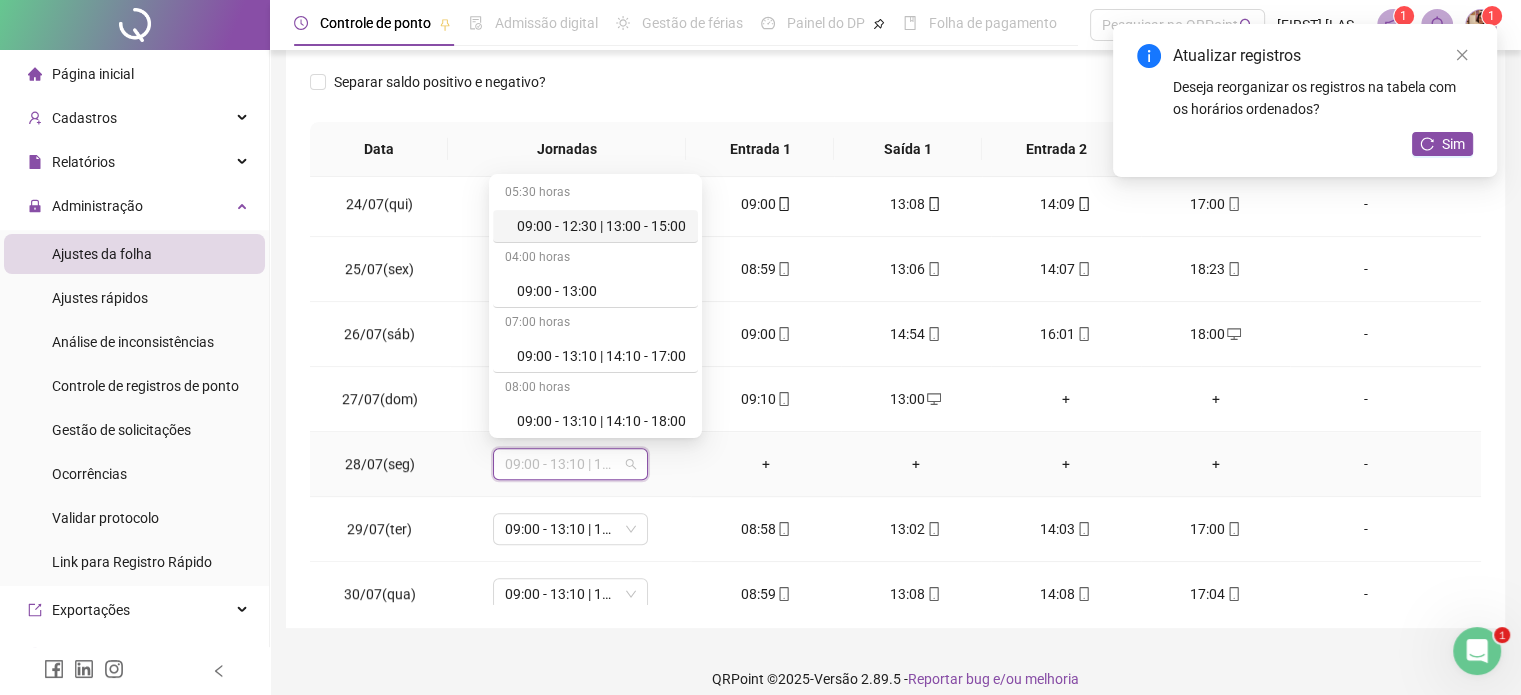type on "*" 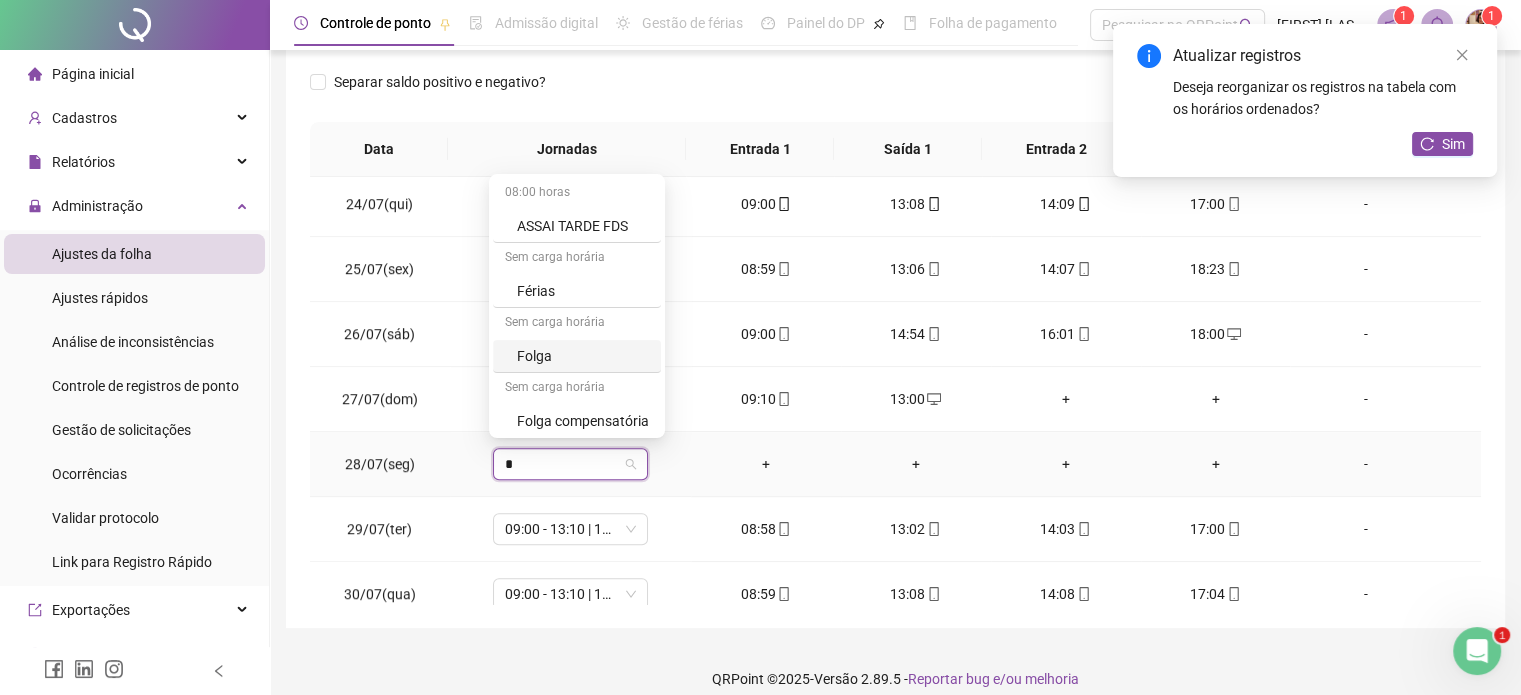 click on "Folga" at bounding box center (583, 356) 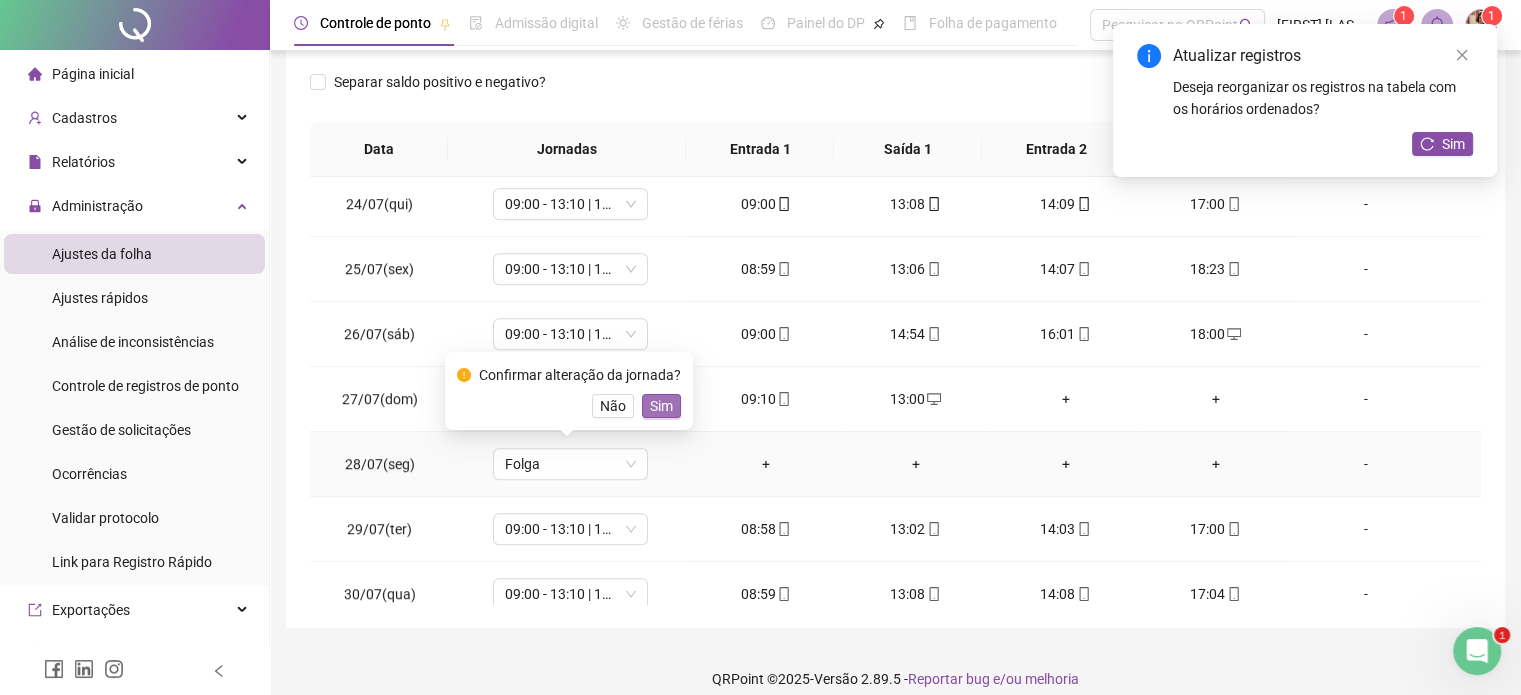 click on "Sim" at bounding box center (661, 406) 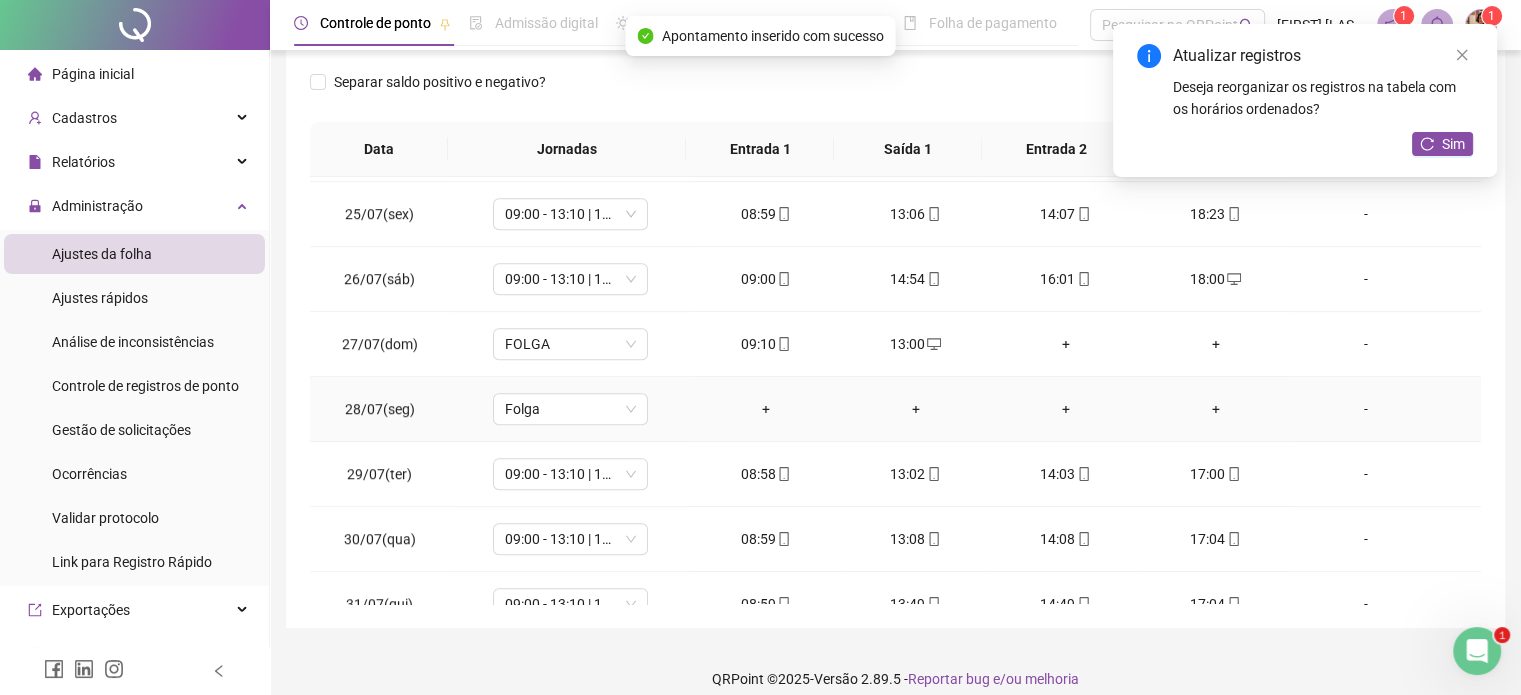 scroll, scrollTop: 1581, scrollLeft: 0, axis: vertical 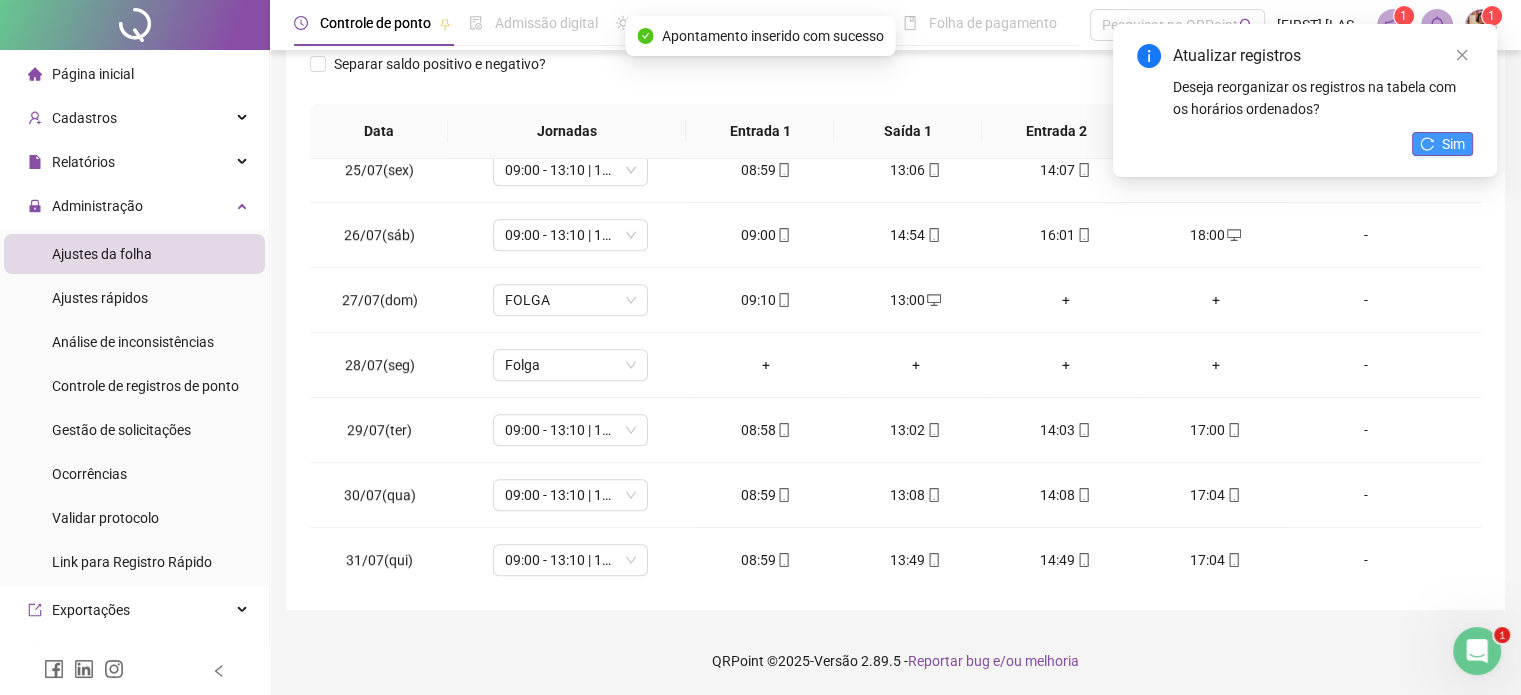 click on "Sim" at bounding box center (1442, 144) 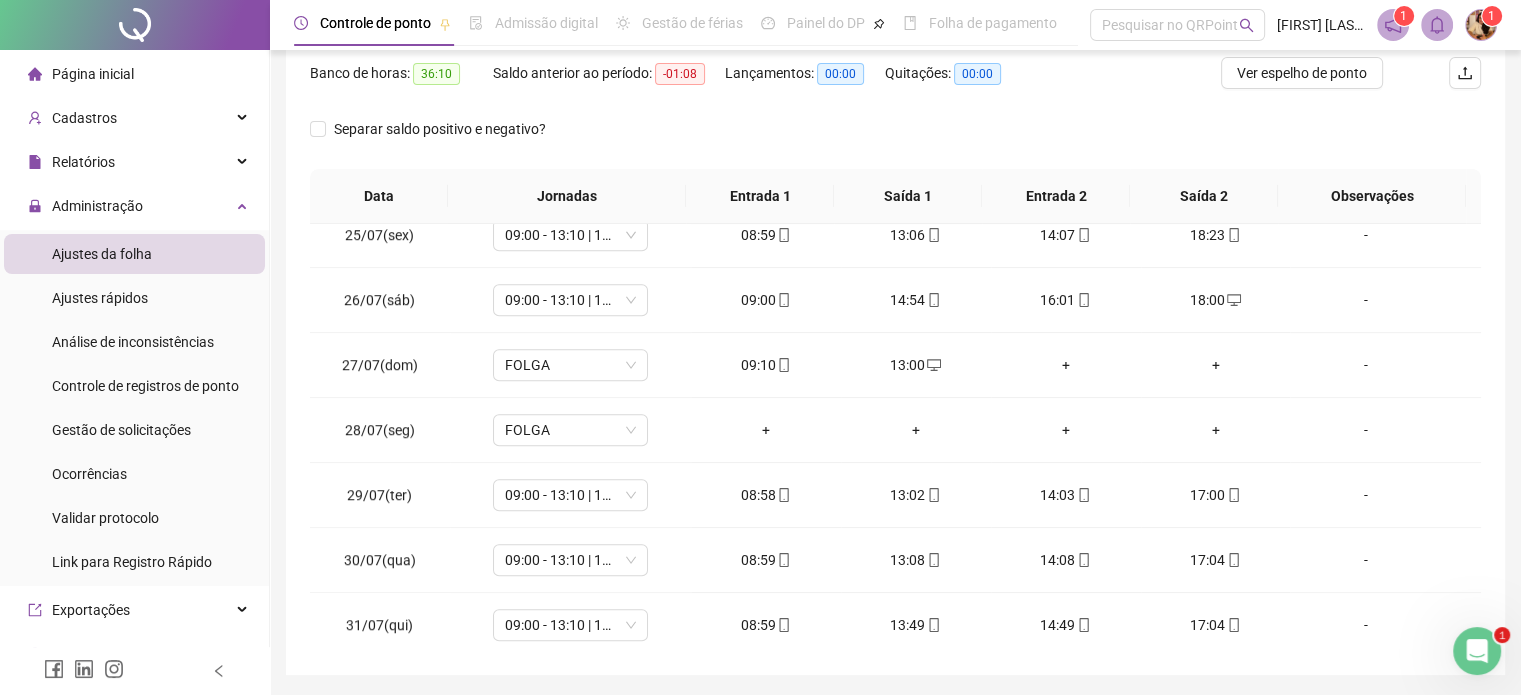 scroll, scrollTop: 0, scrollLeft: 0, axis: both 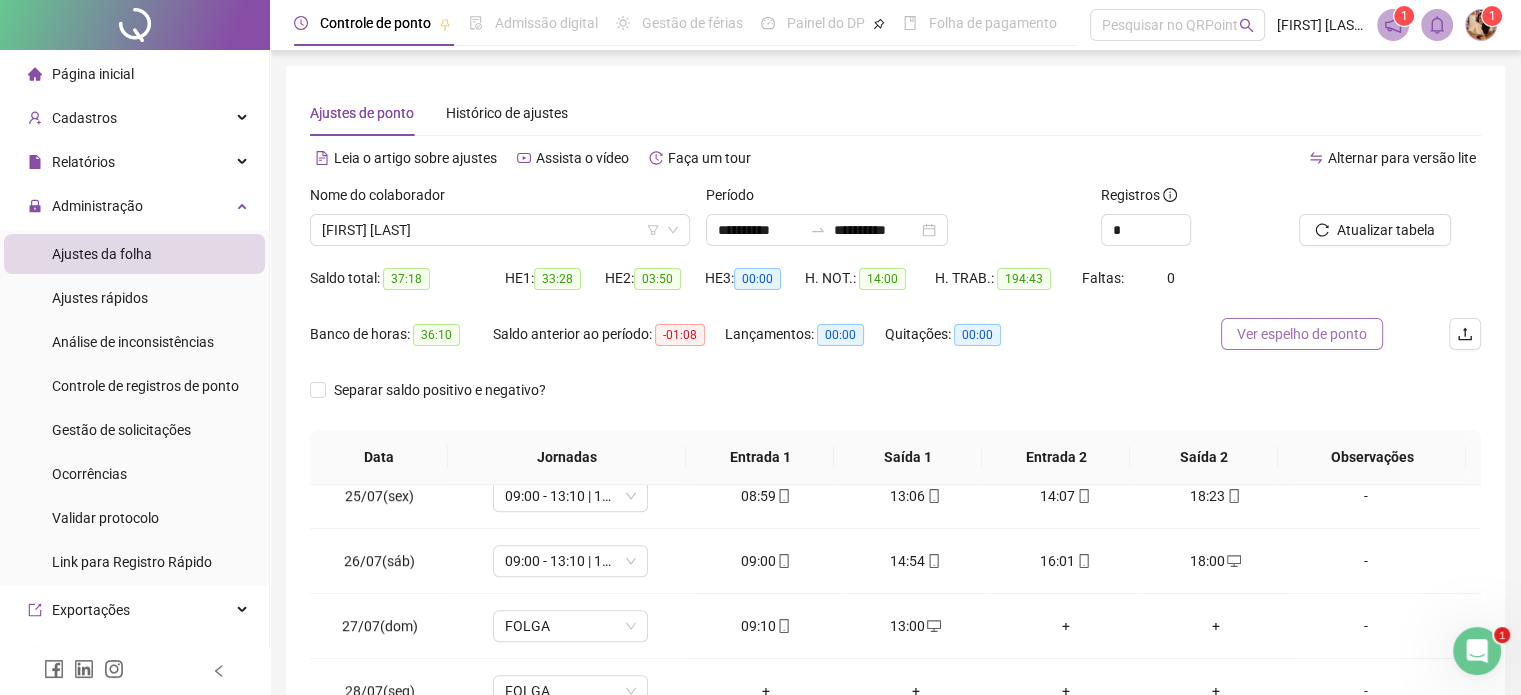 click on "Ver espelho de ponto" at bounding box center (1302, 334) 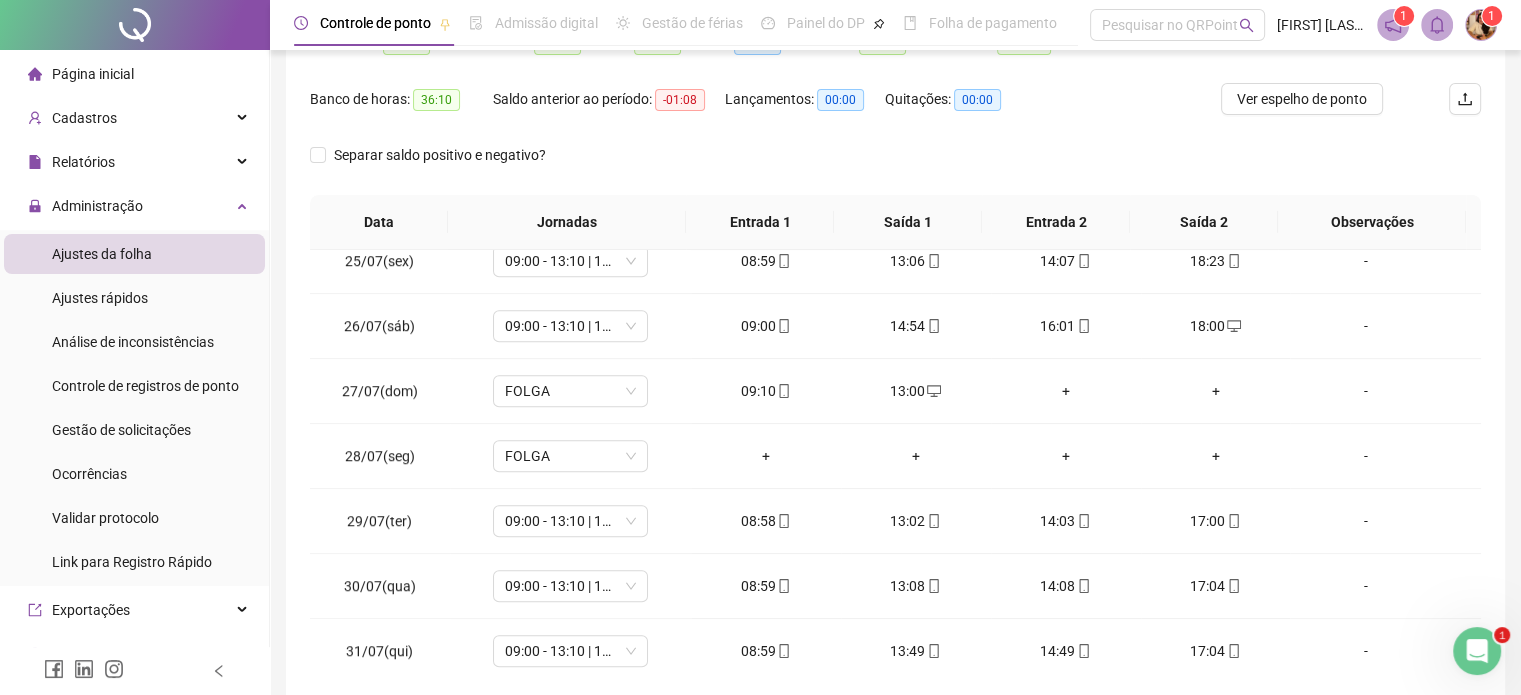 scroll, scrollTop: 260, scrollLeft: 0, axis: vertical 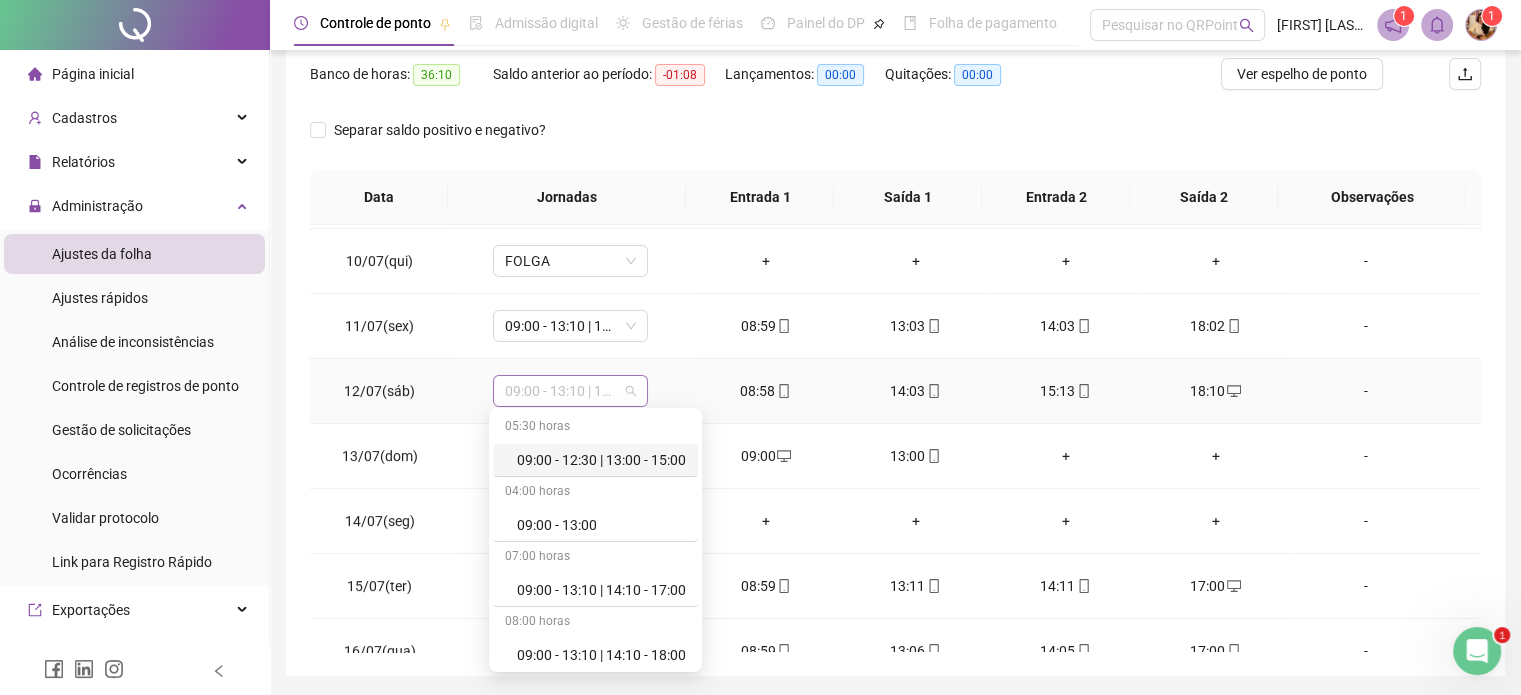 click on "09:00 - 13:10 | 14:10 - 18:00" at bounding box center [570, 391] 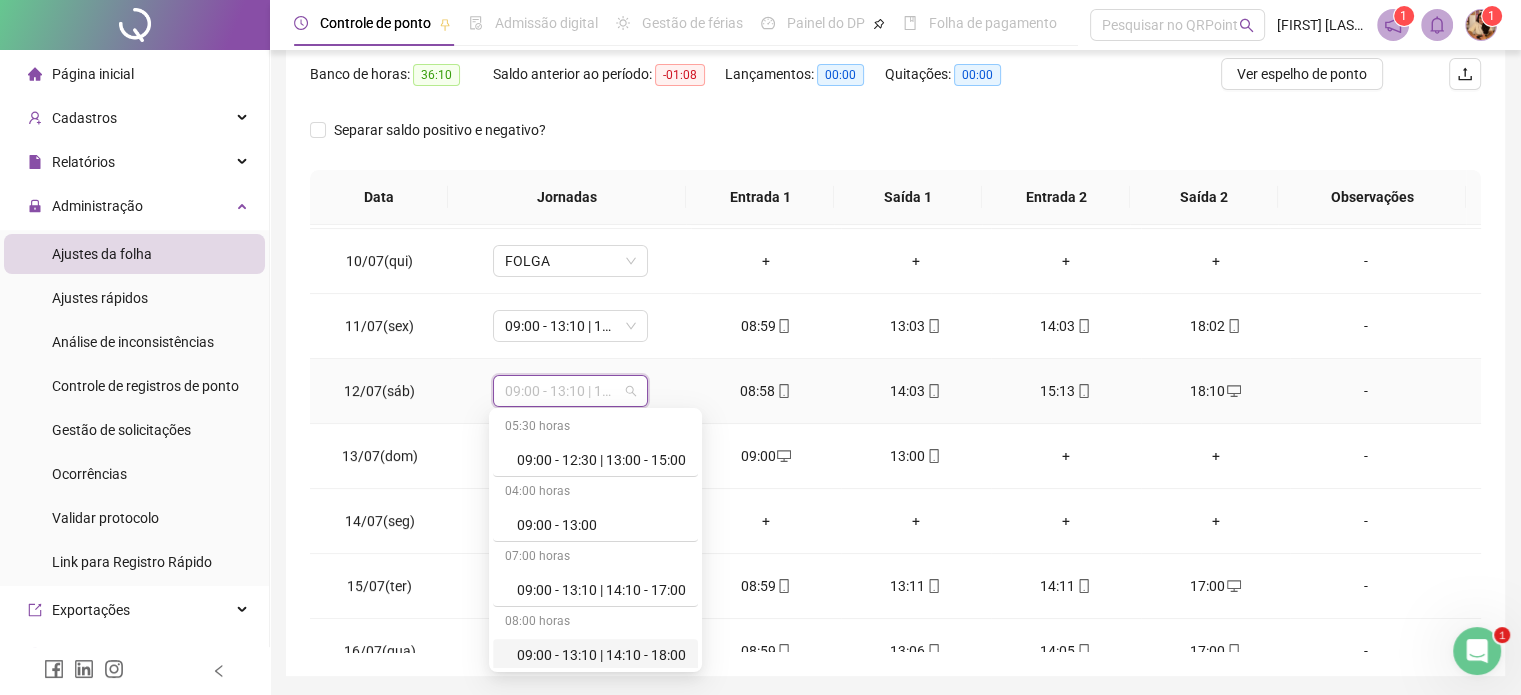 click on "09:00 - 13:10 | 14:10 - 18:00" at bounding box center (601, 655) 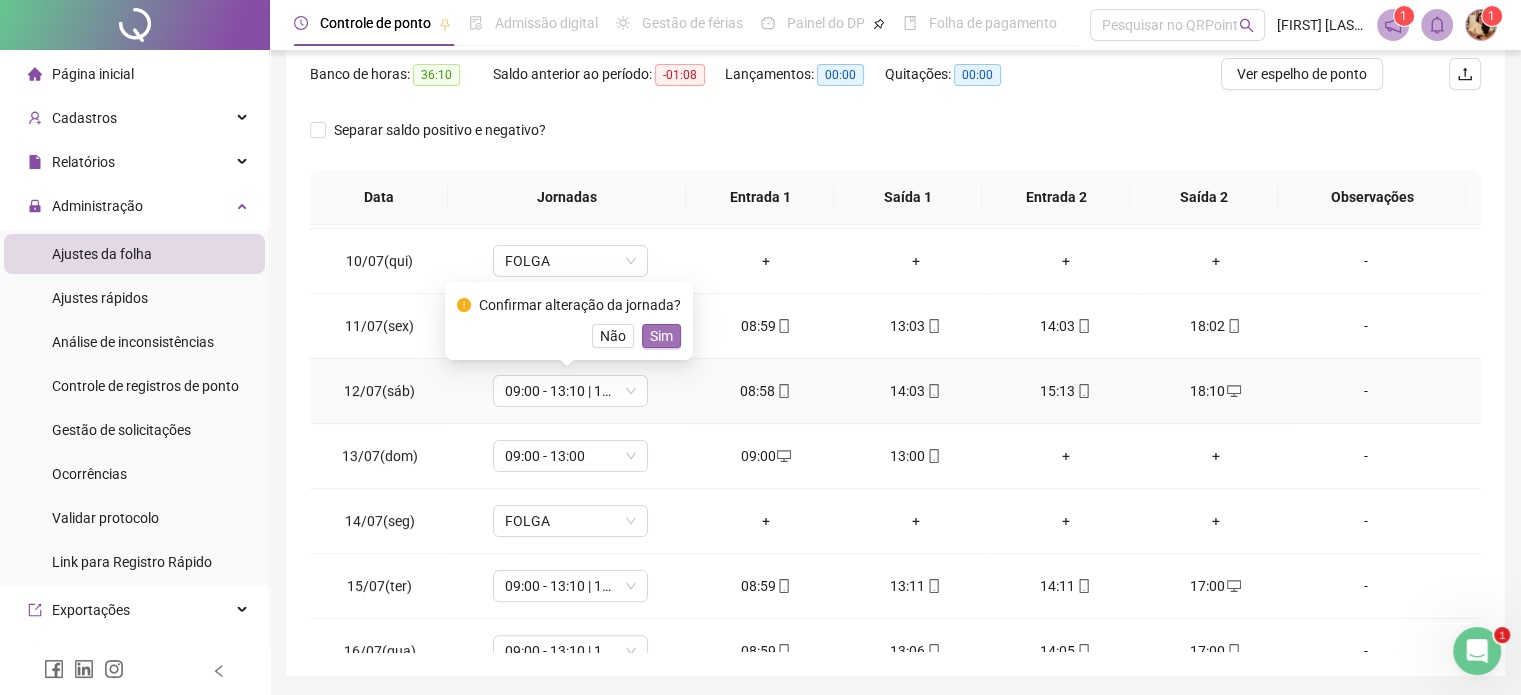 click on "Sim" at bounding box center (661, 336) 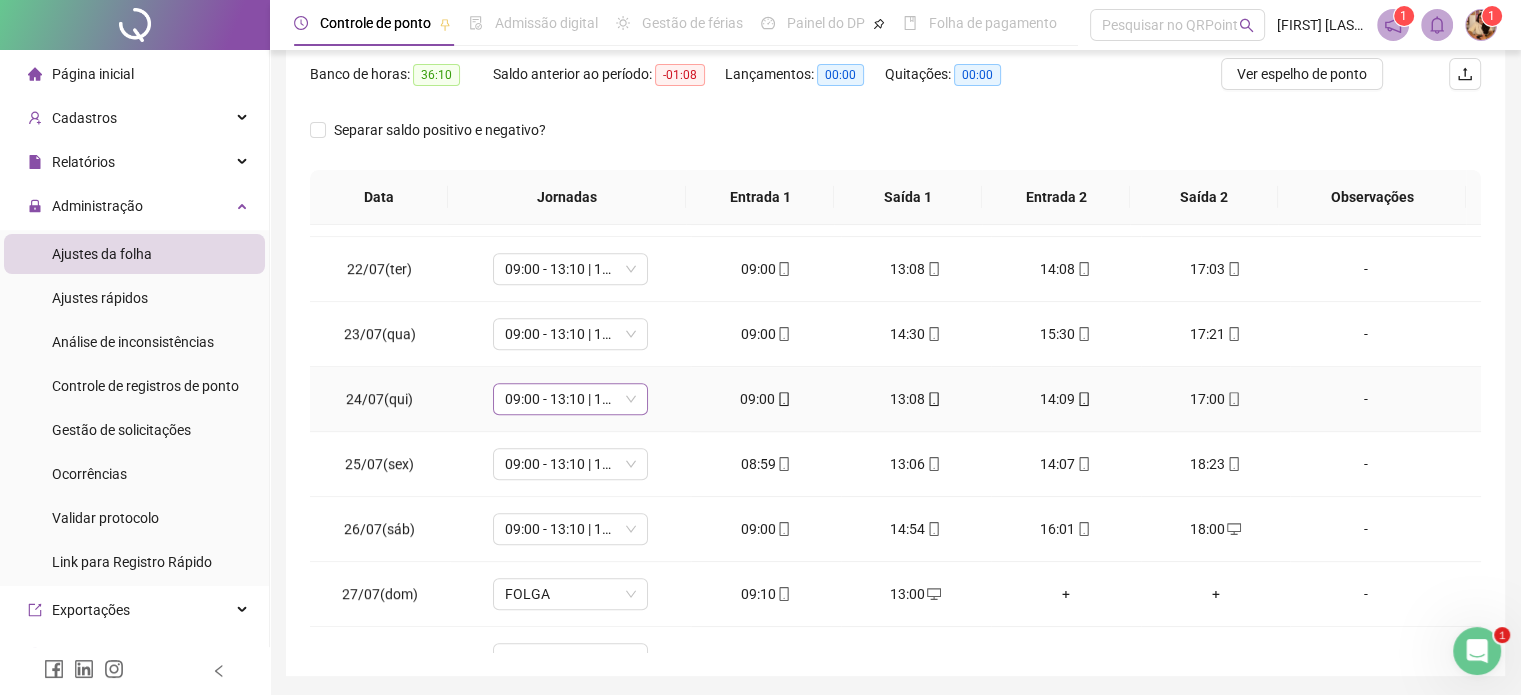 scroll, scrollTop: 1581, scrollLeft: 0, axis: vertical 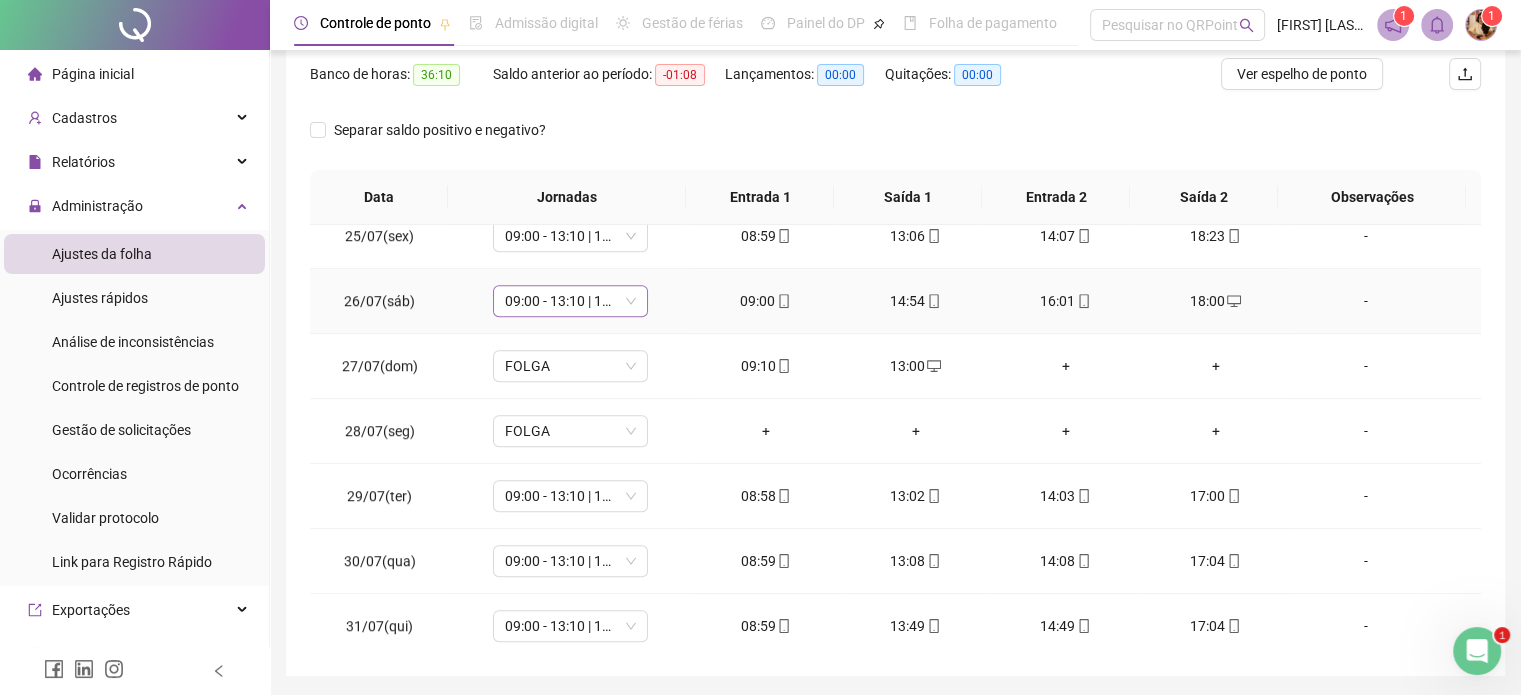click on "09:00 - 13:10 | 14:10 - 18:00" at bounding box center [570, 301] 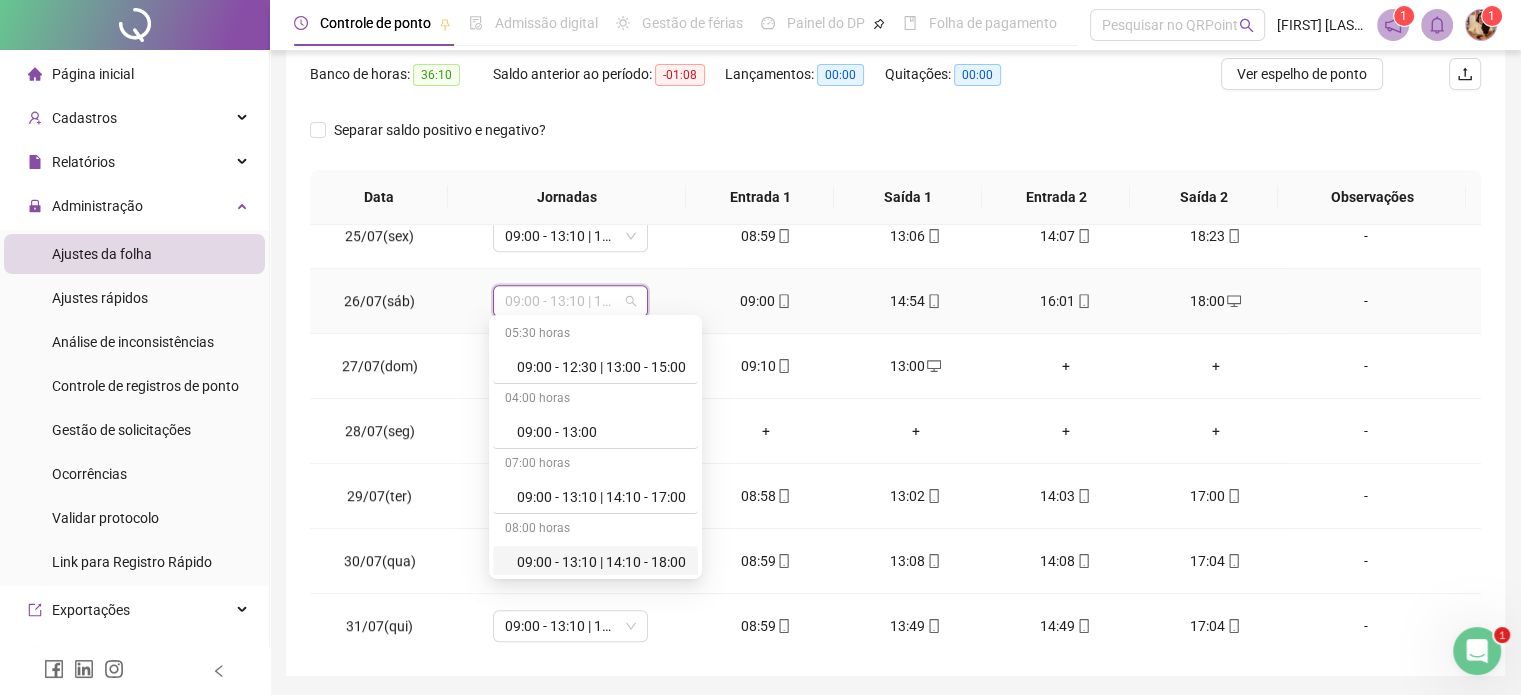 click on "09:00 - 13:10 | 14:10 - 18:00" at bounding box center (601, 562) 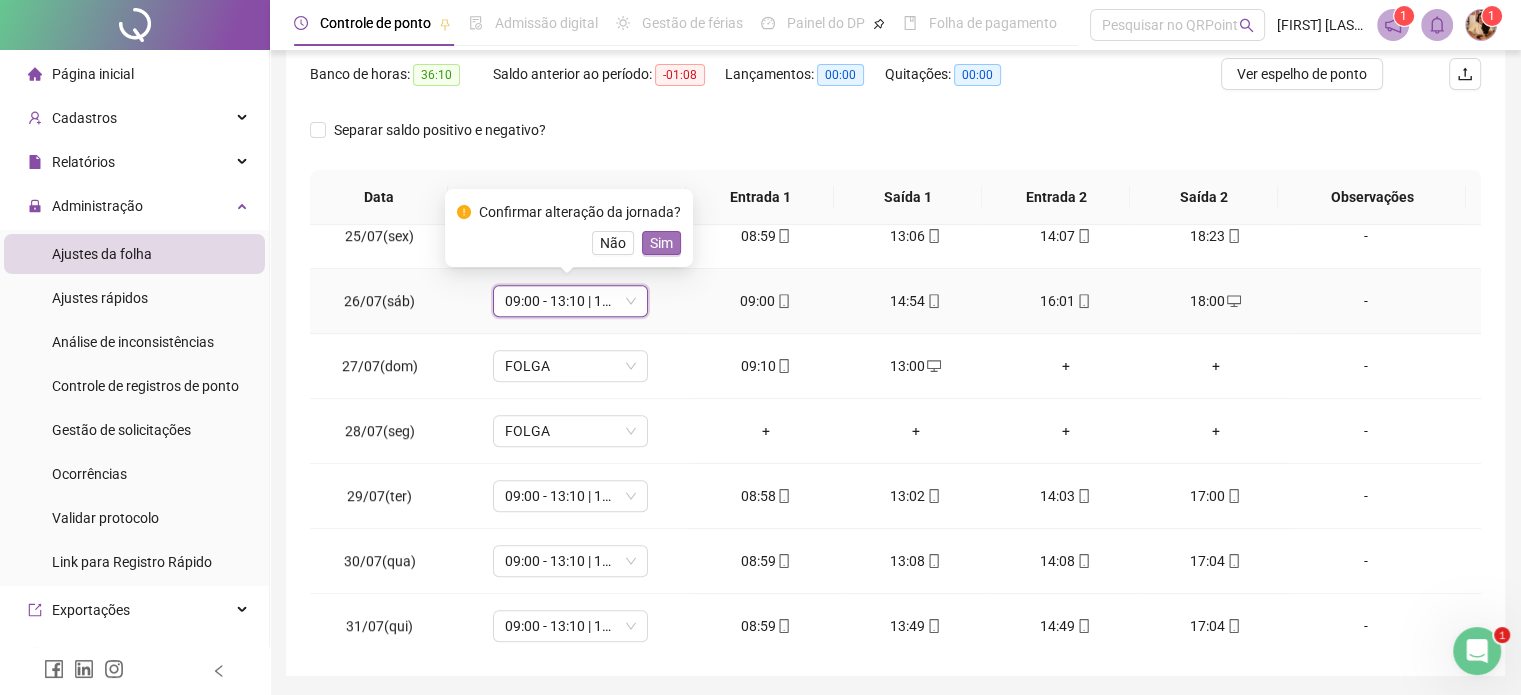 click on "Sim" at bounding box center [661, 243] 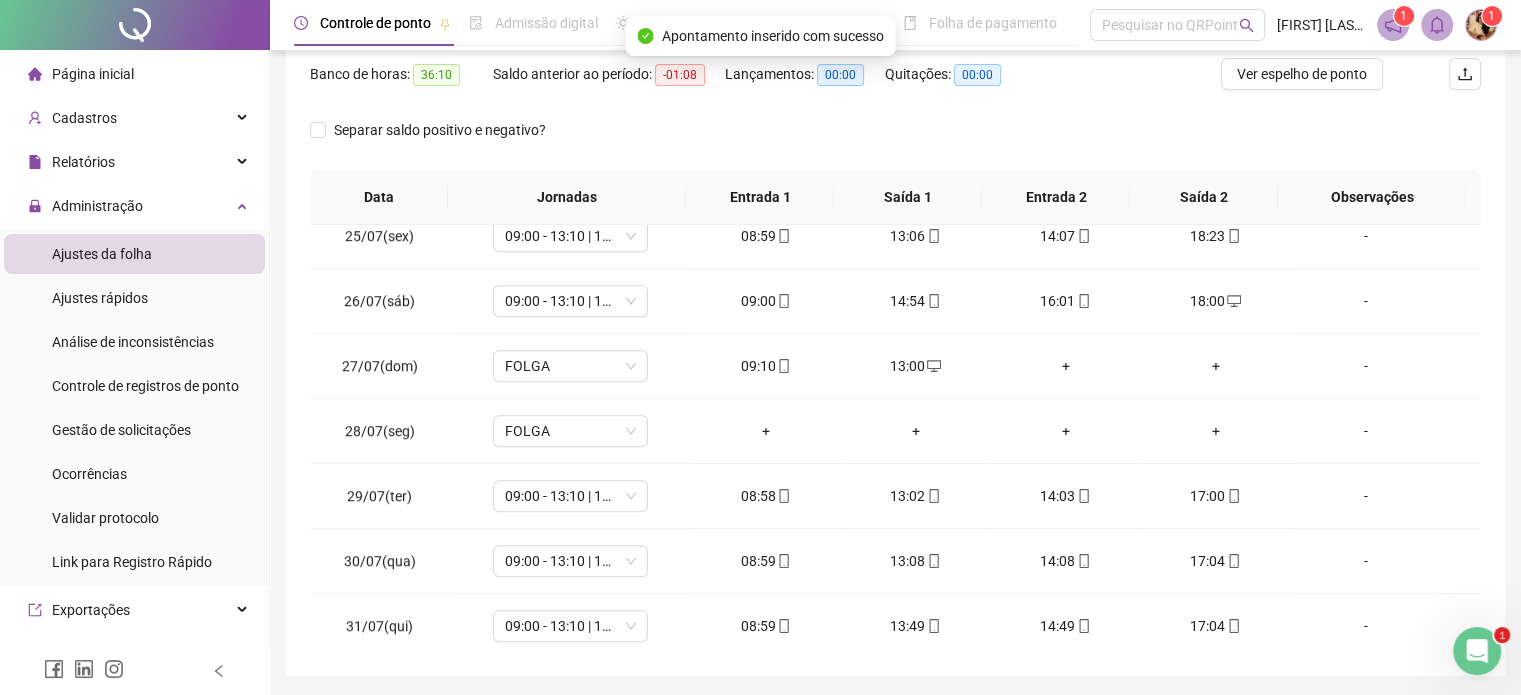 scroll, scrollTop: 0, scrollLeft: 0, axis: both 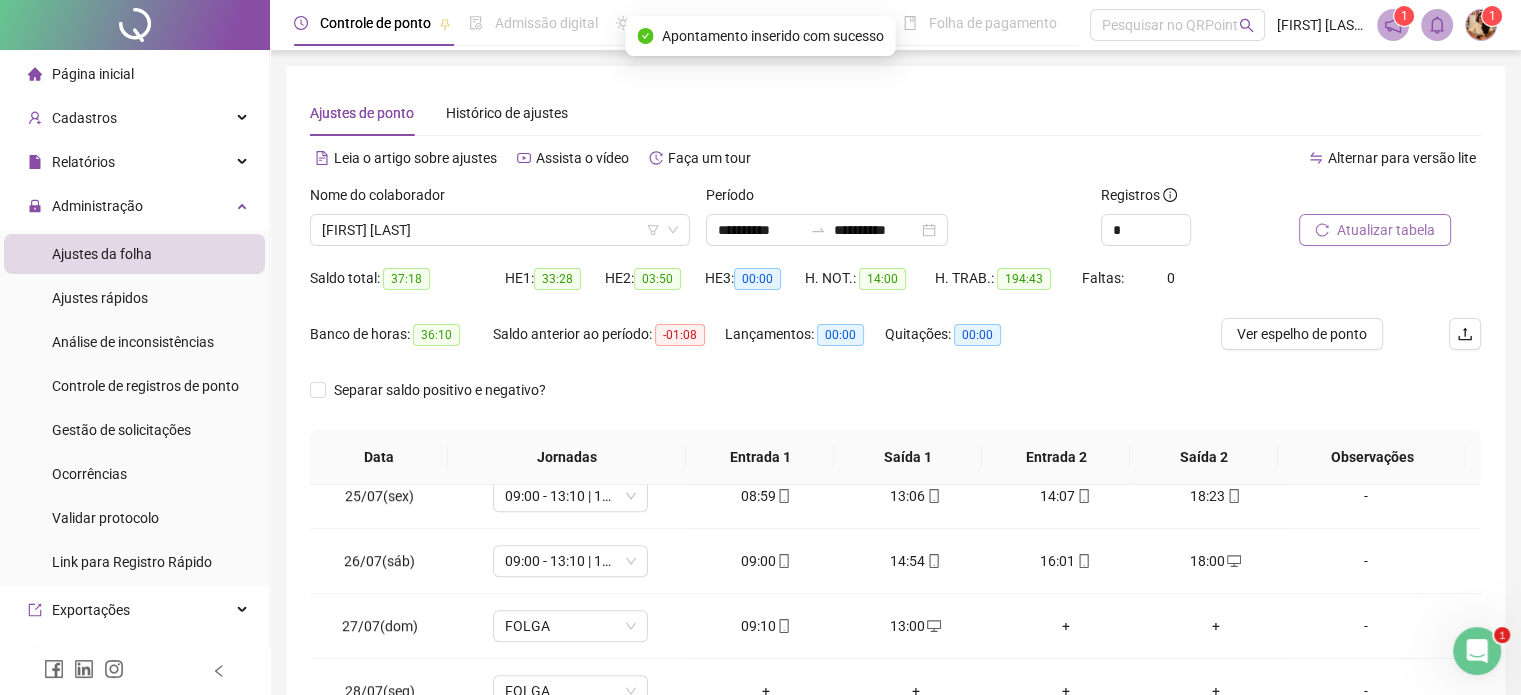 click on "Atualizar tabela" at bounding box center (1386, 230) 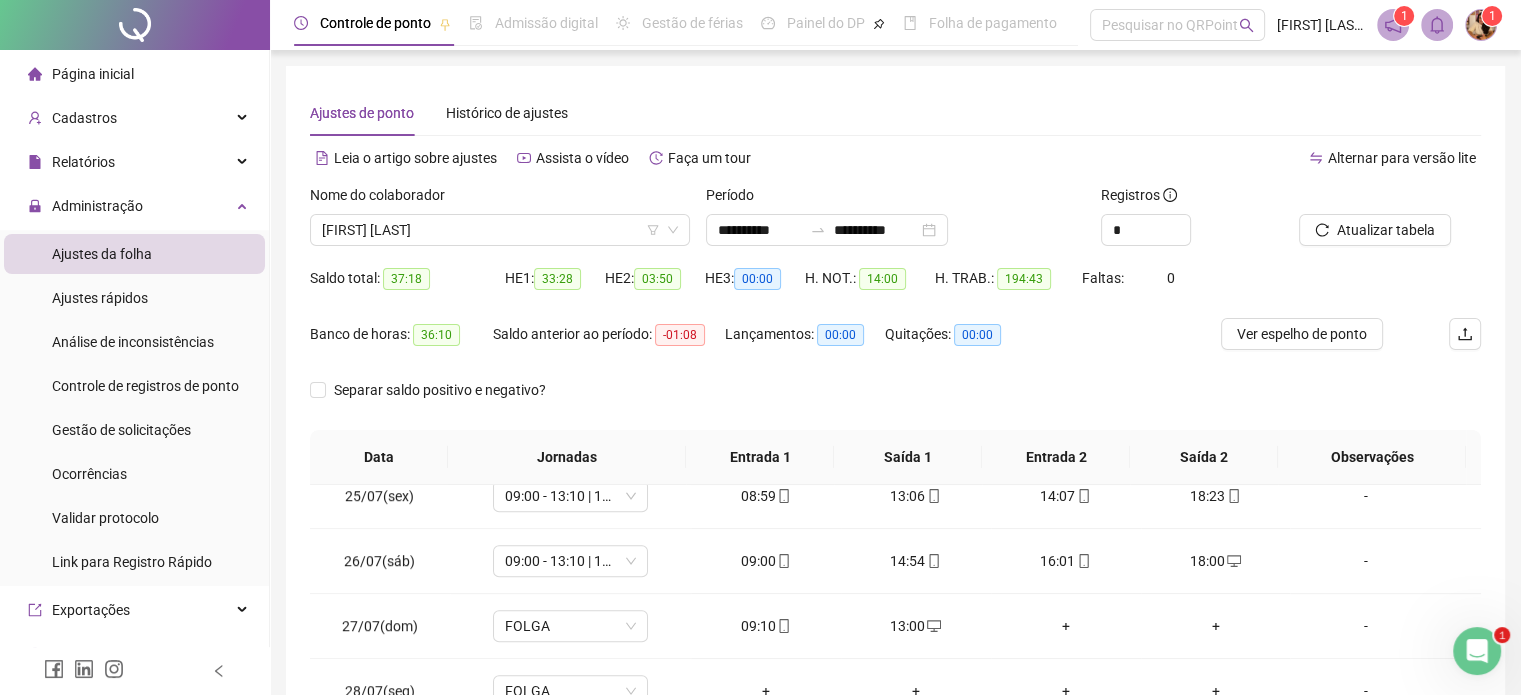 click on "Ver espelho de ponto" at bounding box center (1302, 334) 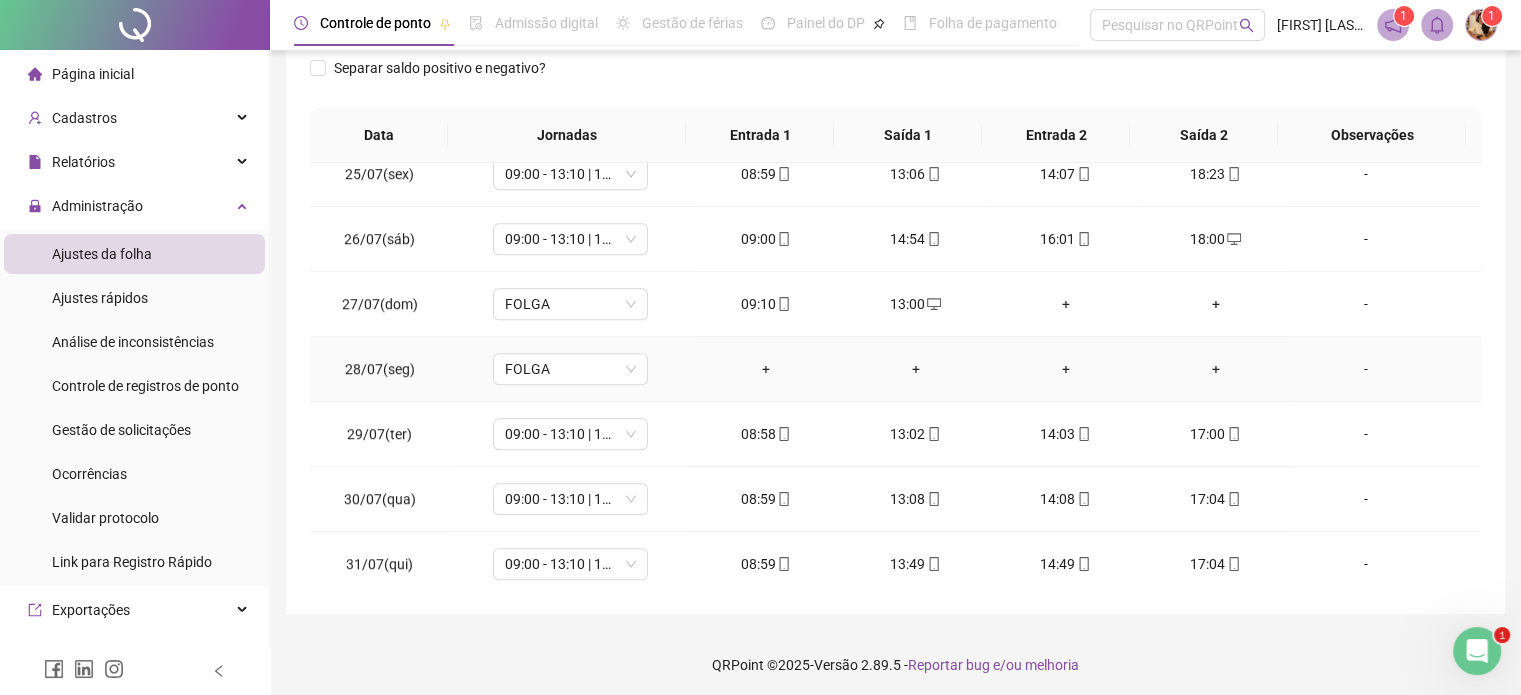 scroll, scrollTop: 326, scrollLeft: 0, axis: vertical 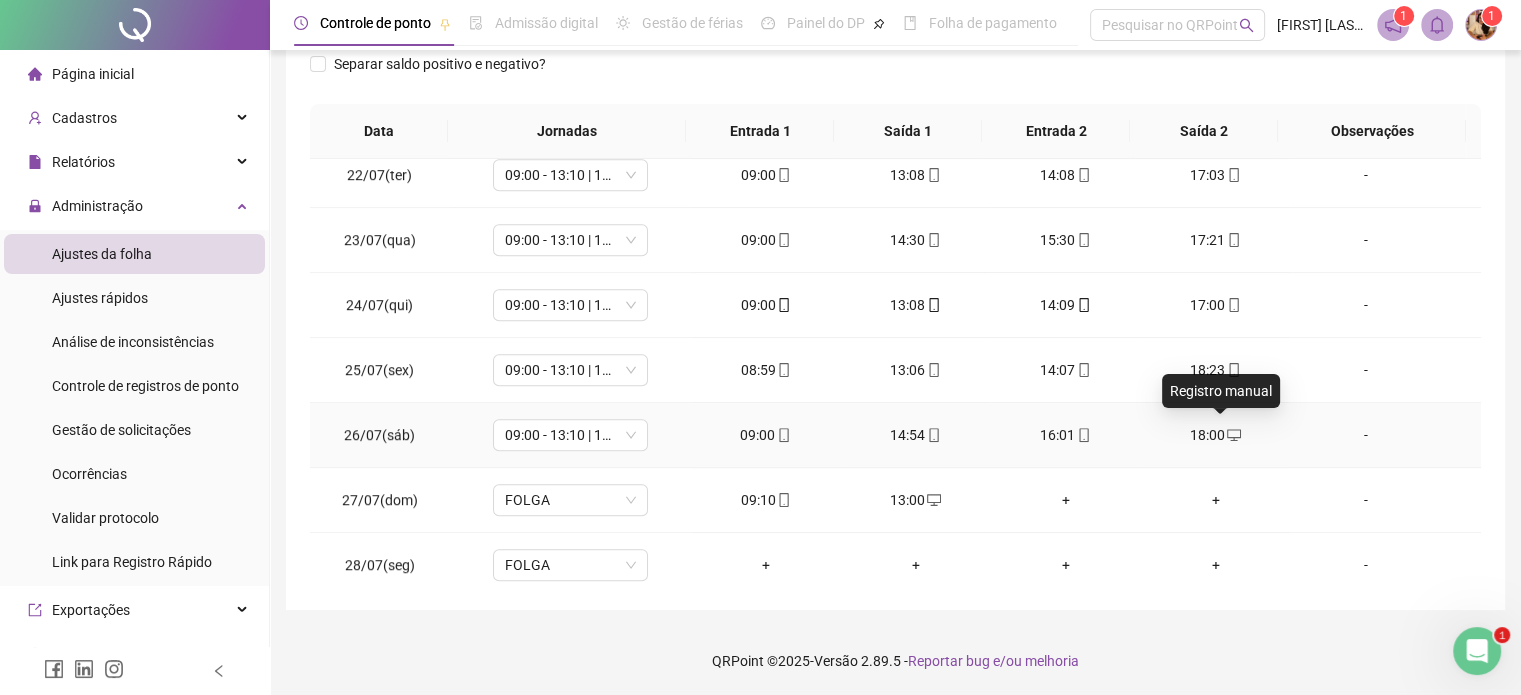 click 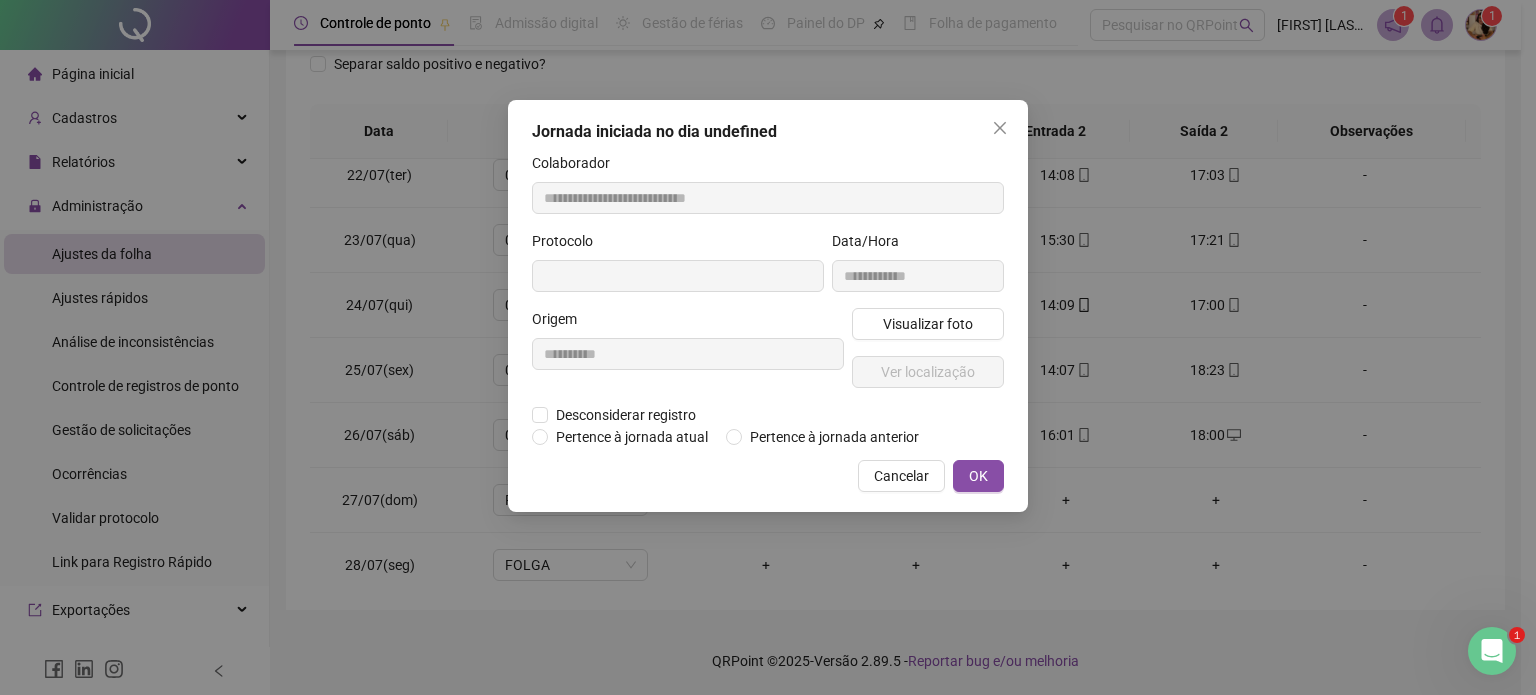 type on "**********" 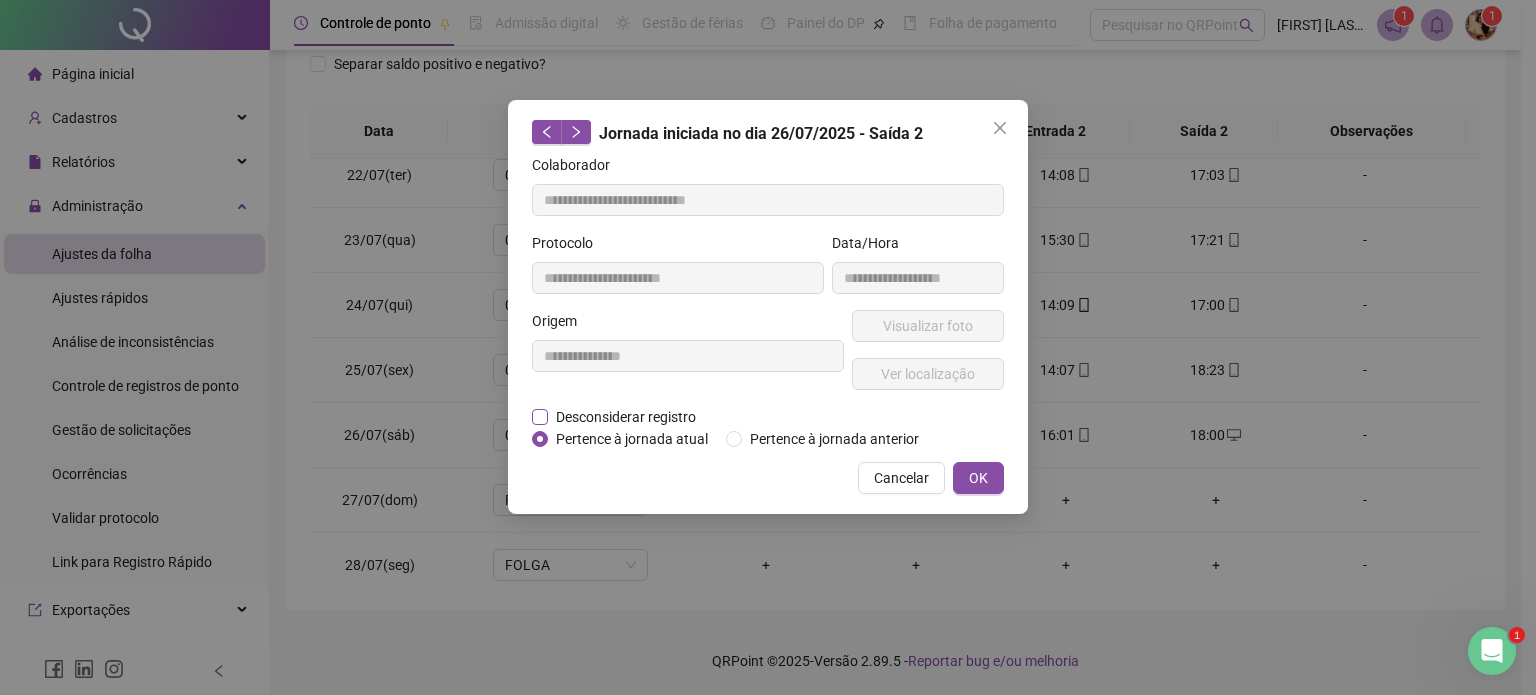 click on "Desconsiderar registro" at bounding box center (626, 417) 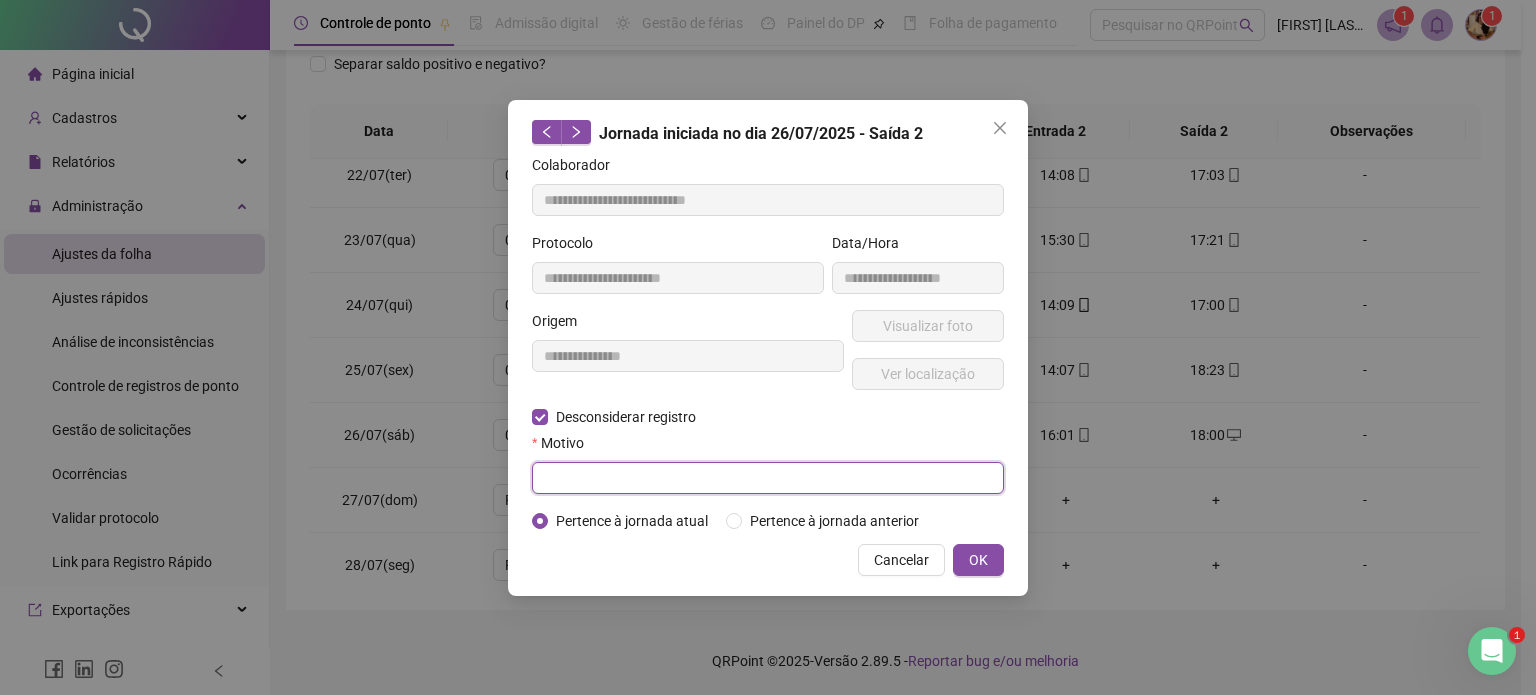 click at bounding box center (768, 478) 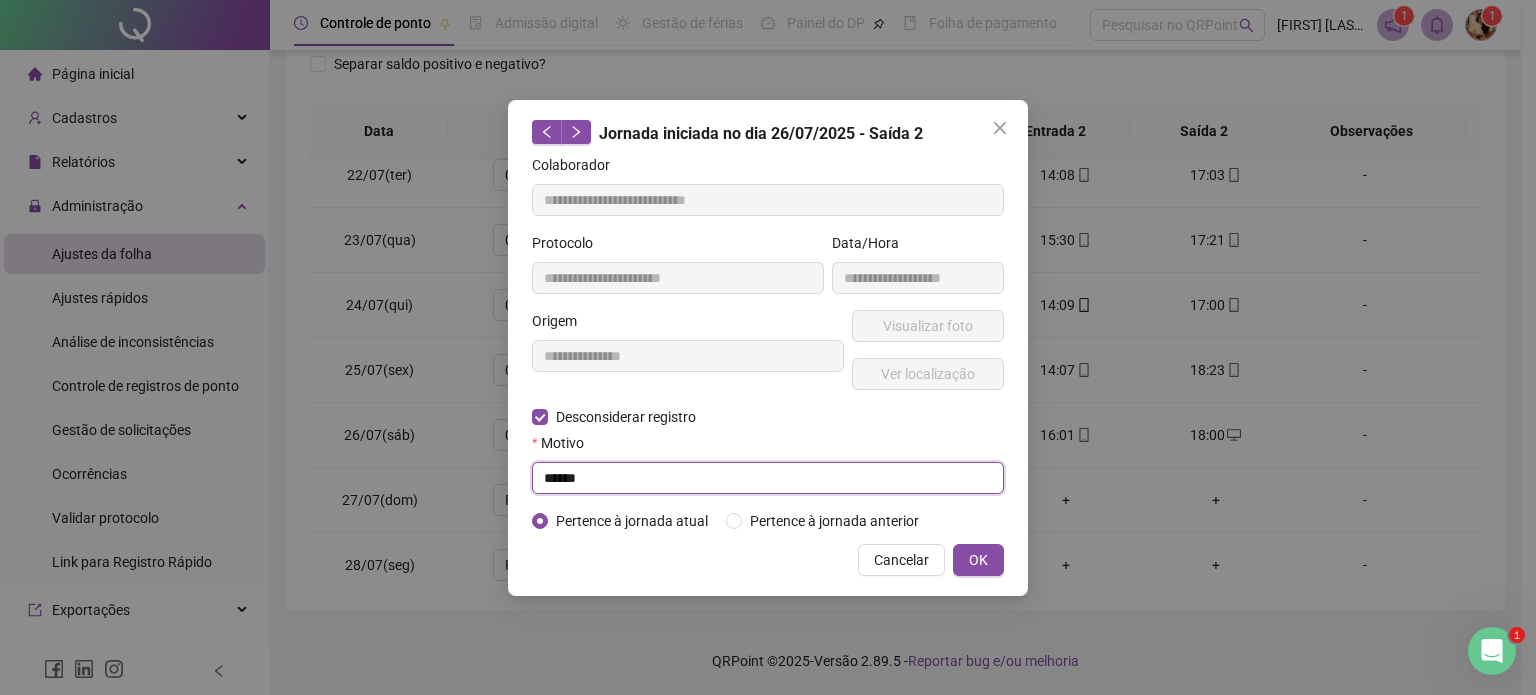 type on "******" 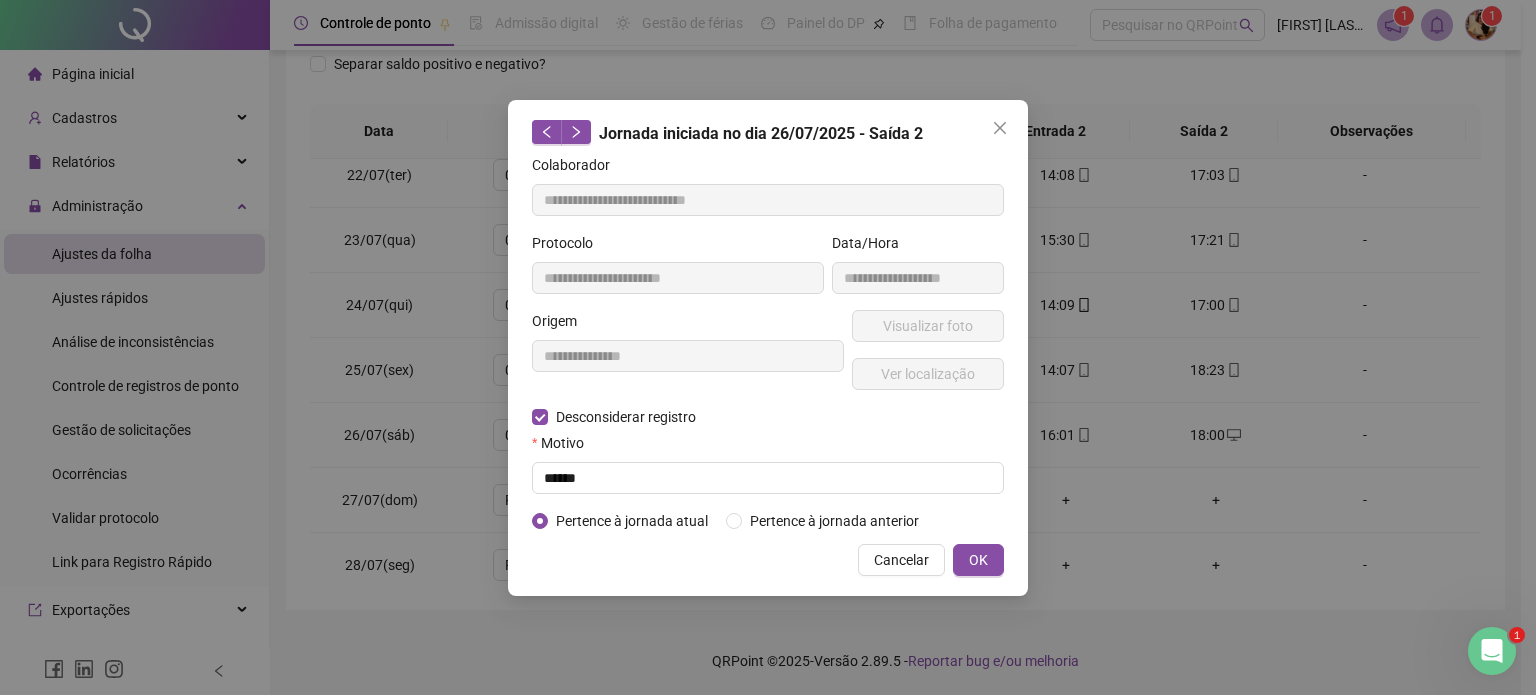 click on "Pertence à jornada atual" at bounding box center (632, 521) 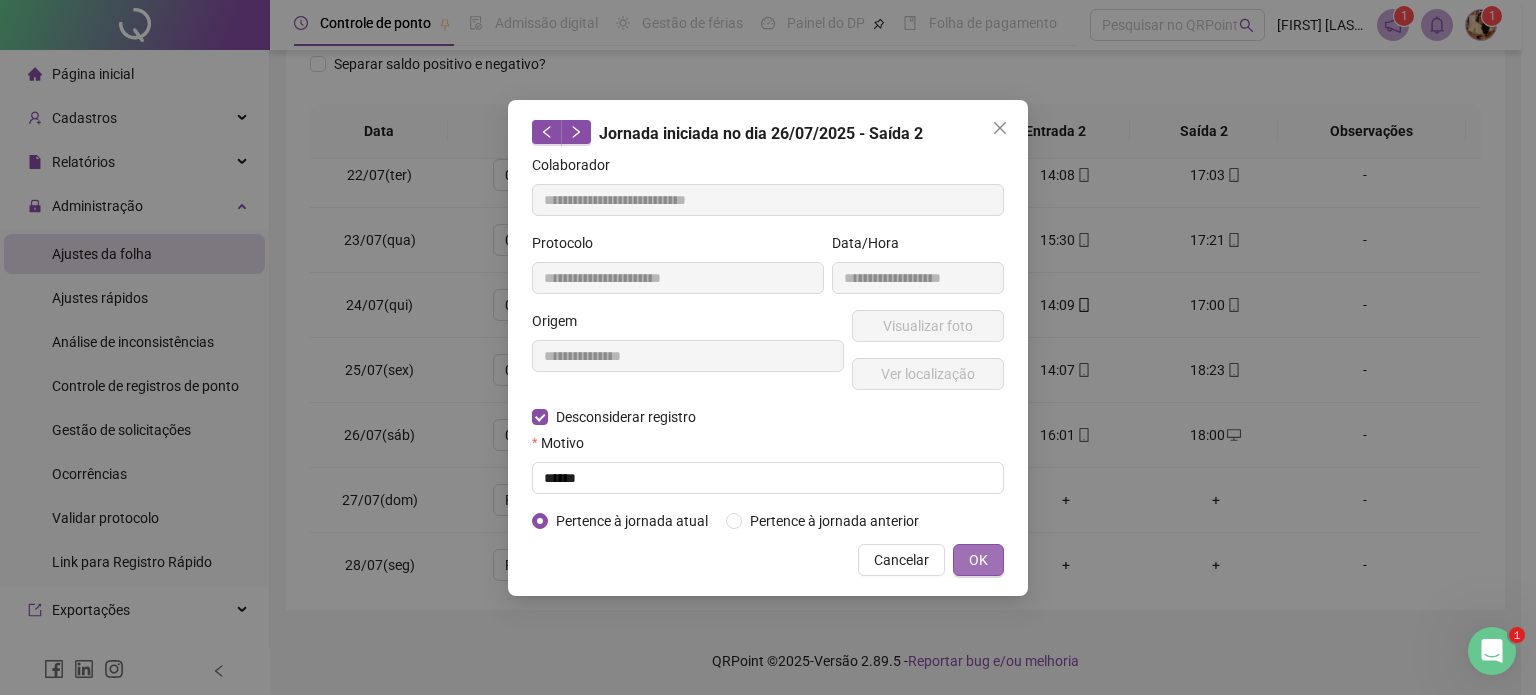 click on "OK" at bounding box center [978, 560] 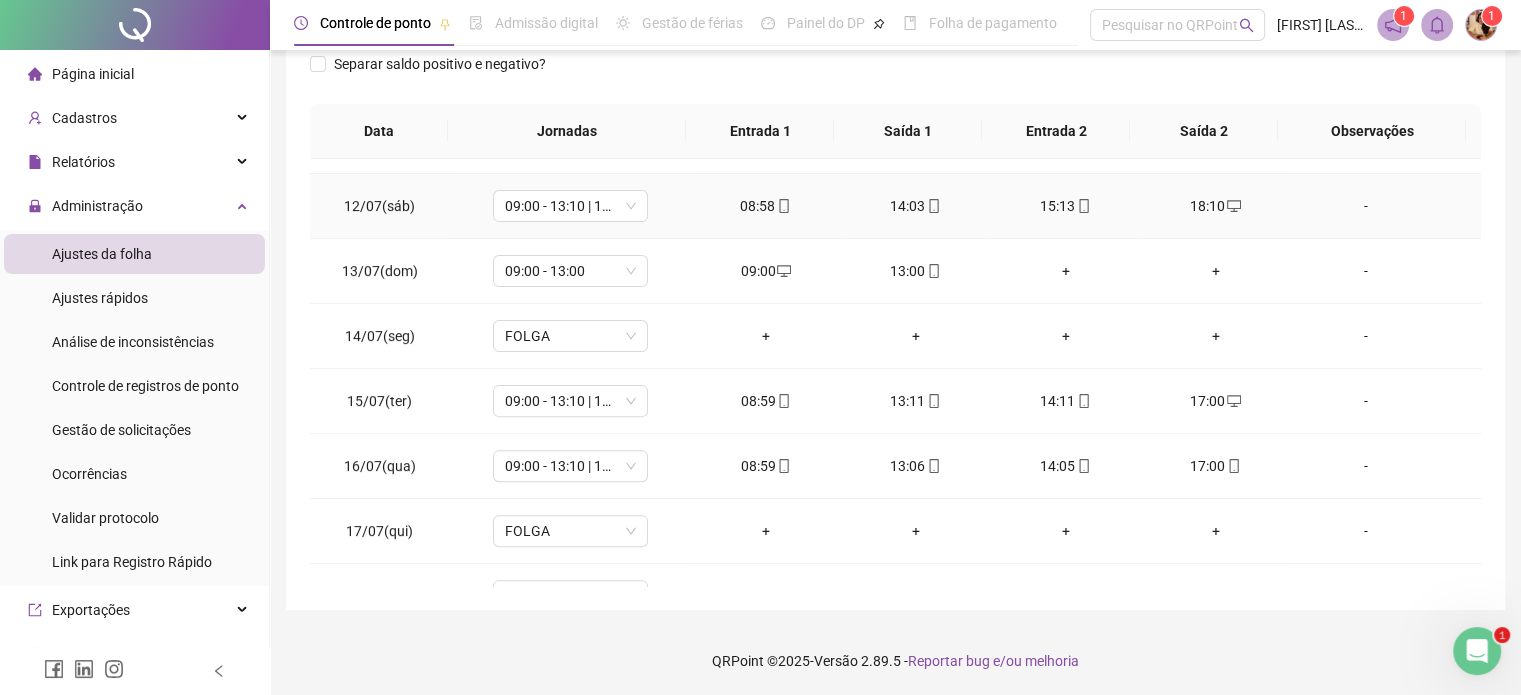 scroll, scrollTop: 481, scrollLeft: 0, axis: vertical 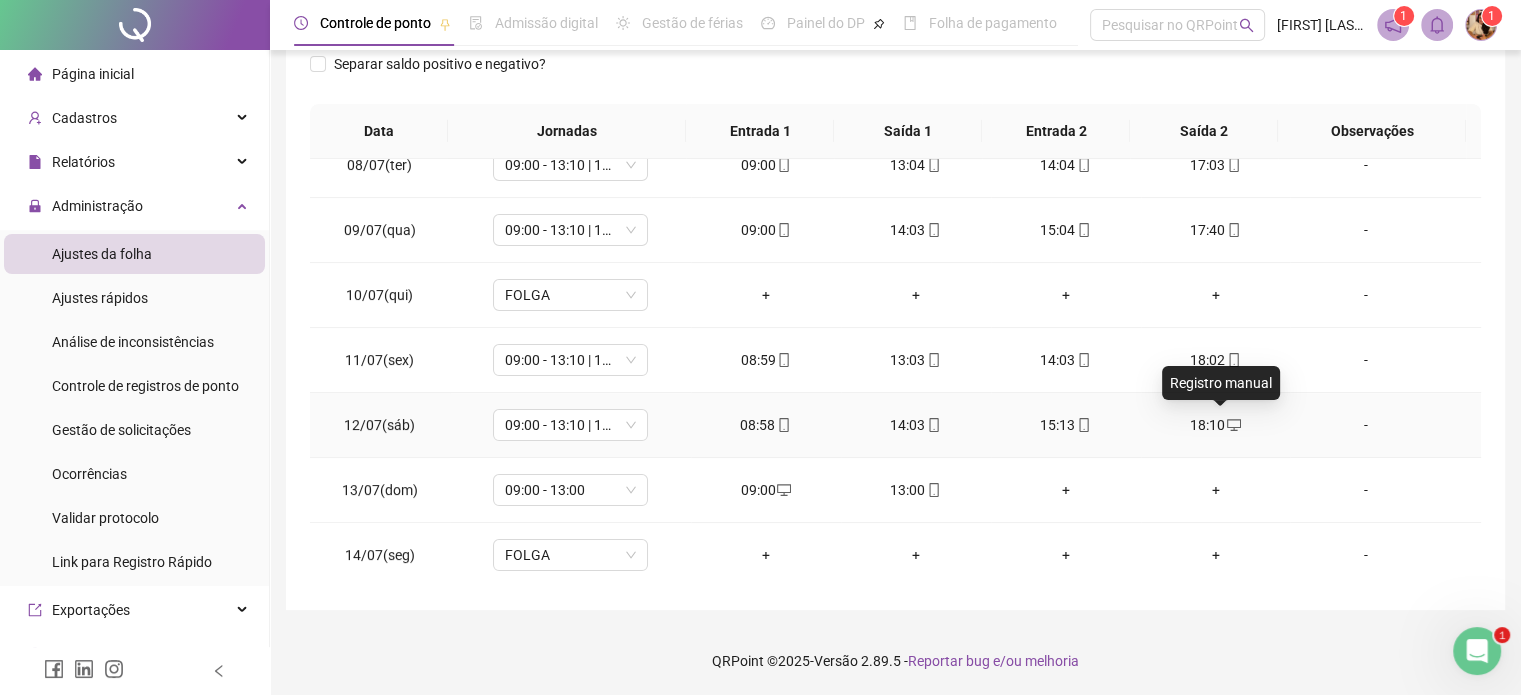click 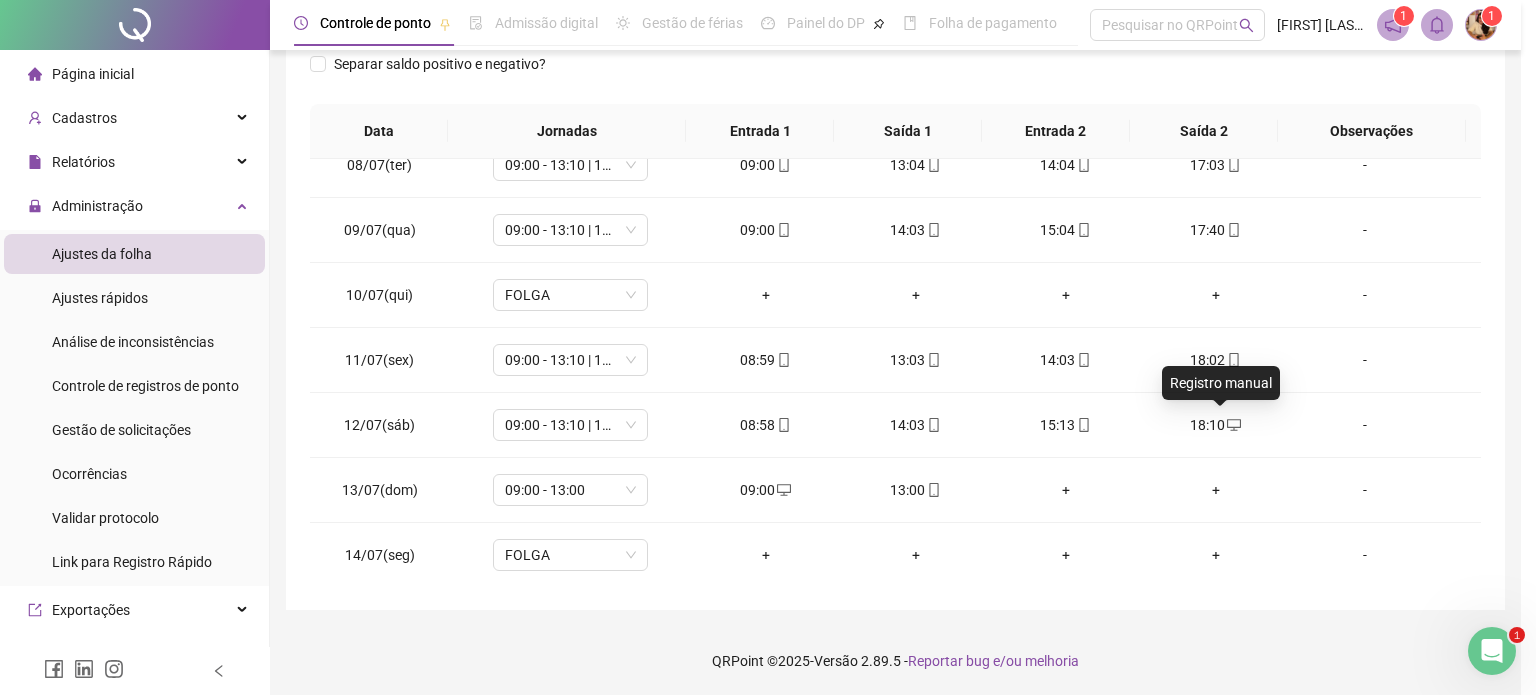 type on "**********" 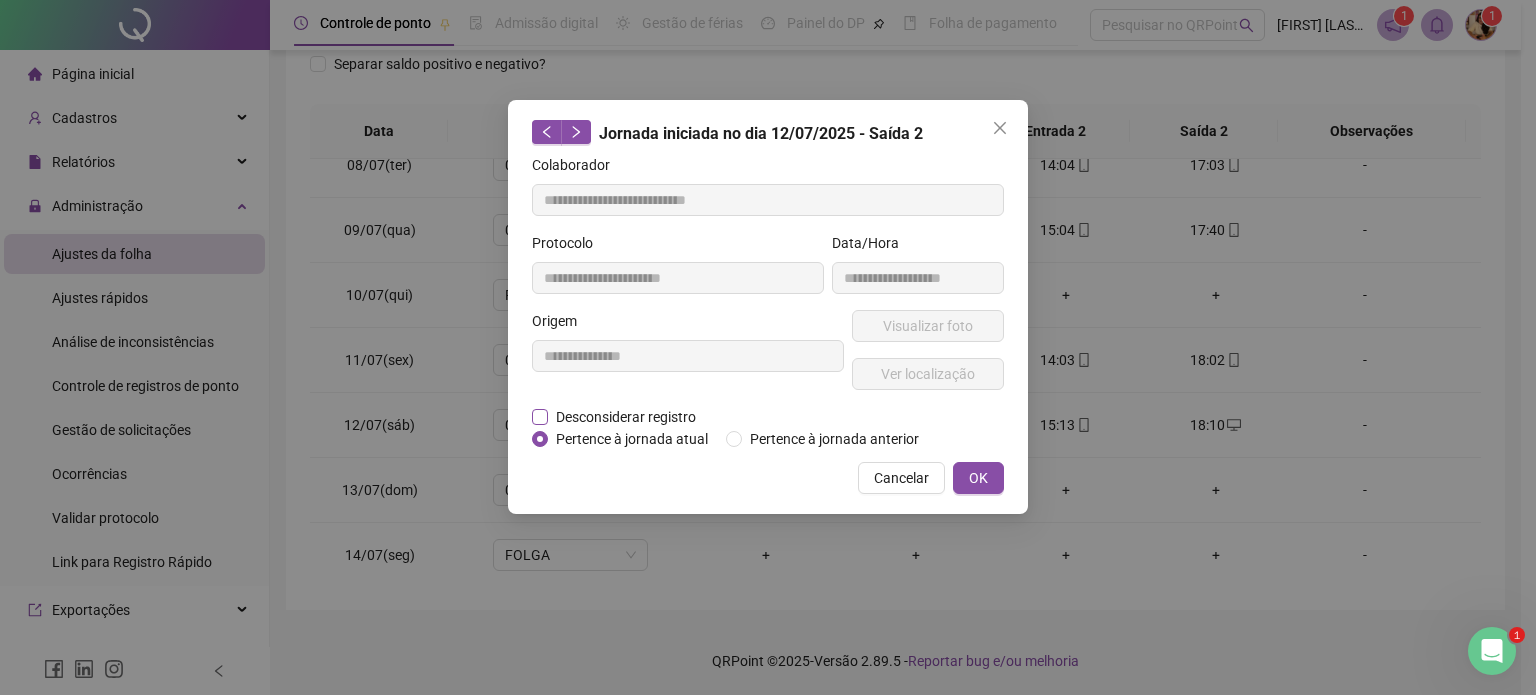 click on "Desconsiderar registro" at bounding box center (626, 417) 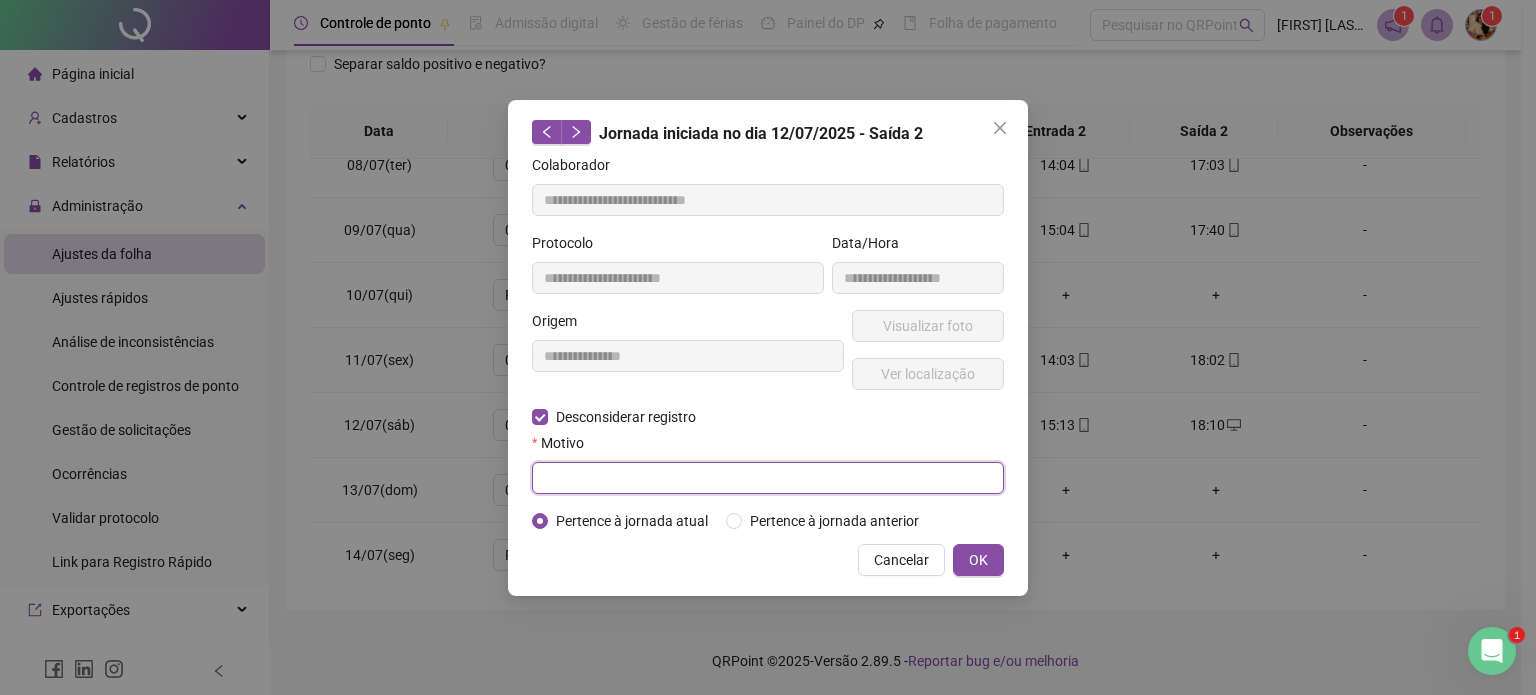 click at bounding box center (768, 478) 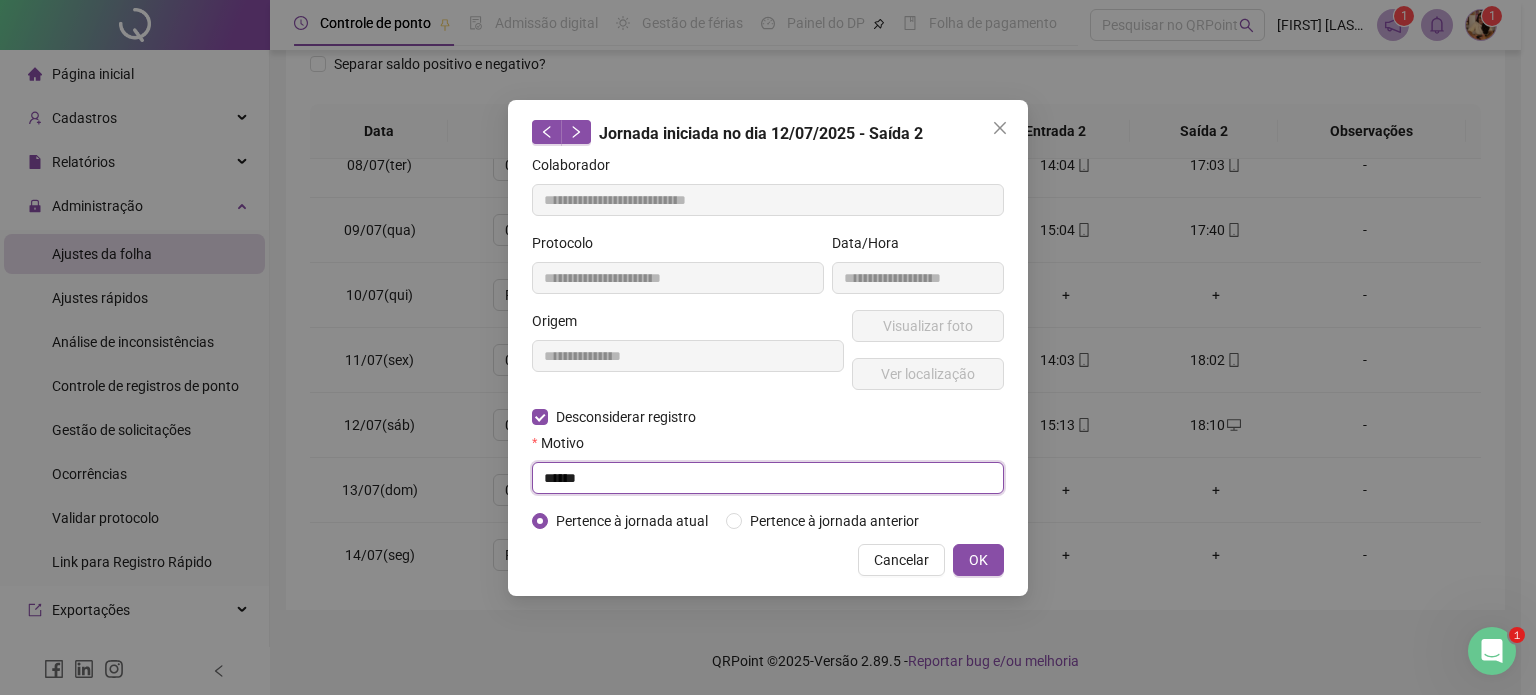 type on "******" 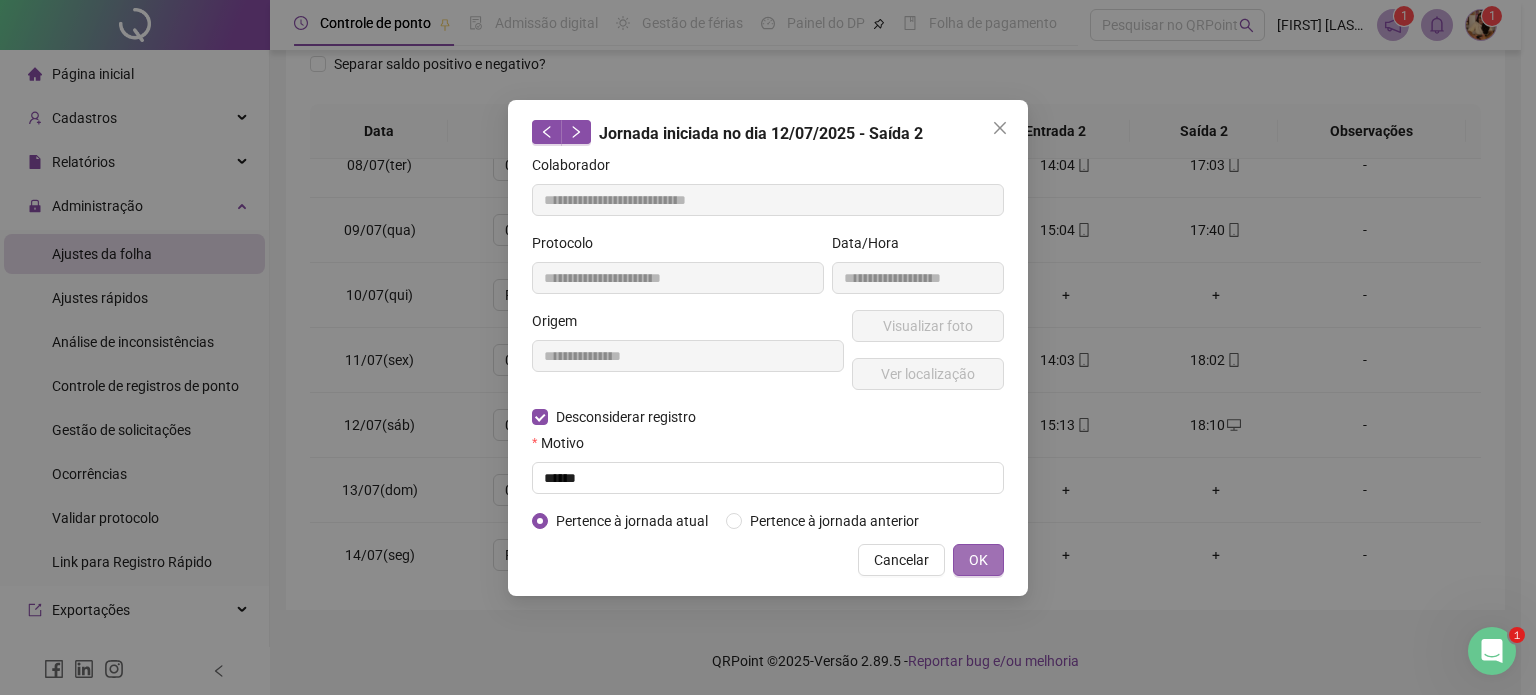 drag, startPoint x: 1013, startPoint y: 565, endPoint x: 989, endPoint y: 559, distance: 24.738634 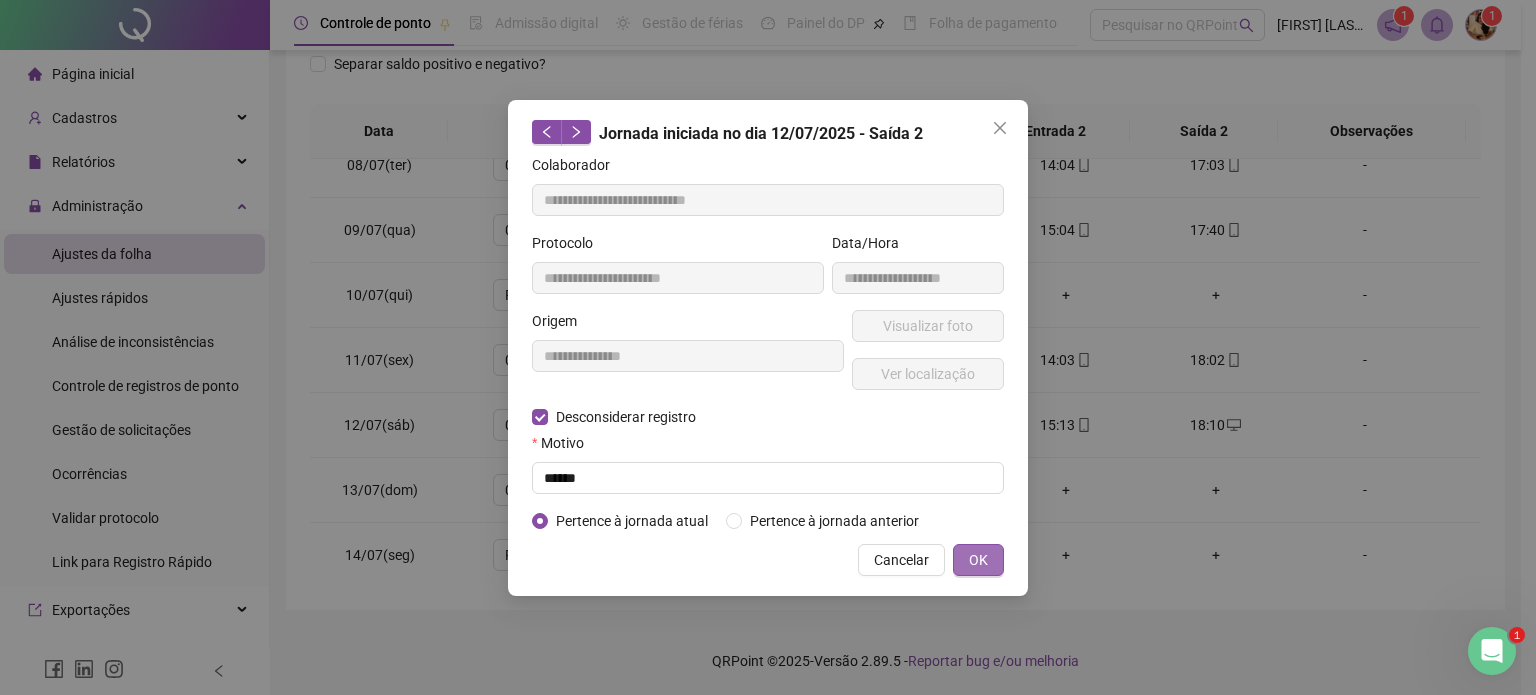 click on "**********" at bounding box center (768, 348) 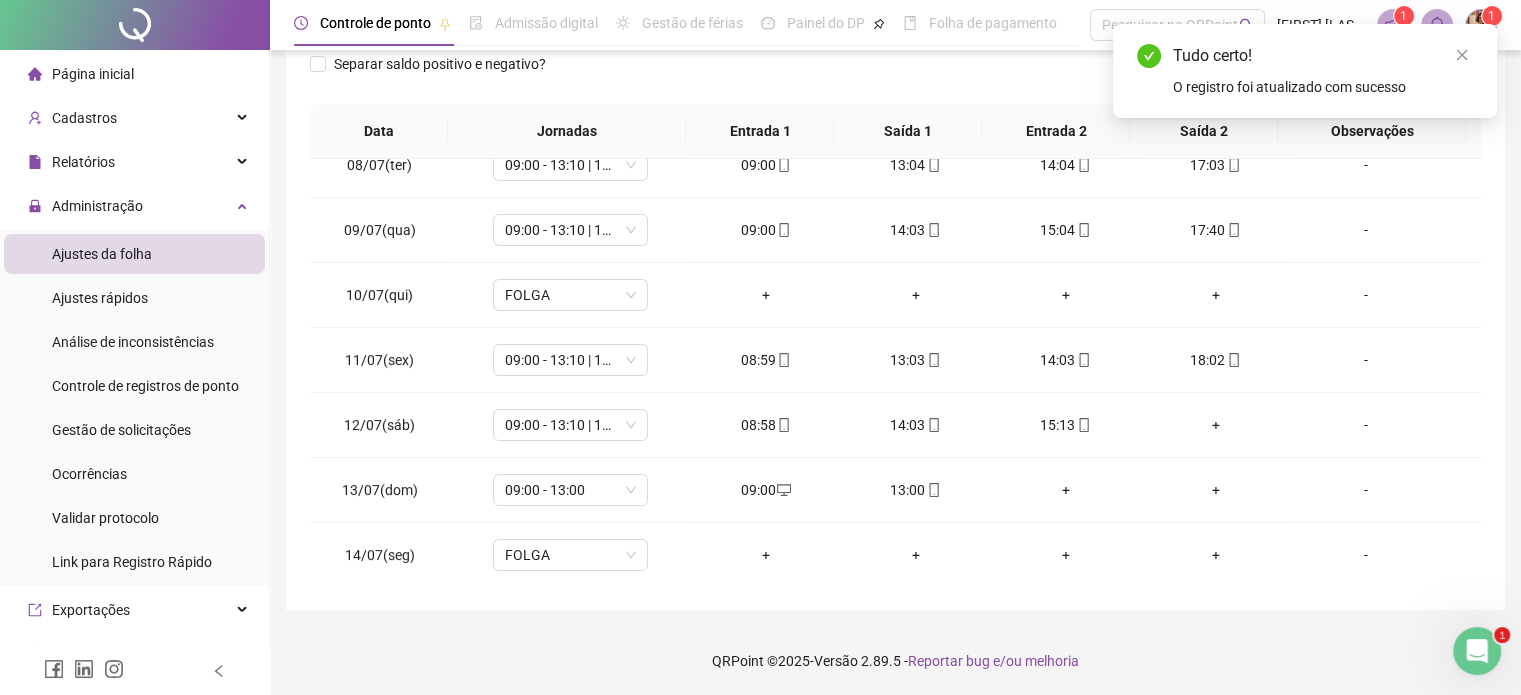click on "**********" at bounding box center (895, 185) 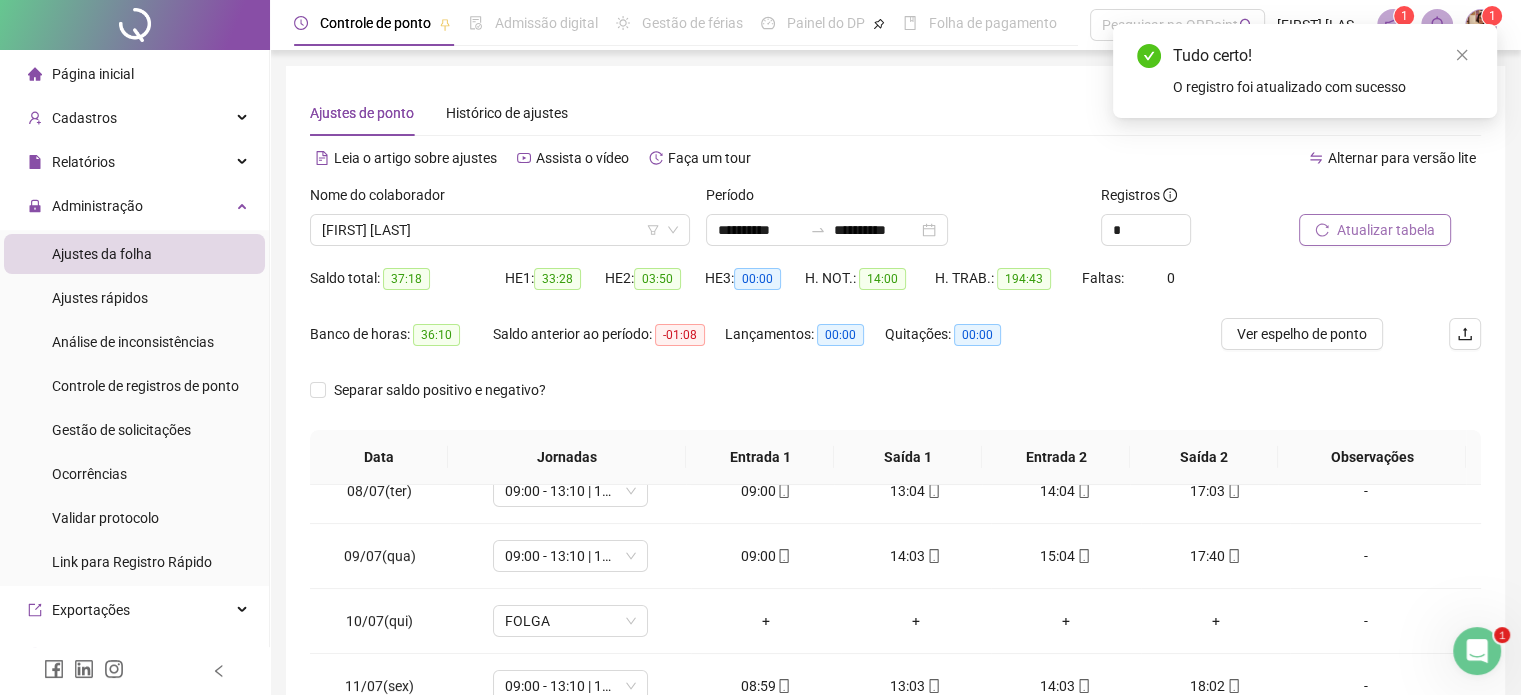 click on "Atualizar tabela" at bounding box center (1386, 230) 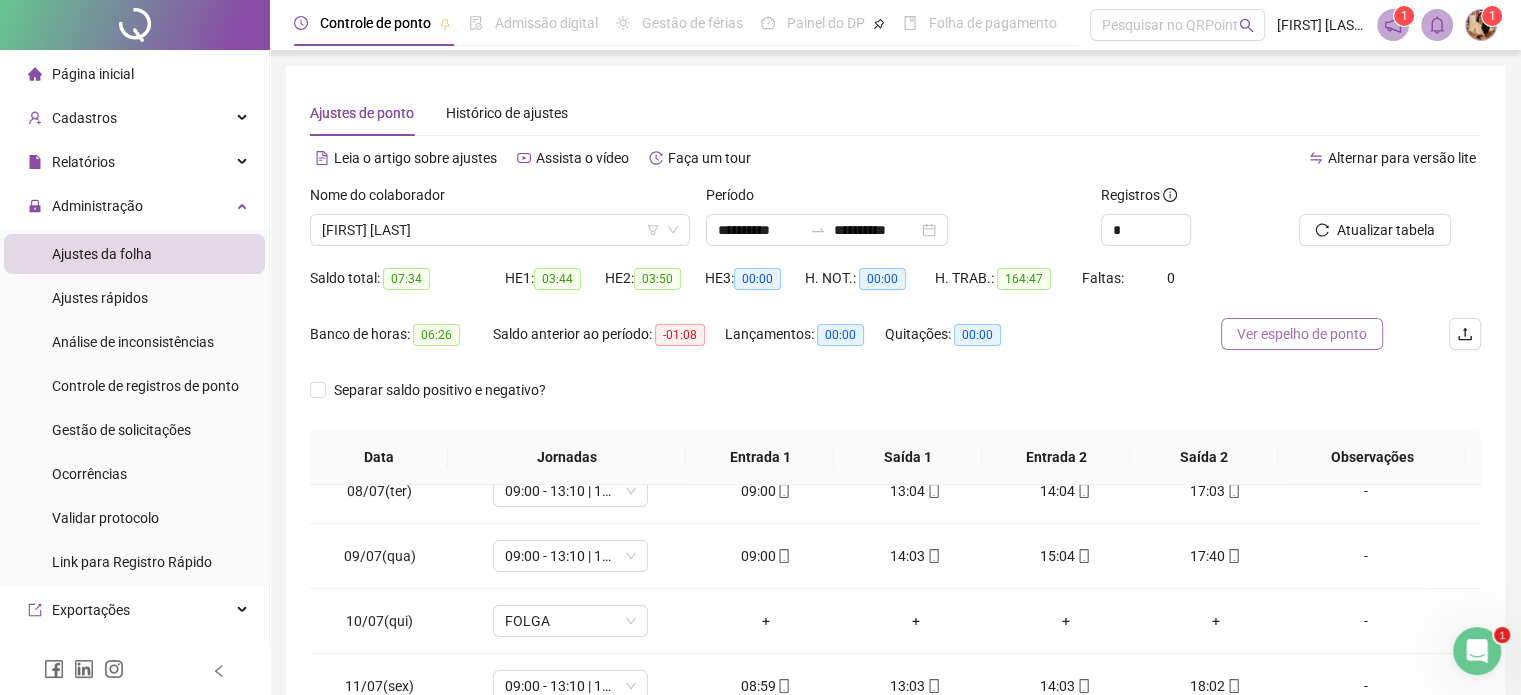 click on "Ver espelho de ponto" at bounding box center (1302, 334) 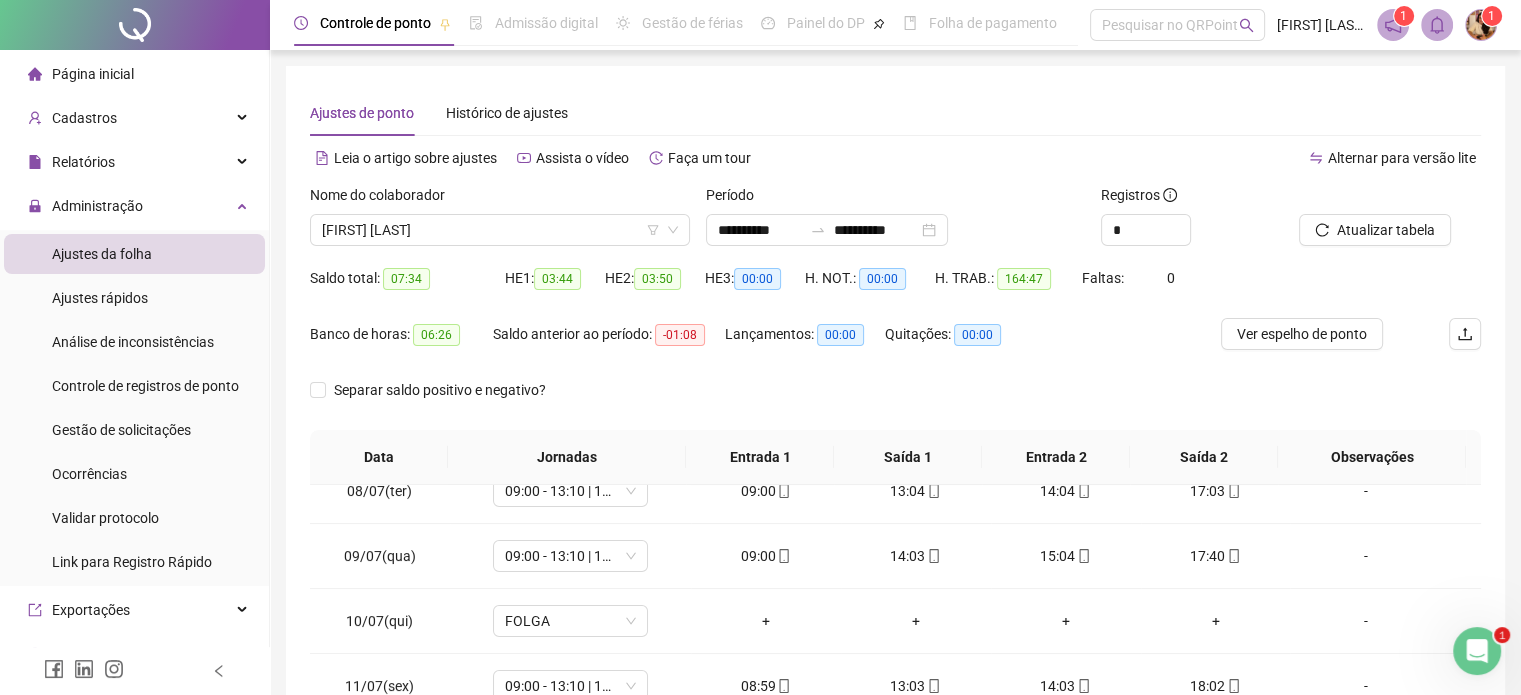 scroll, scrollTop: 326, scrollLeft: 0, axis: vertical 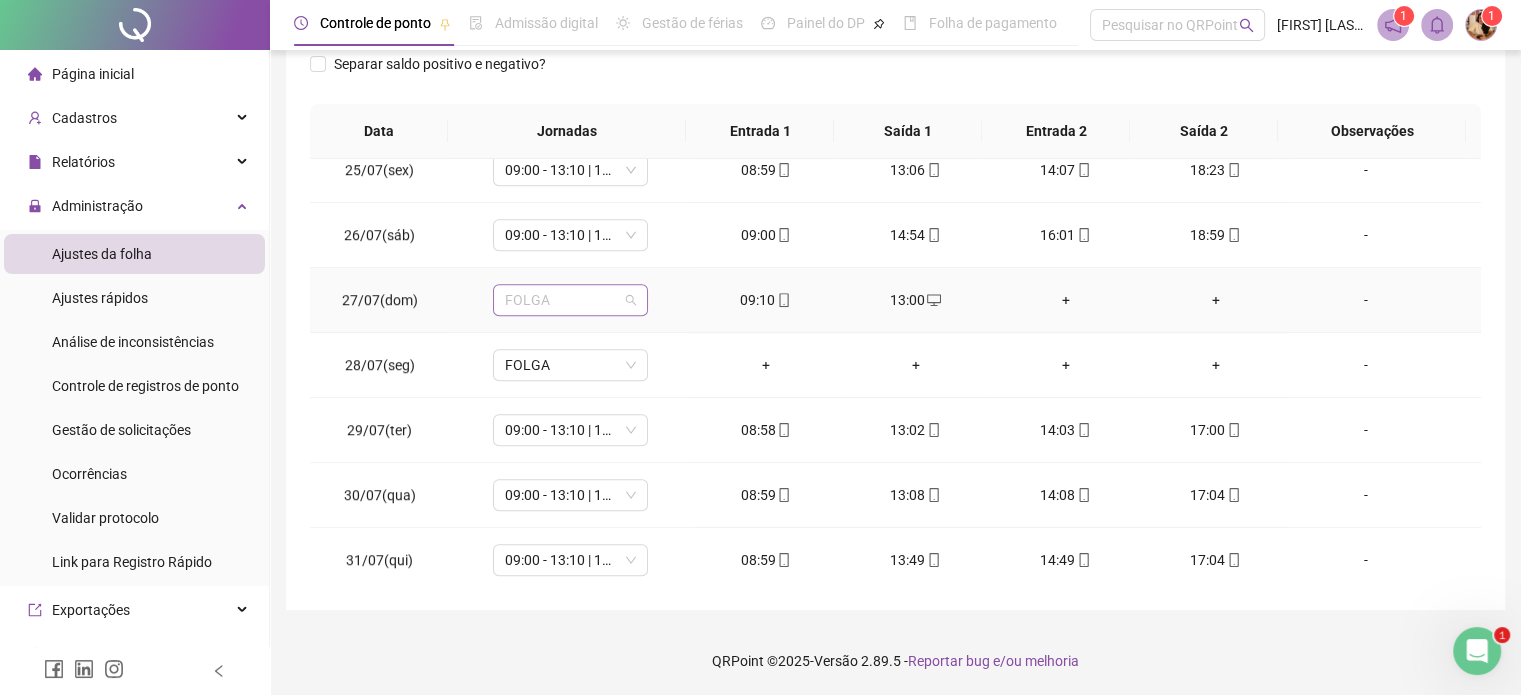 click on "FOLGA" at bounding box center (570, 300) 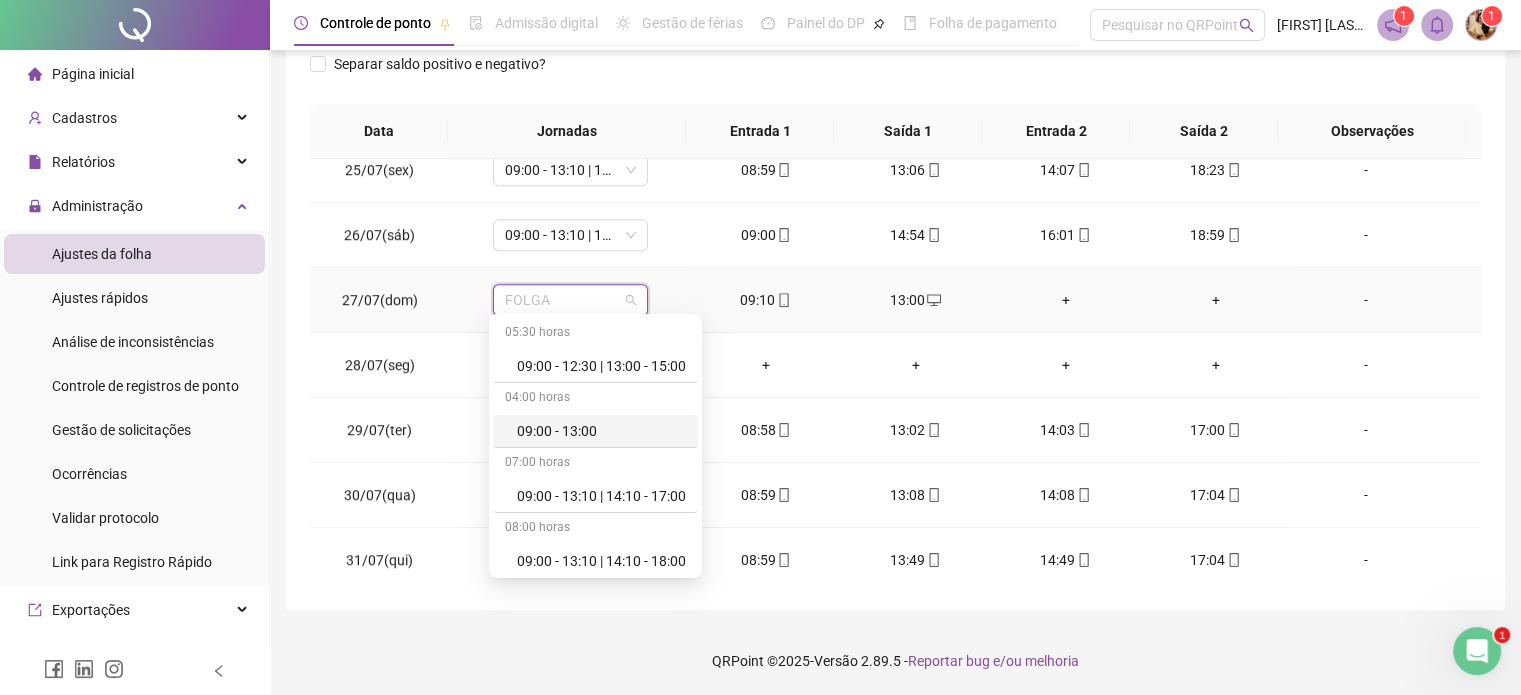 click on "09:00 - 13:00" at bounding box center (601, 431) 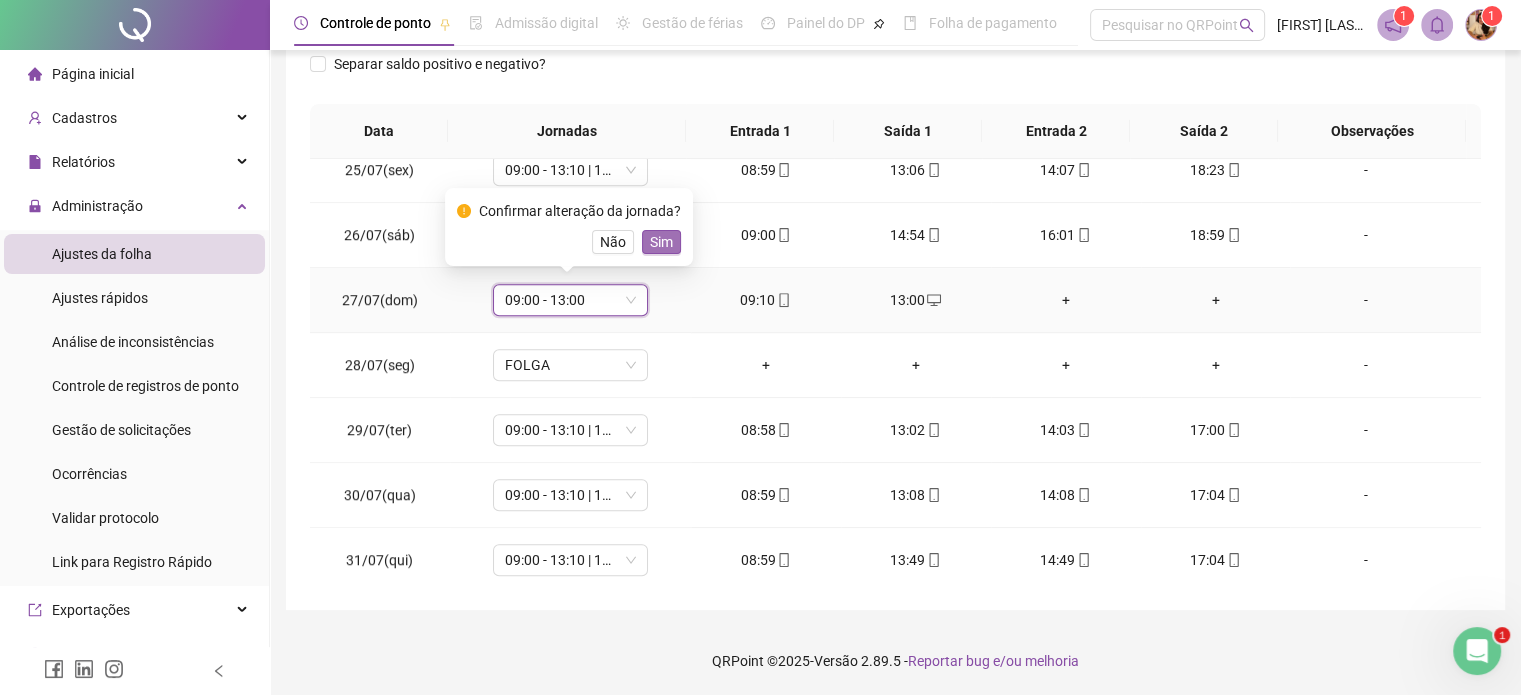 click on "Sim" at bounding box center (661, 242) 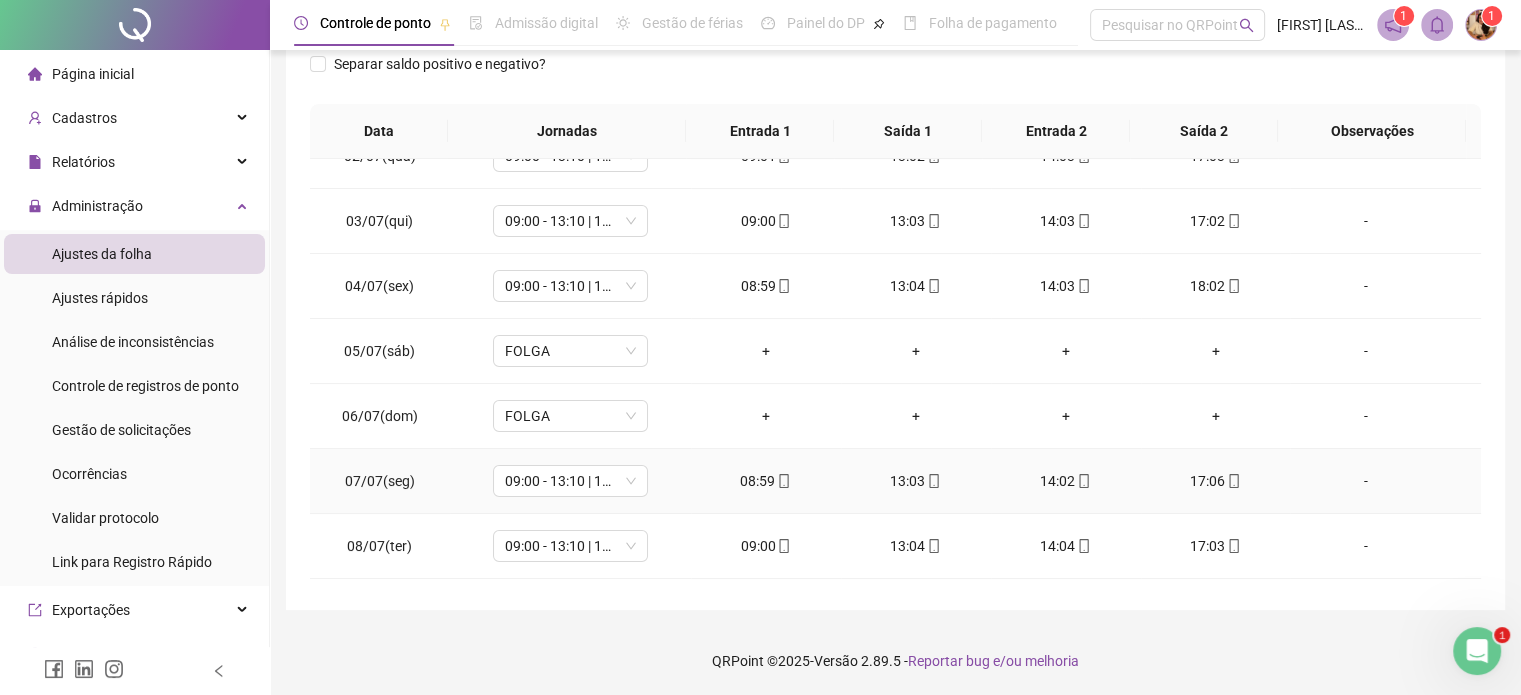 scroll, scrollTop: 0, scrollLeft: 0, axis: both 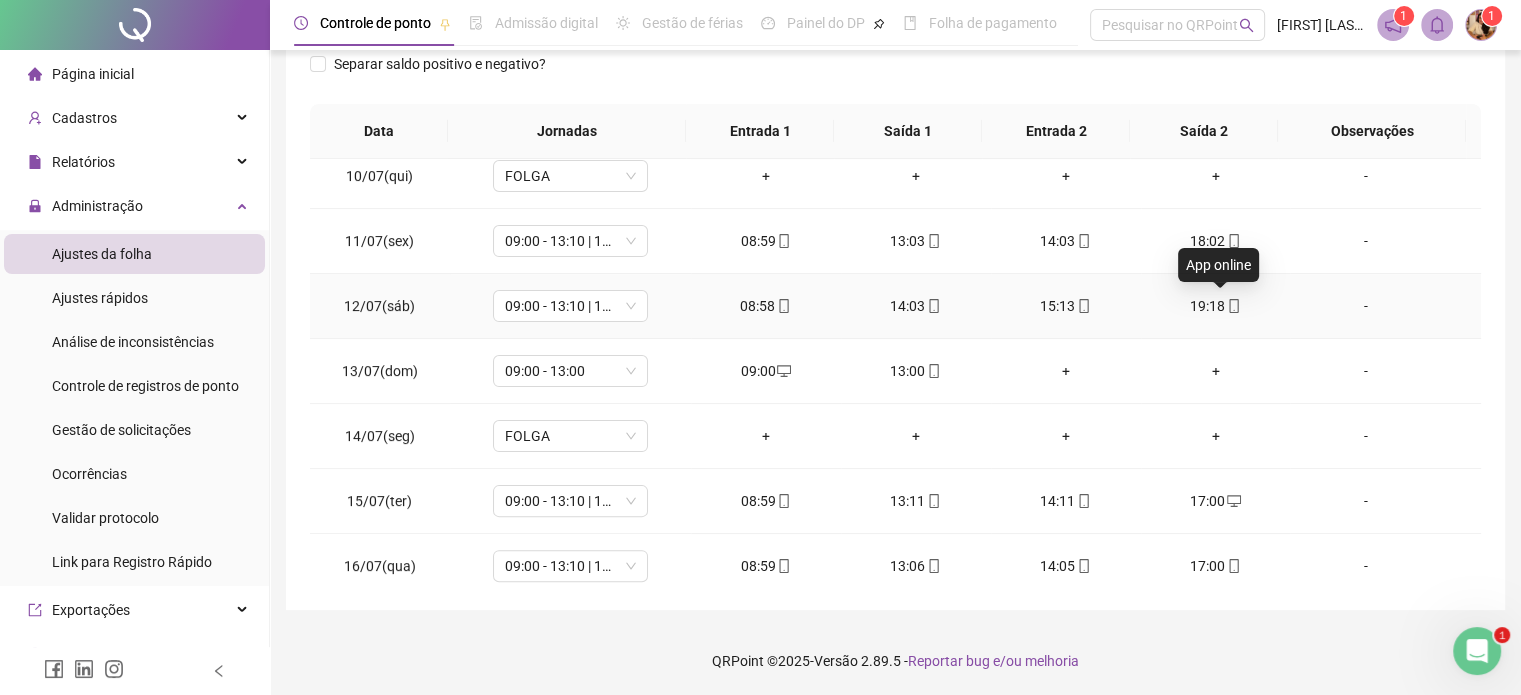 click 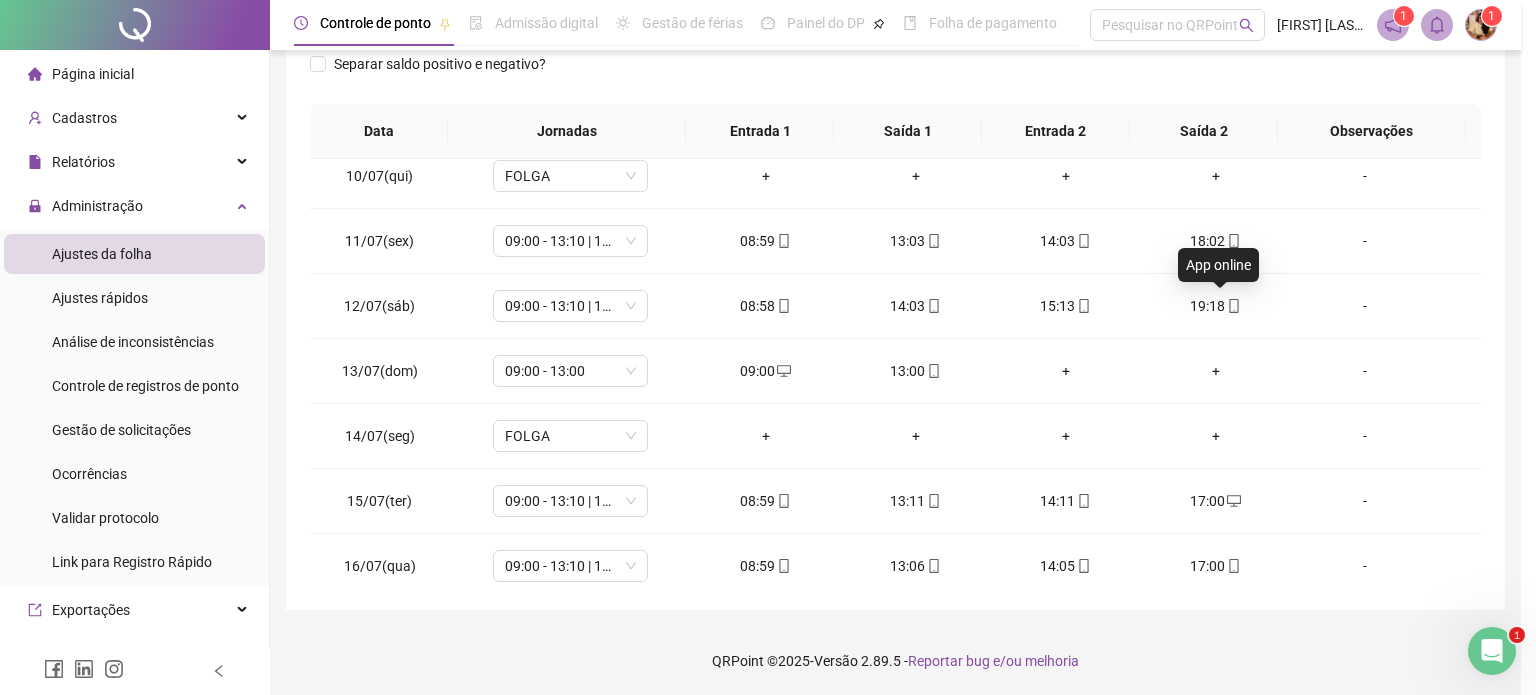 type on "**********" 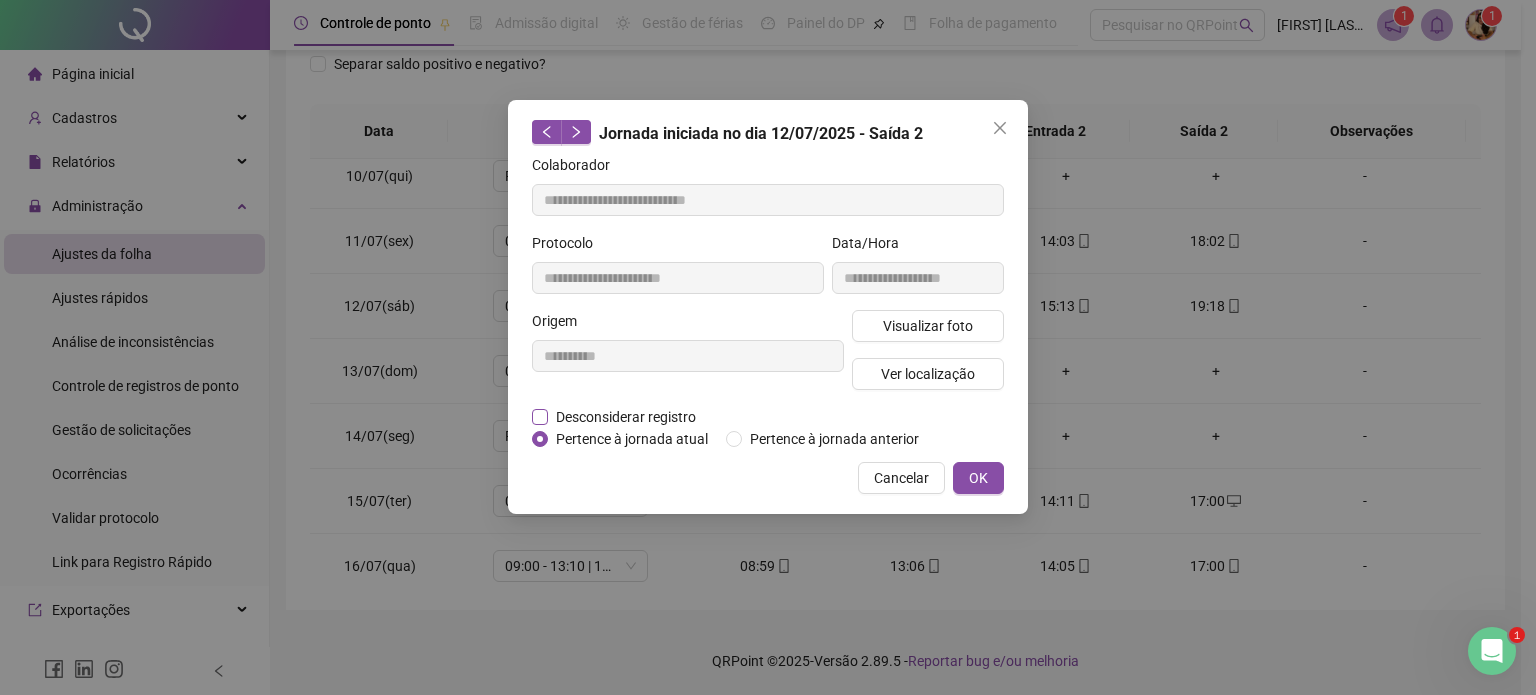 click on "Desconsiderar registro" at bounding box center [626, 417] 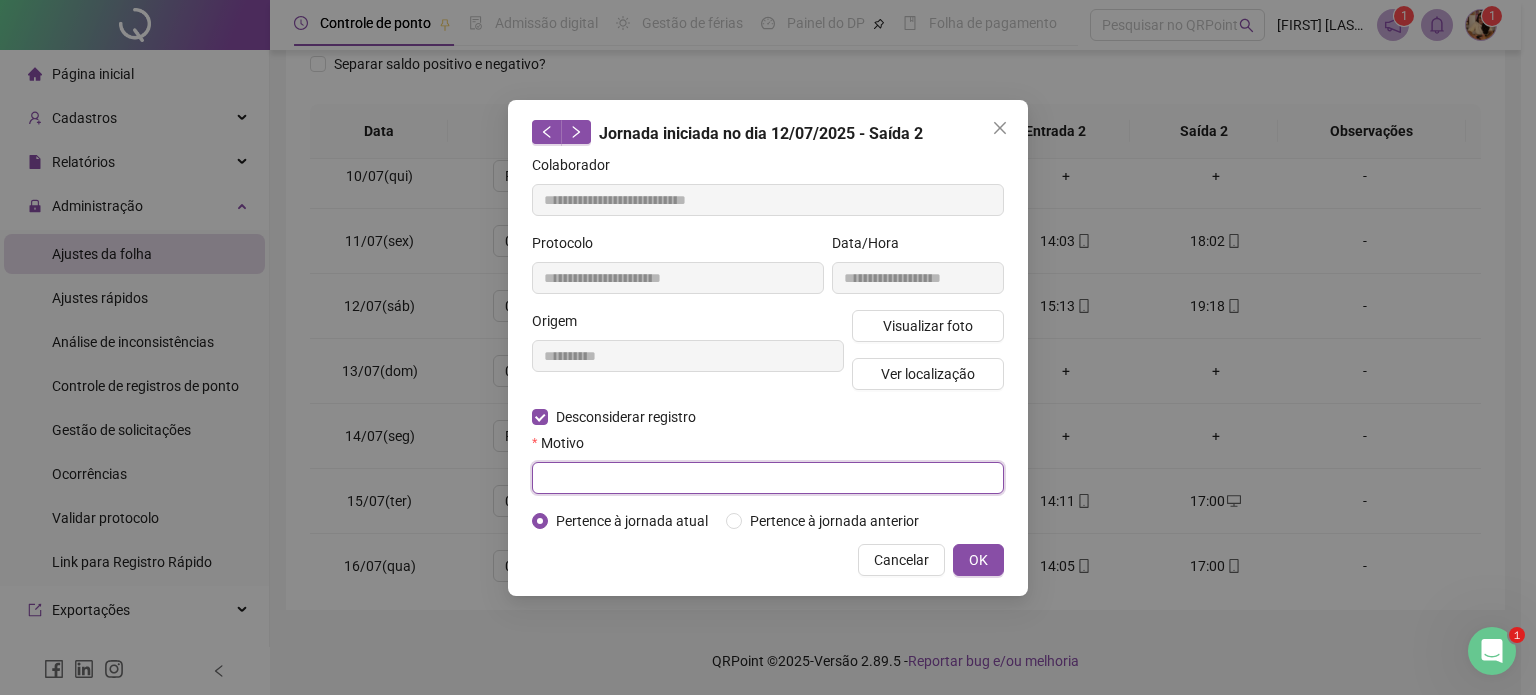 click at bounding box center (768, 478) 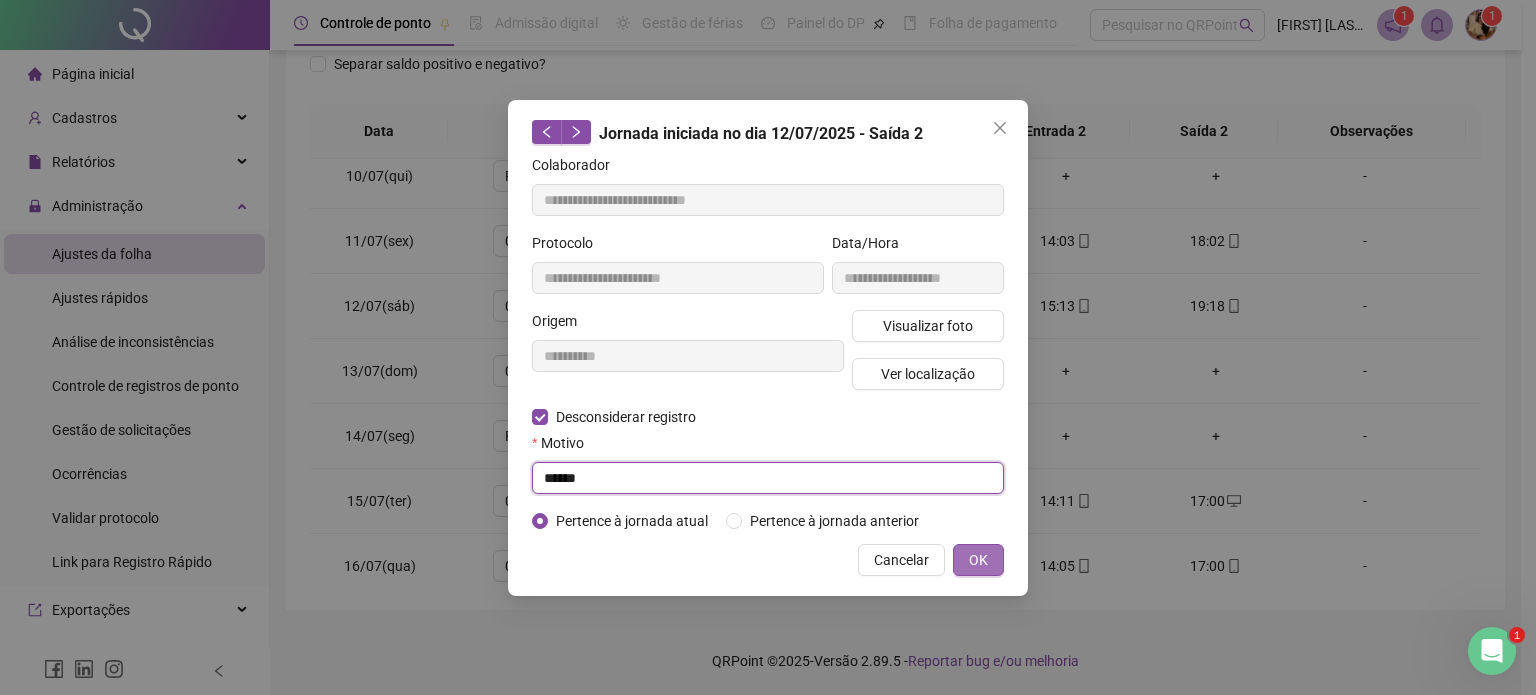 type on "******" 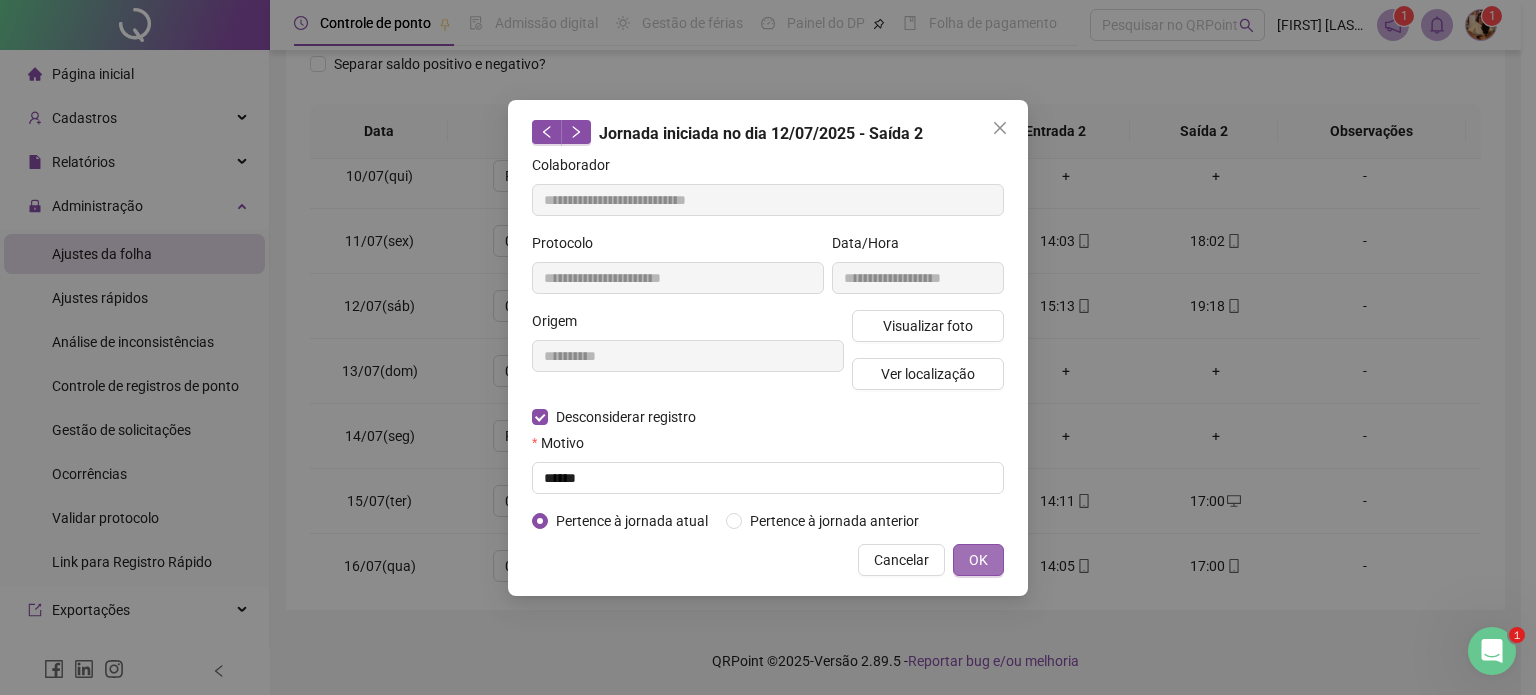 click on "OK" at bounding box center (978, 560) 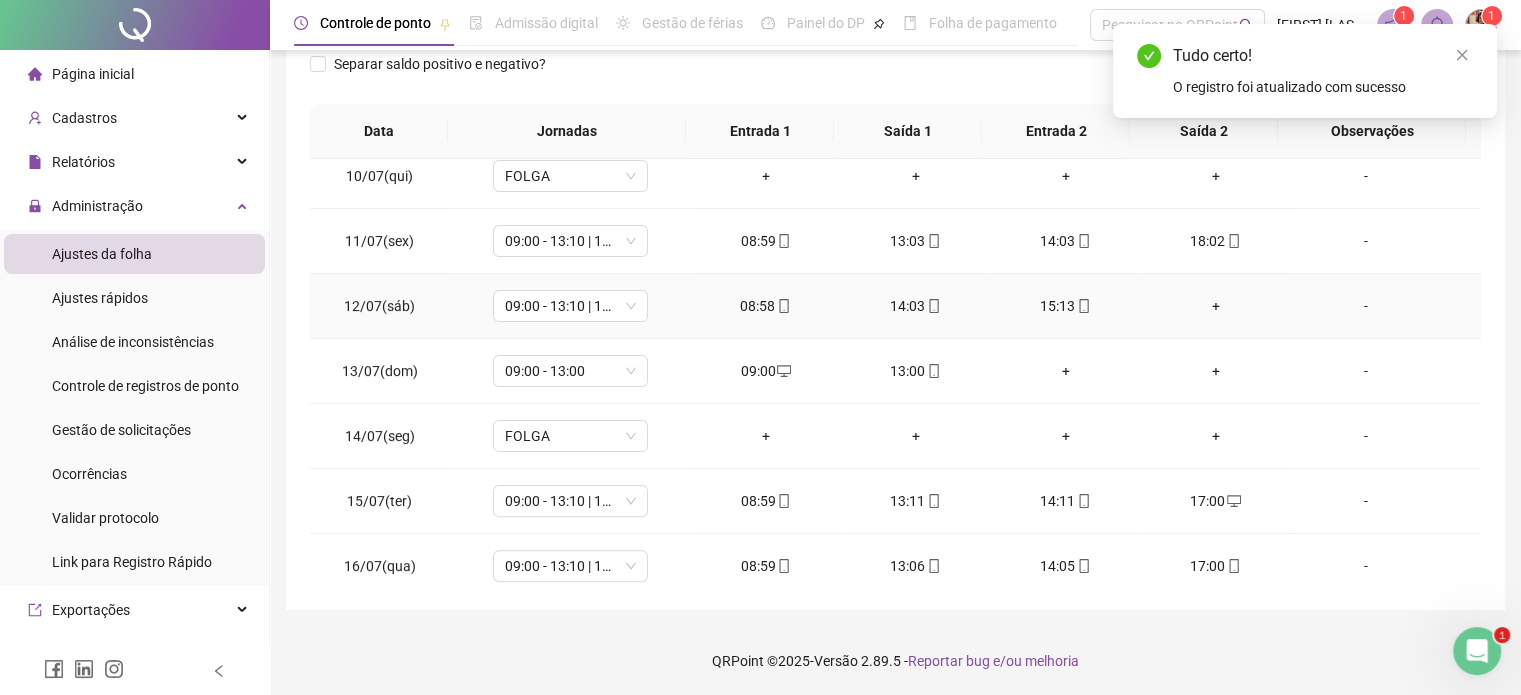 click on "+" at bounding box center (1216, 306) 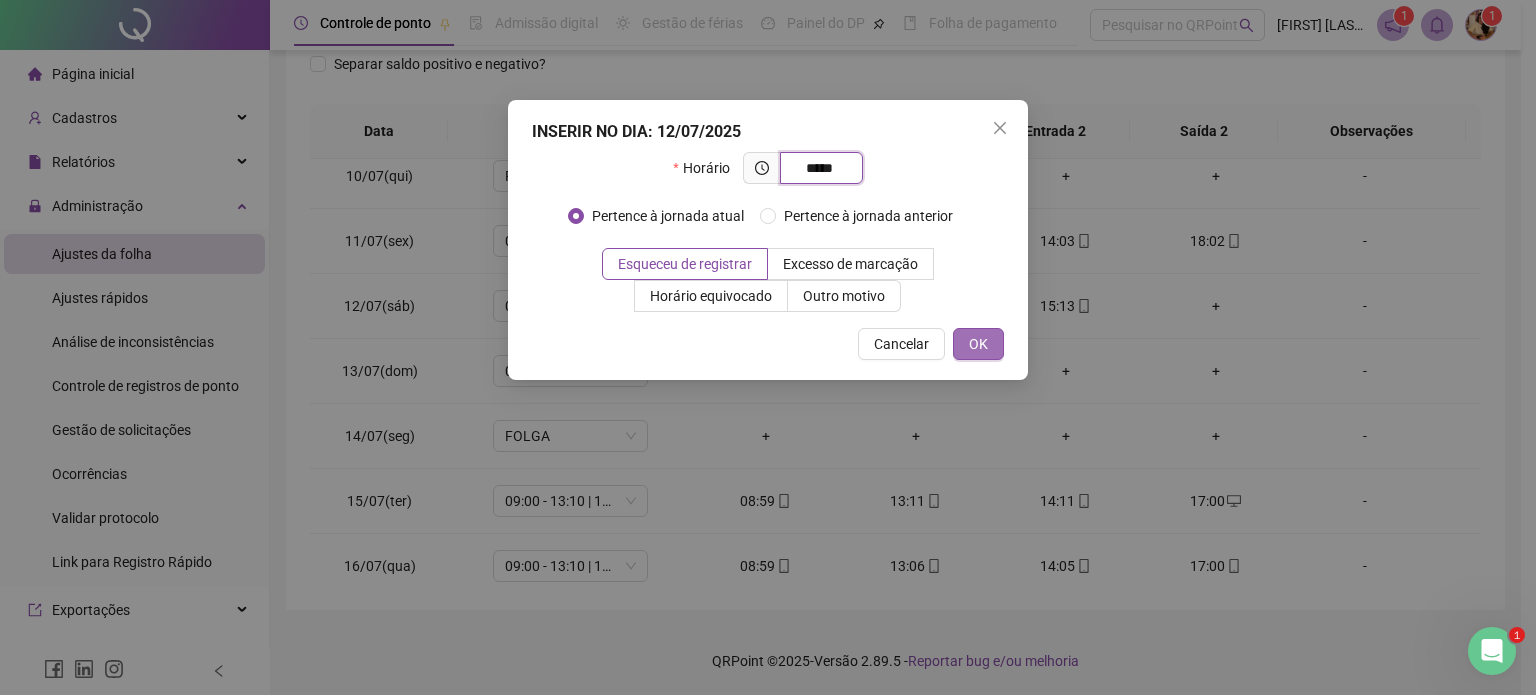 type on "*****" 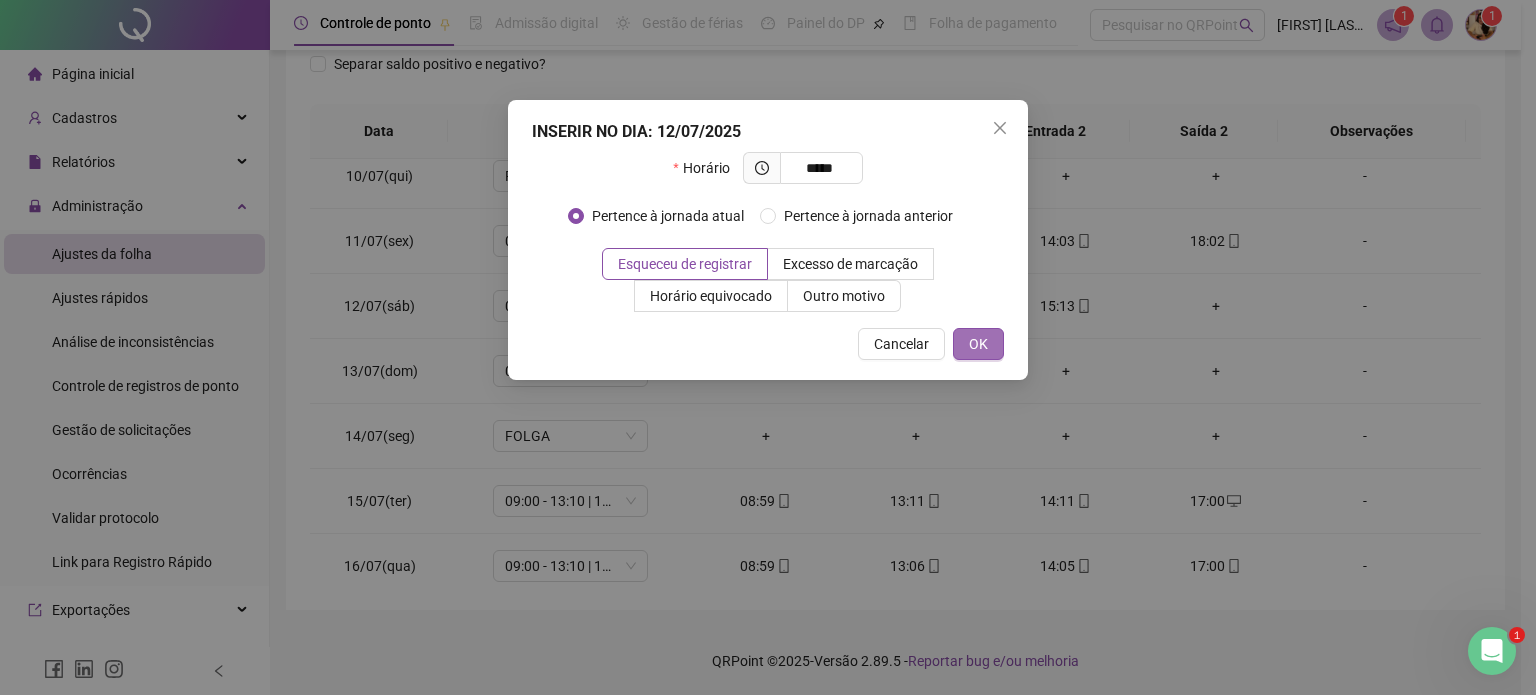 click on "OK" at bounding box center [978, 344] 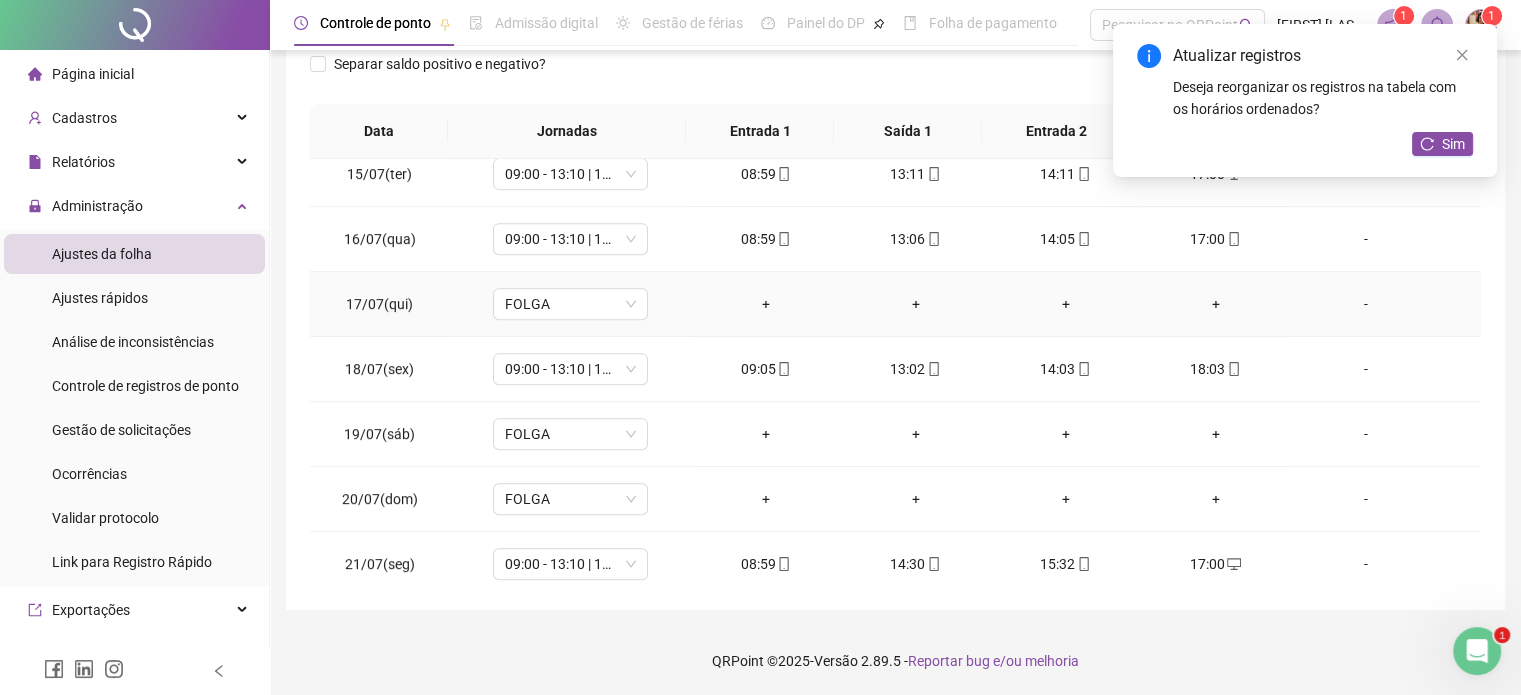 scroll, scrollTop: 1000, scrollLeft: 0, axis: vertical 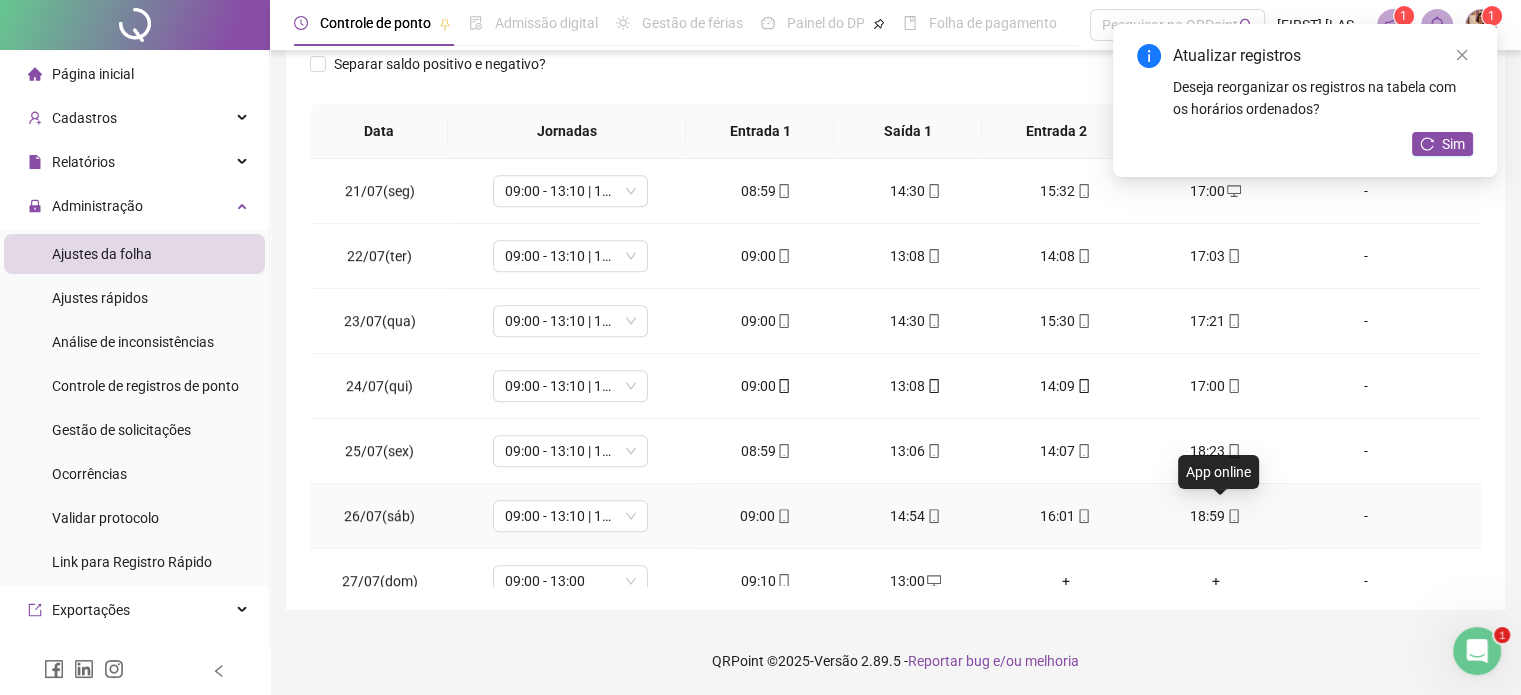 click 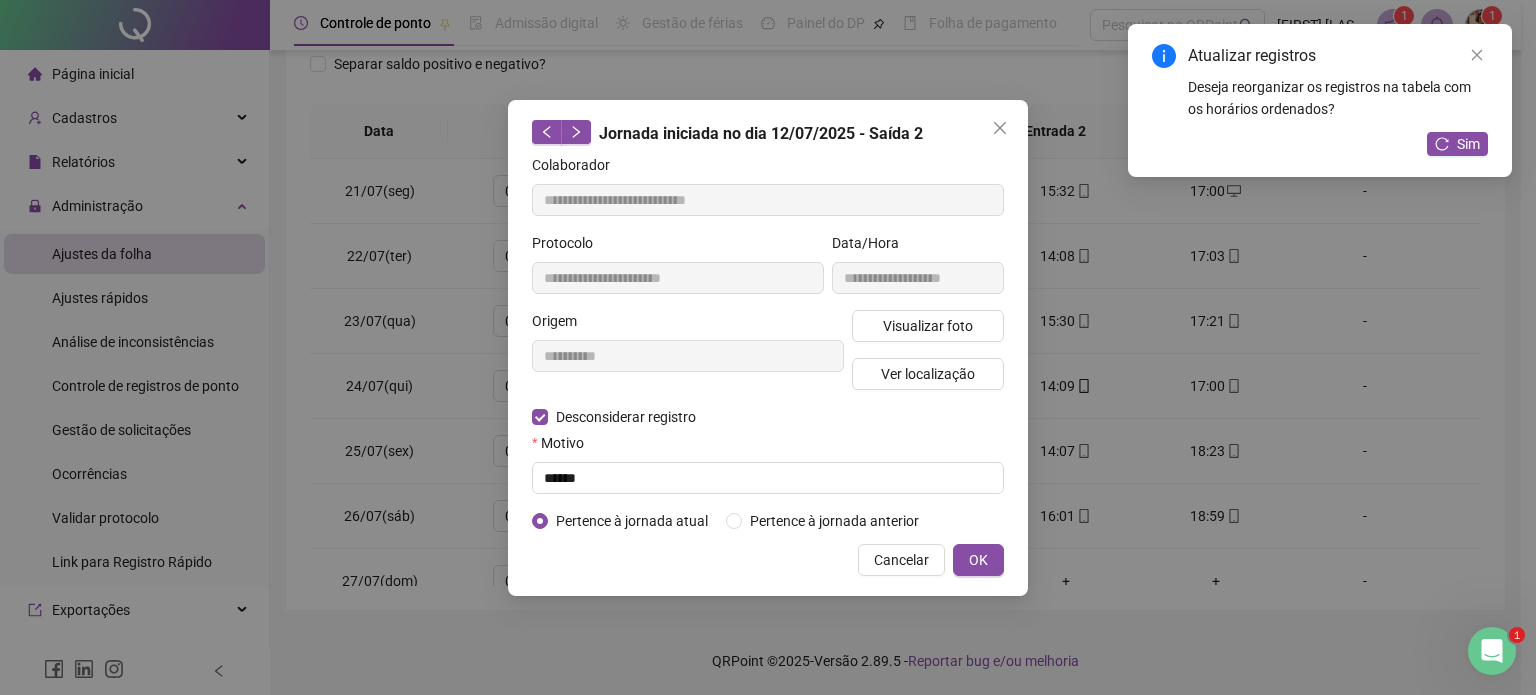 type on "**********" 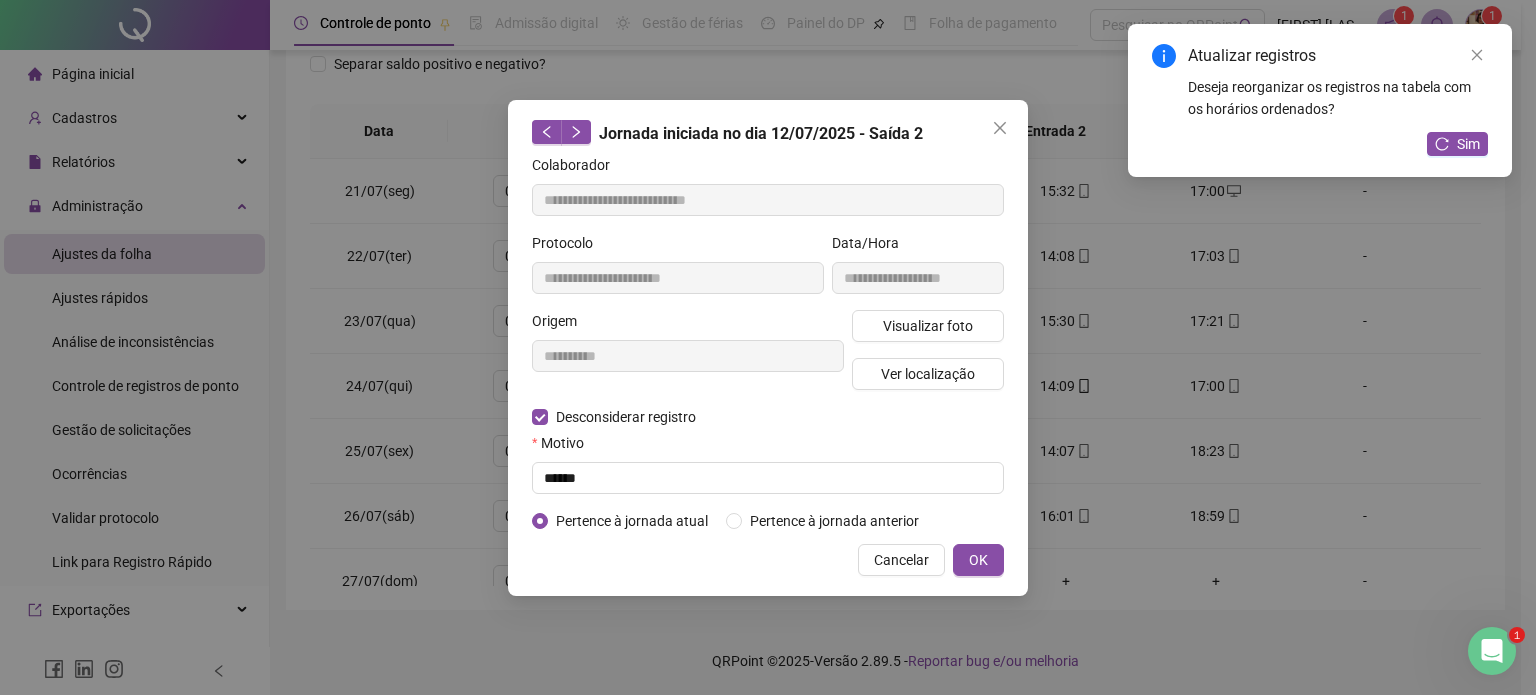 type on "**********" 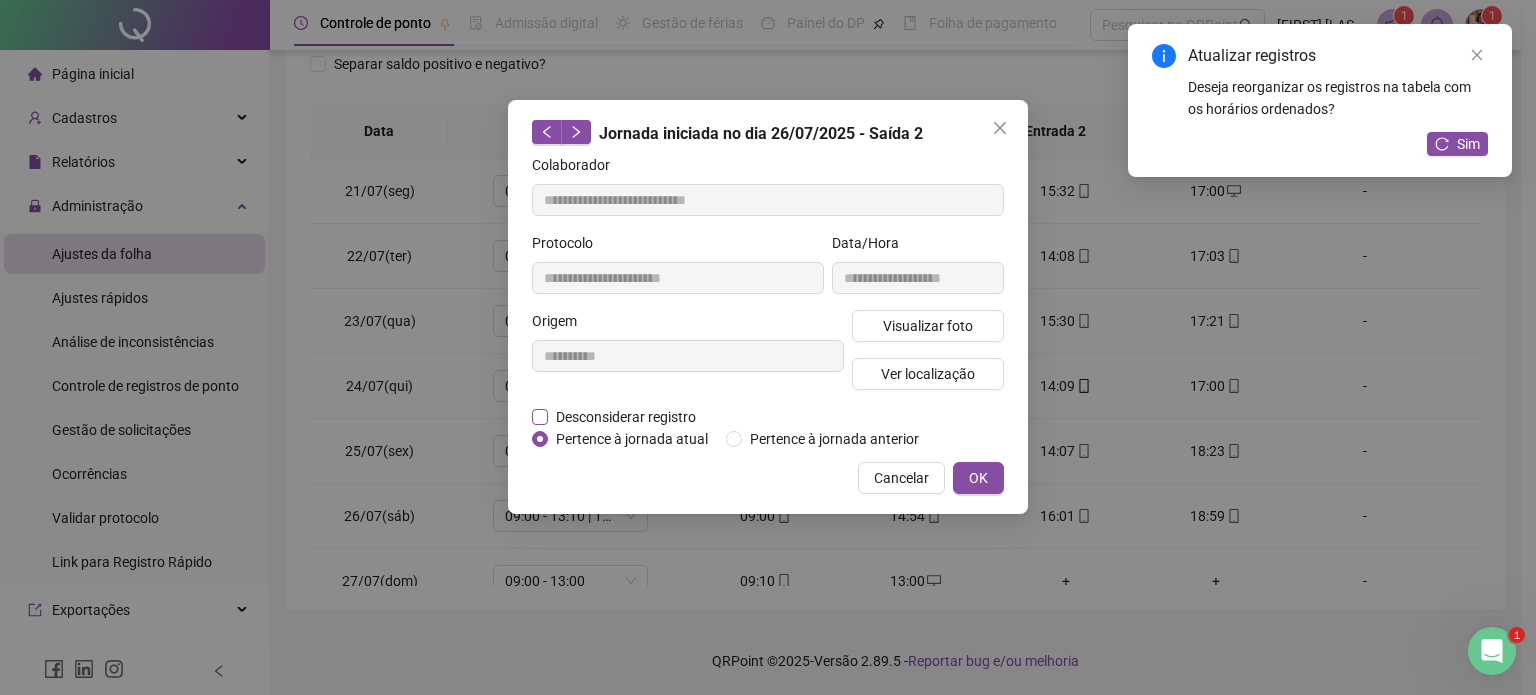 click on "Desconsiderar registro" at bounding box center (626, 417) 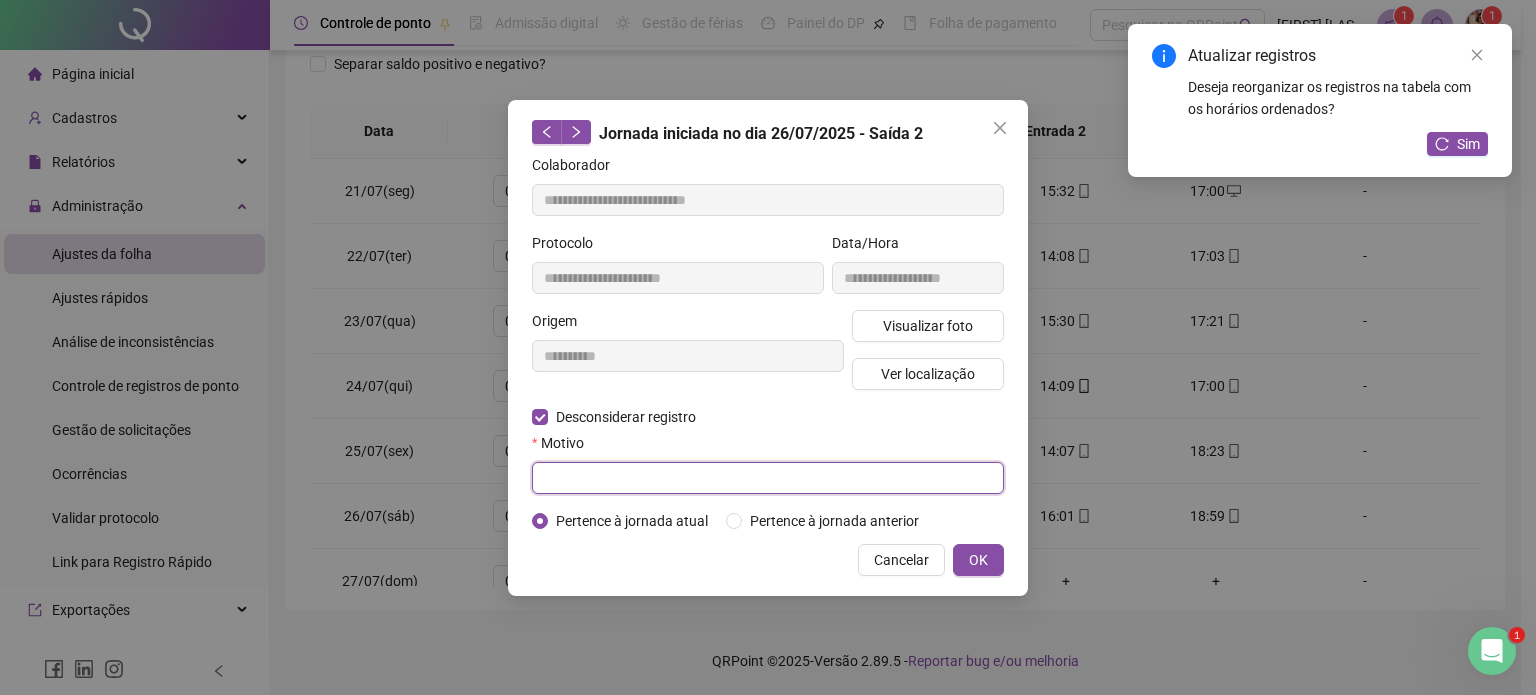 click at bounding box center [768, 478] 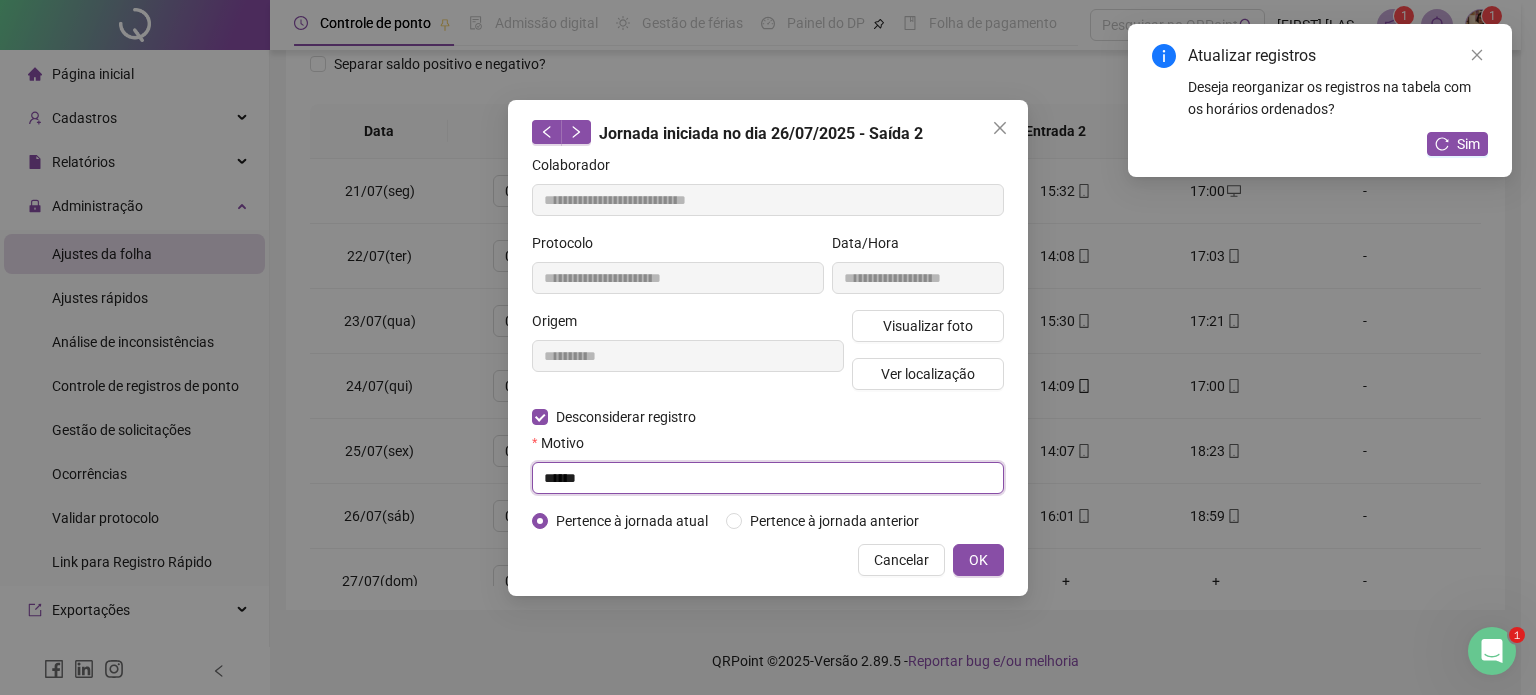 type on "******" 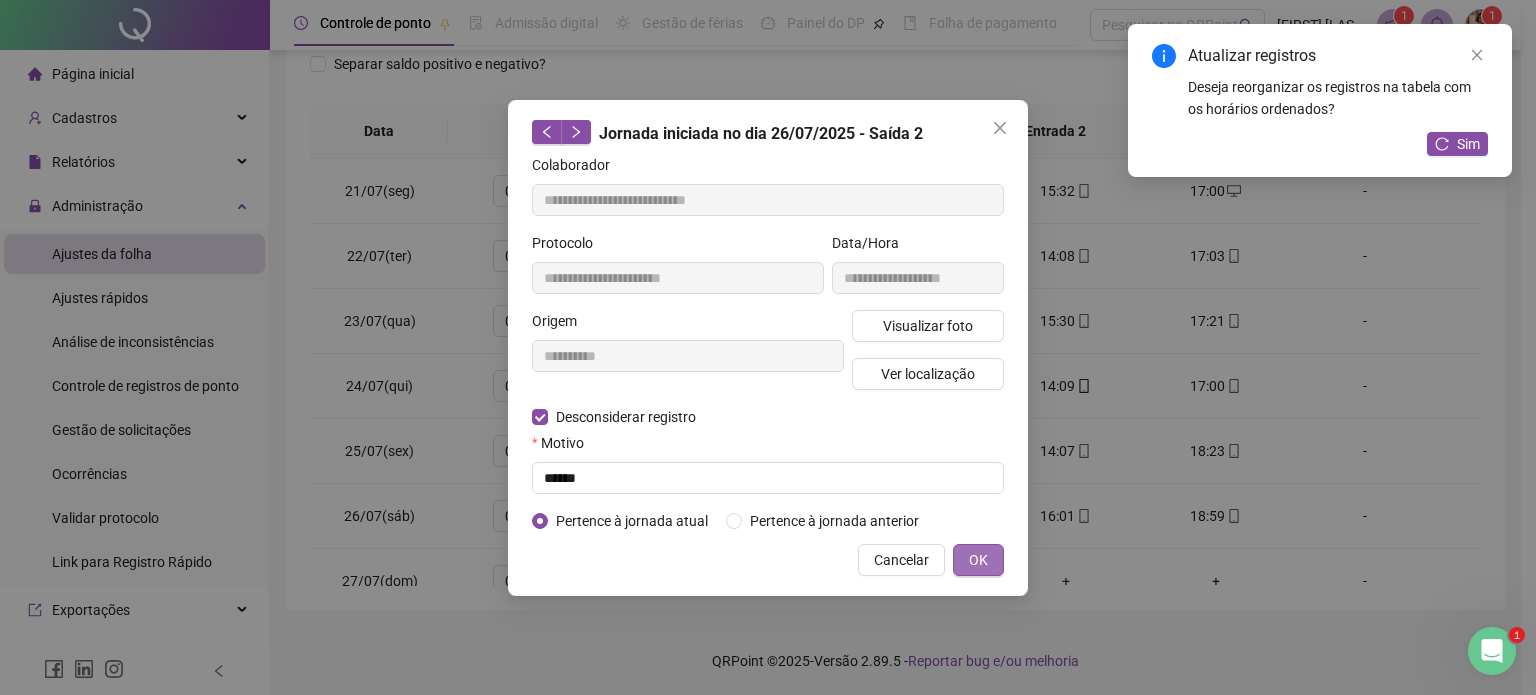 click on "OK" at bounding box center (978, 560) 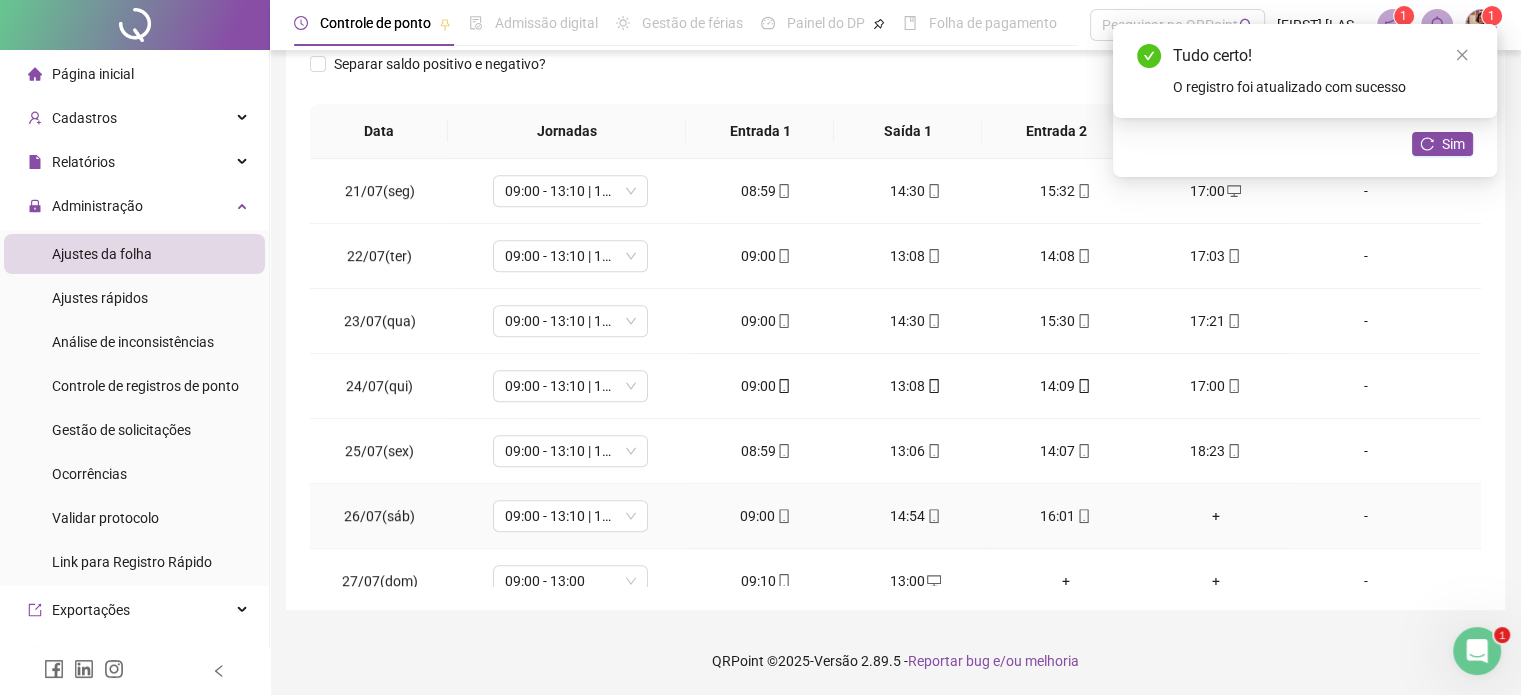 click on "+" at bounding box center [1216, 516] 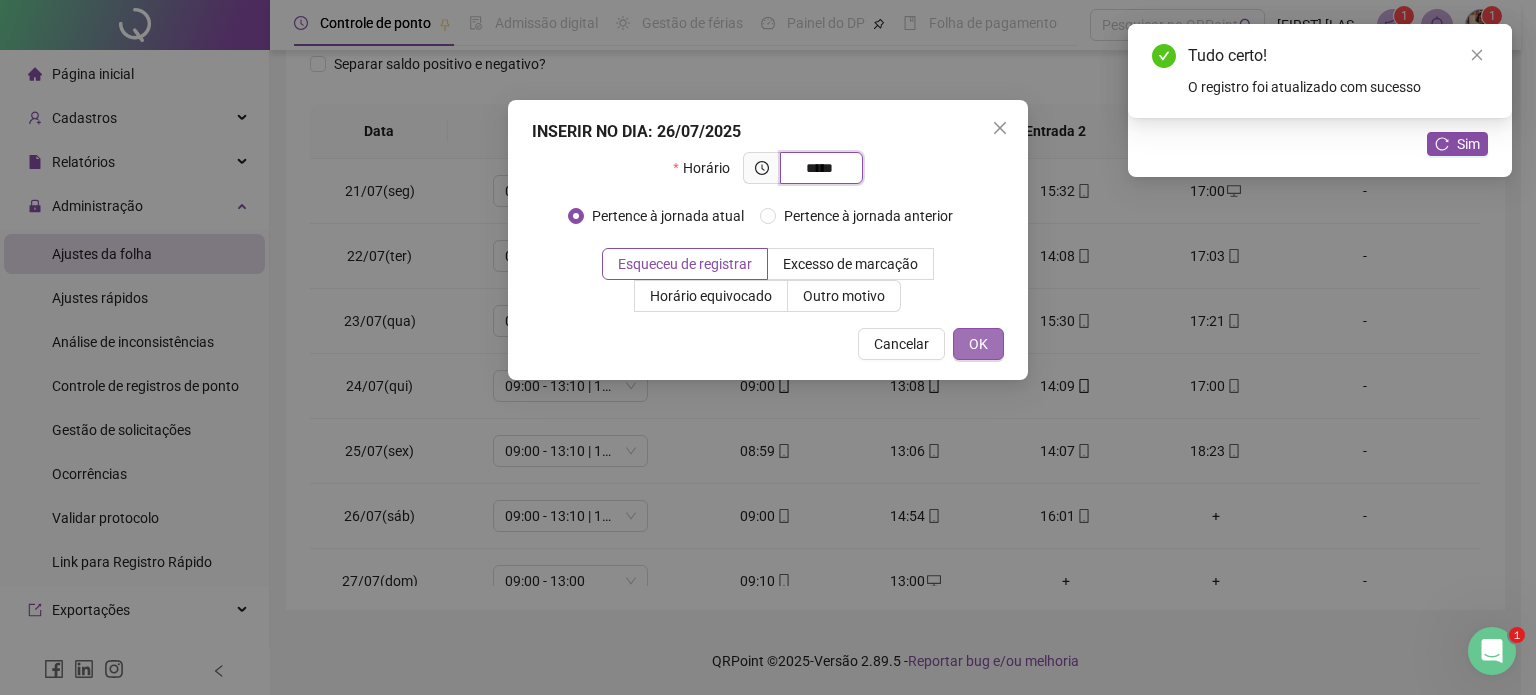 type on "*****" 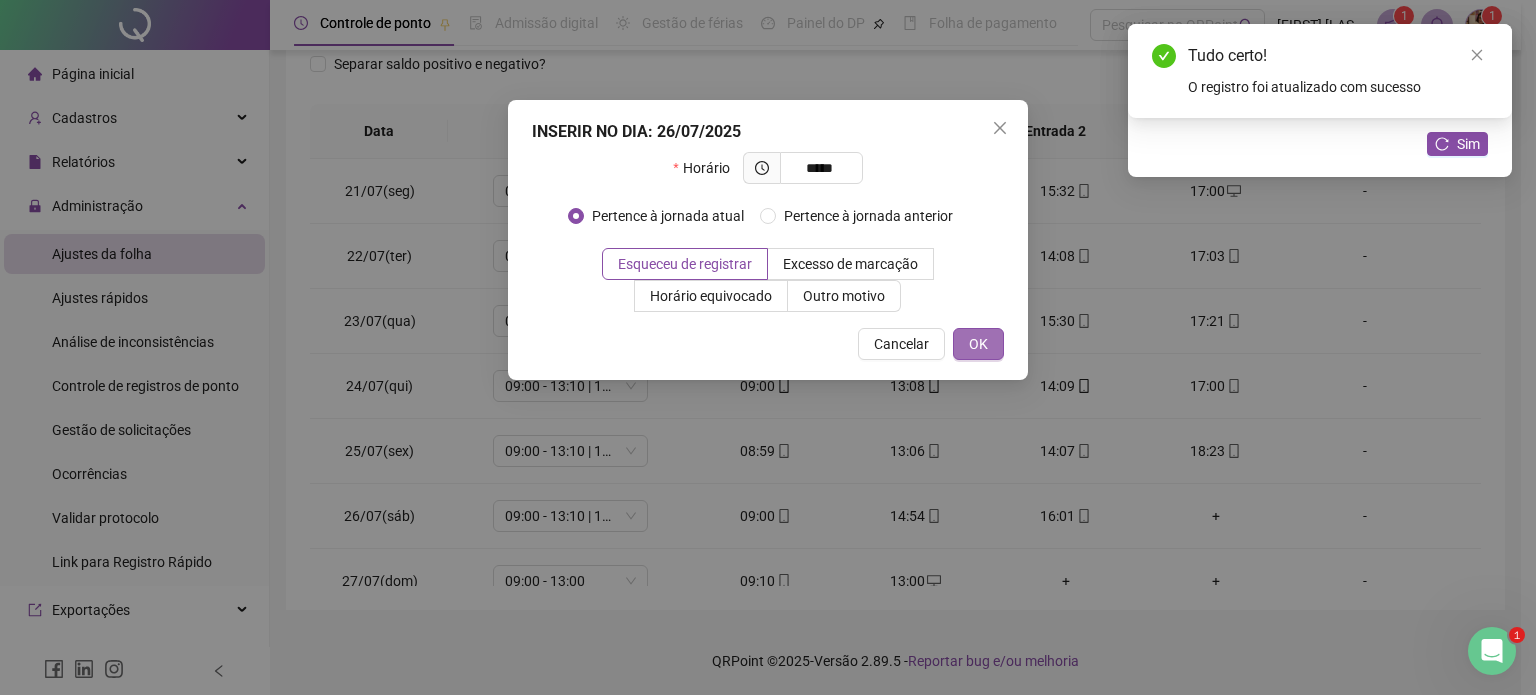 click on "OK" at bounding box center [978, 344] 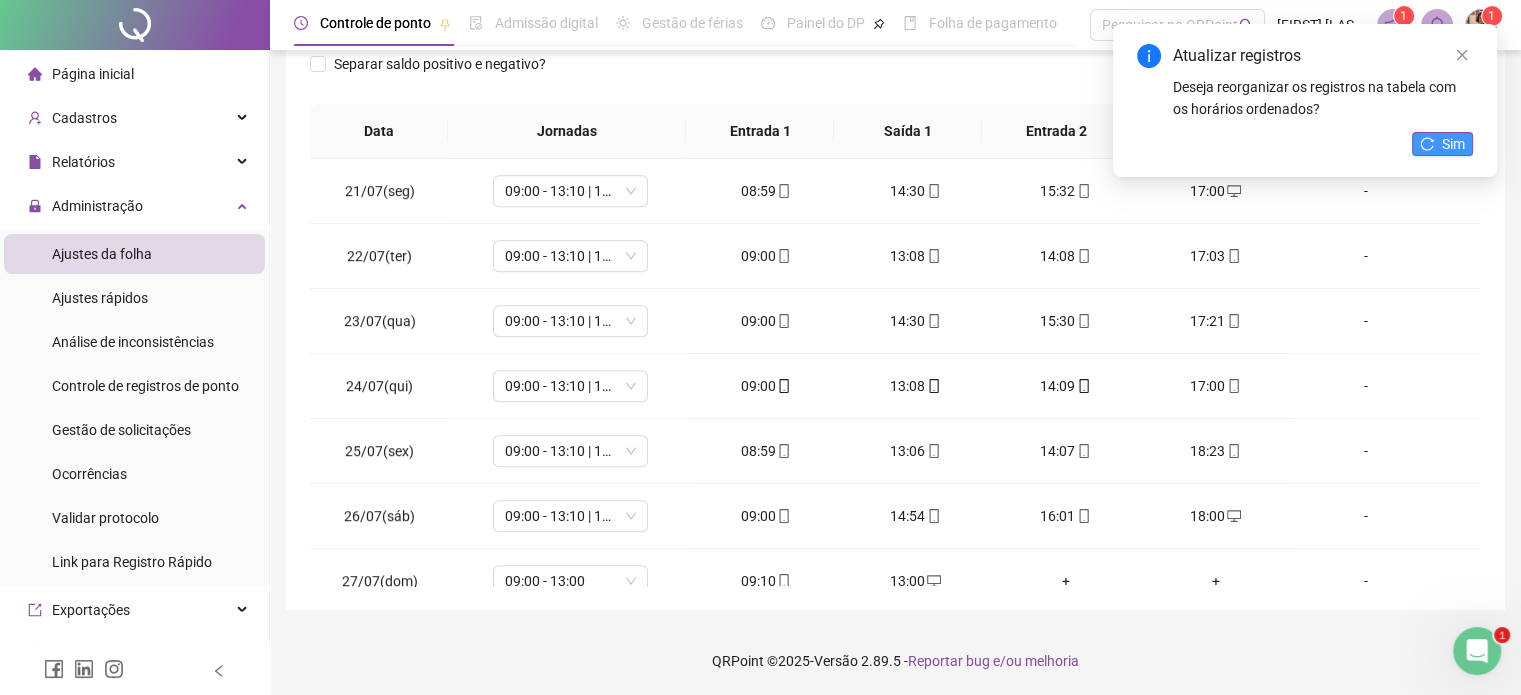 click on "Sim" at bounding box center (1453, 144) 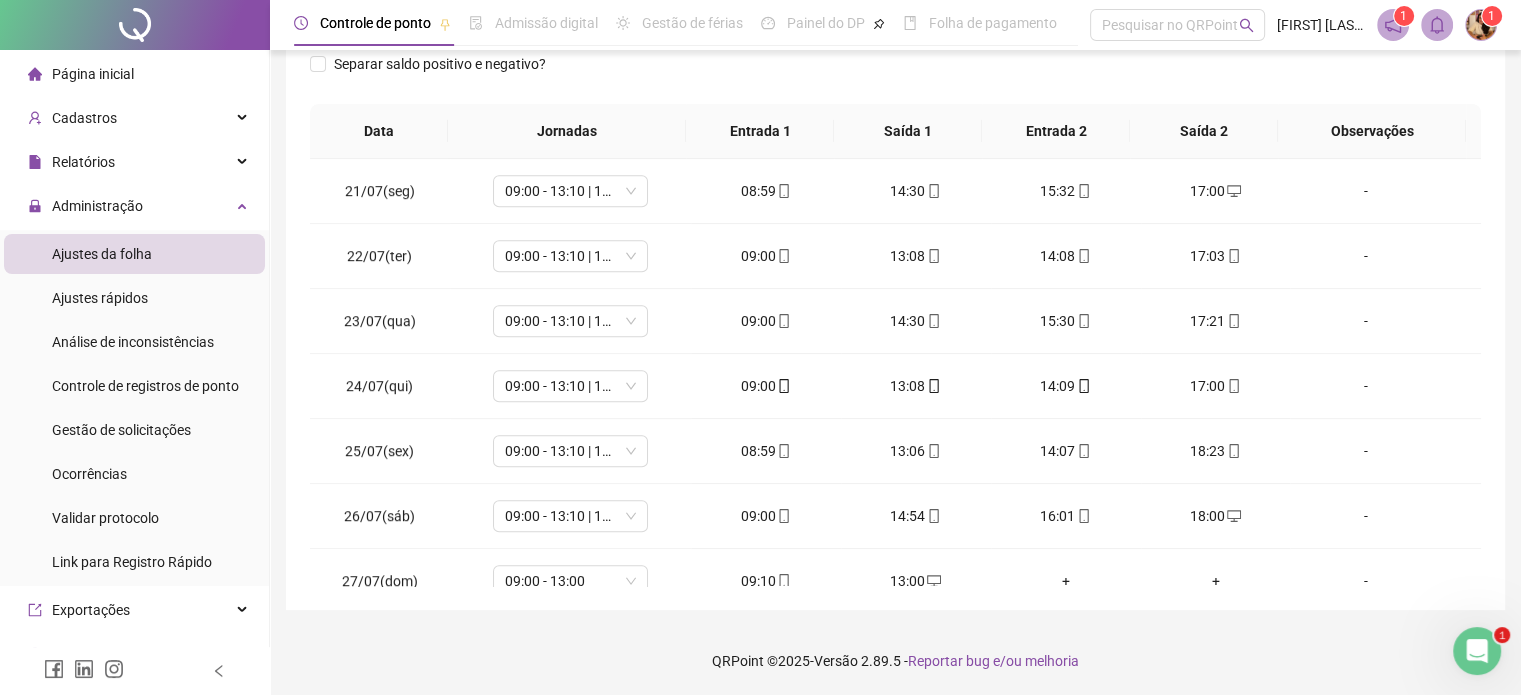 scroll, scrollTop: 0, scrollLeft: 0, axis: both 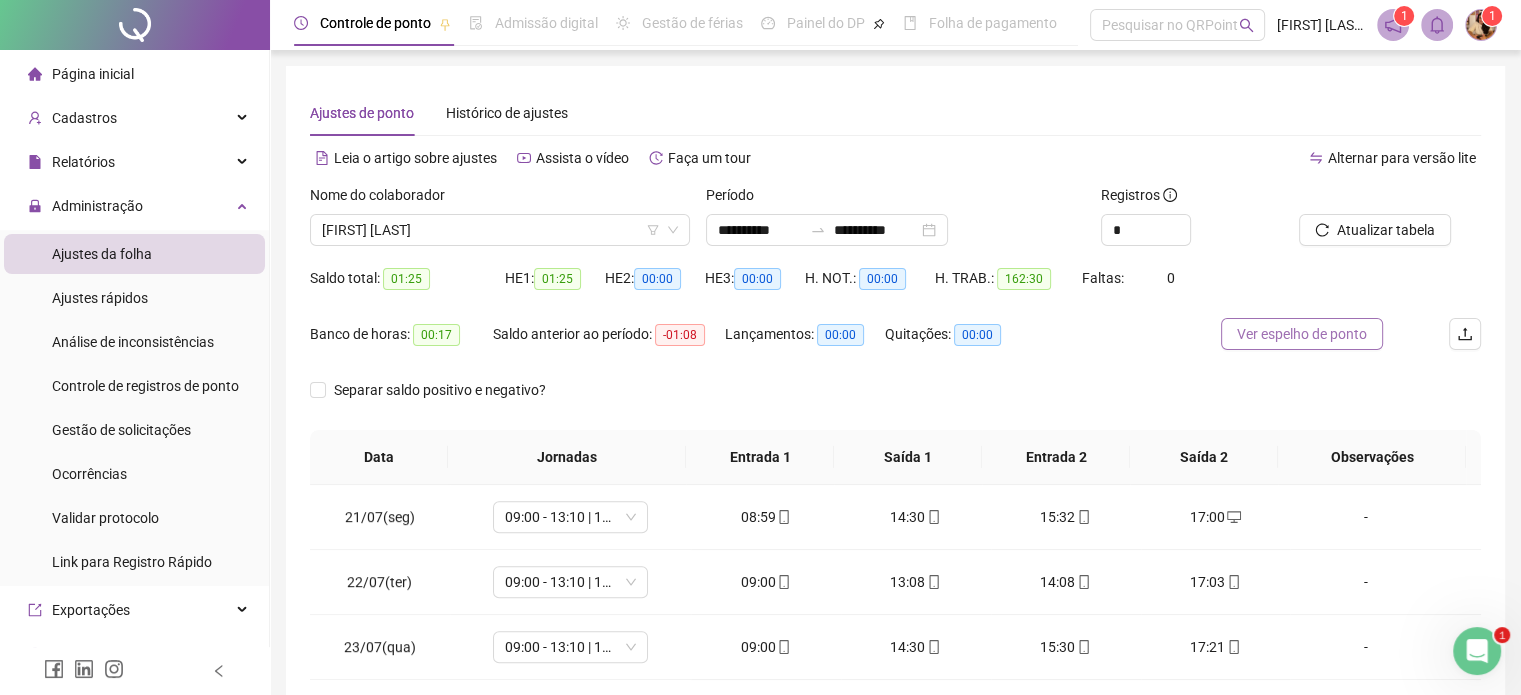 drag, startPoint x: 1310, startPoint y: 337, endPoint x: 1131, endPoint y: 272, distance: 190.43634 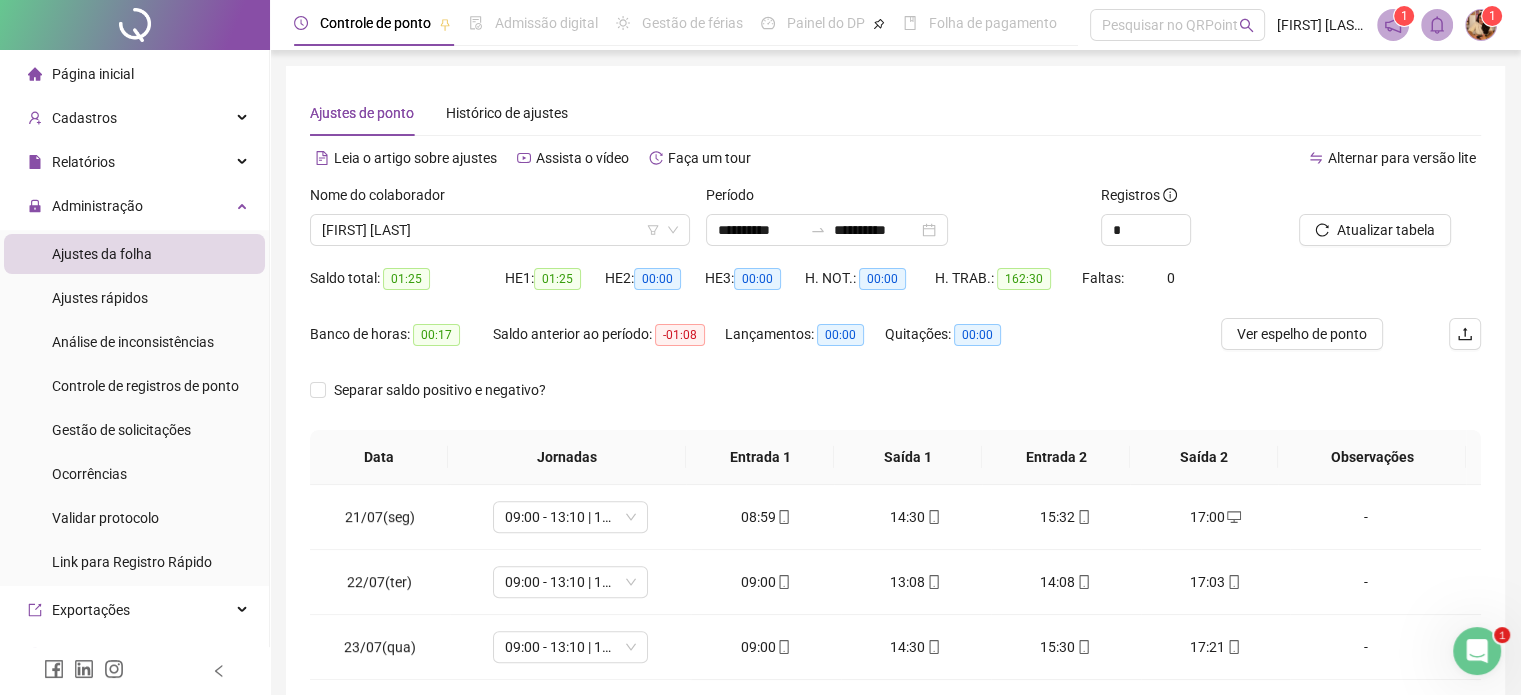 click on "Ver espelho de ponto" at bounding box center (1302, 334) 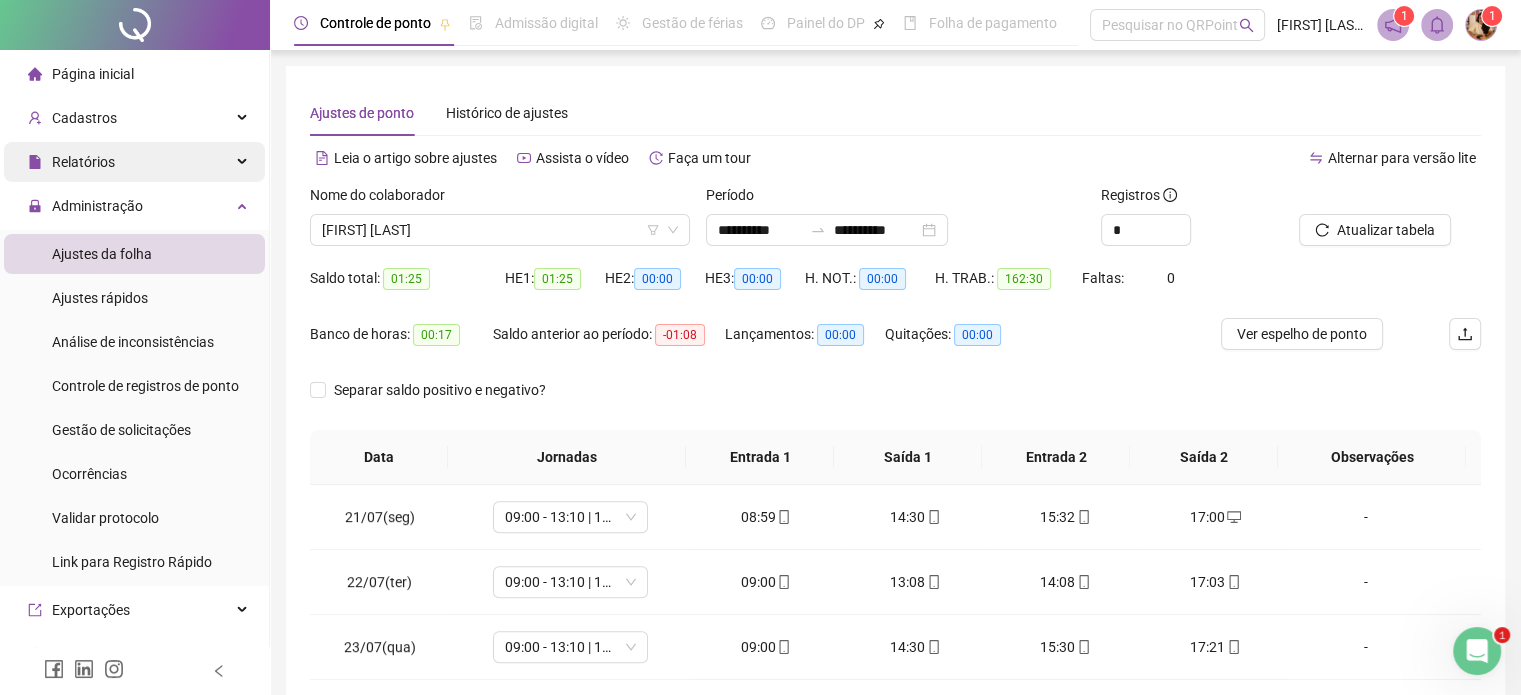 click on "Relatórios" at bounding box center [134, 162] 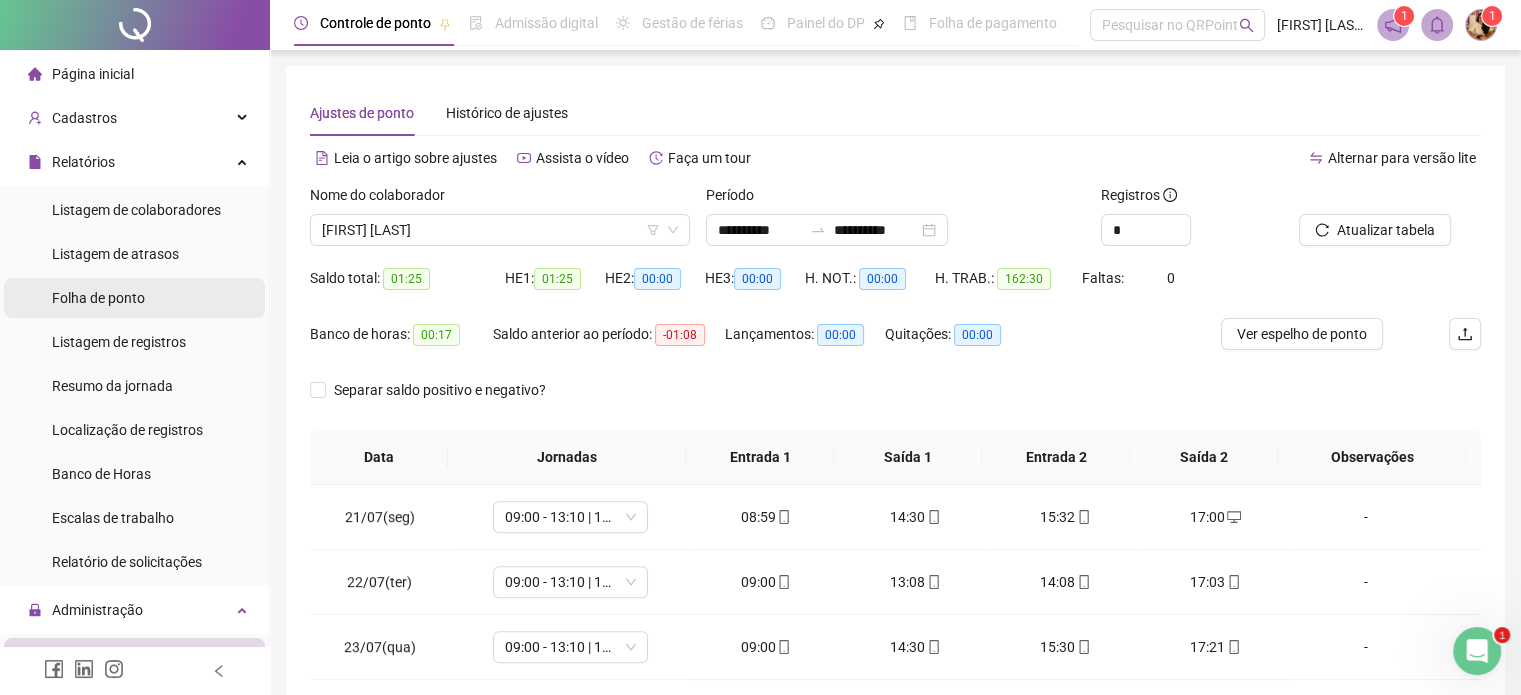 click on "Folha de ponto" at bounding box center (98, 298) 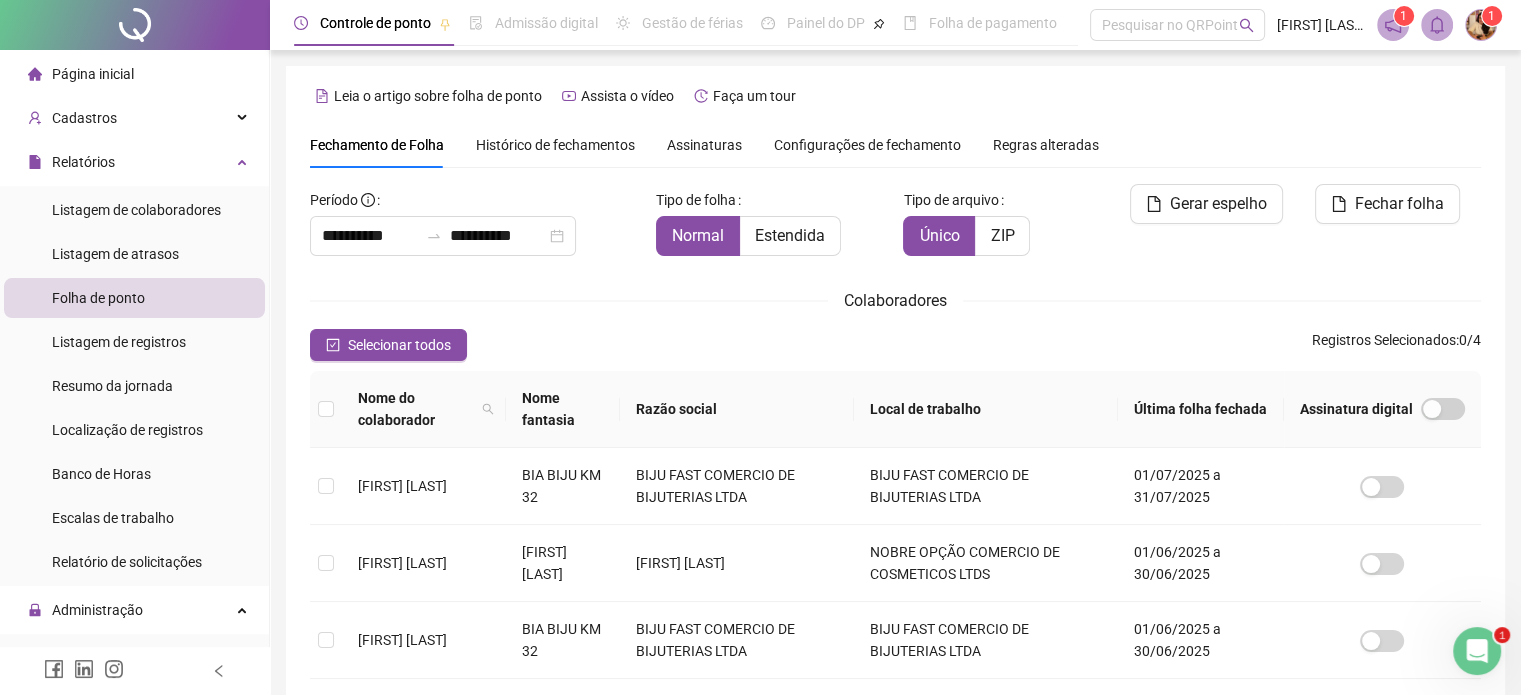 scroll, scrollTop: 61, scrollLeft: 0, axis: vertical 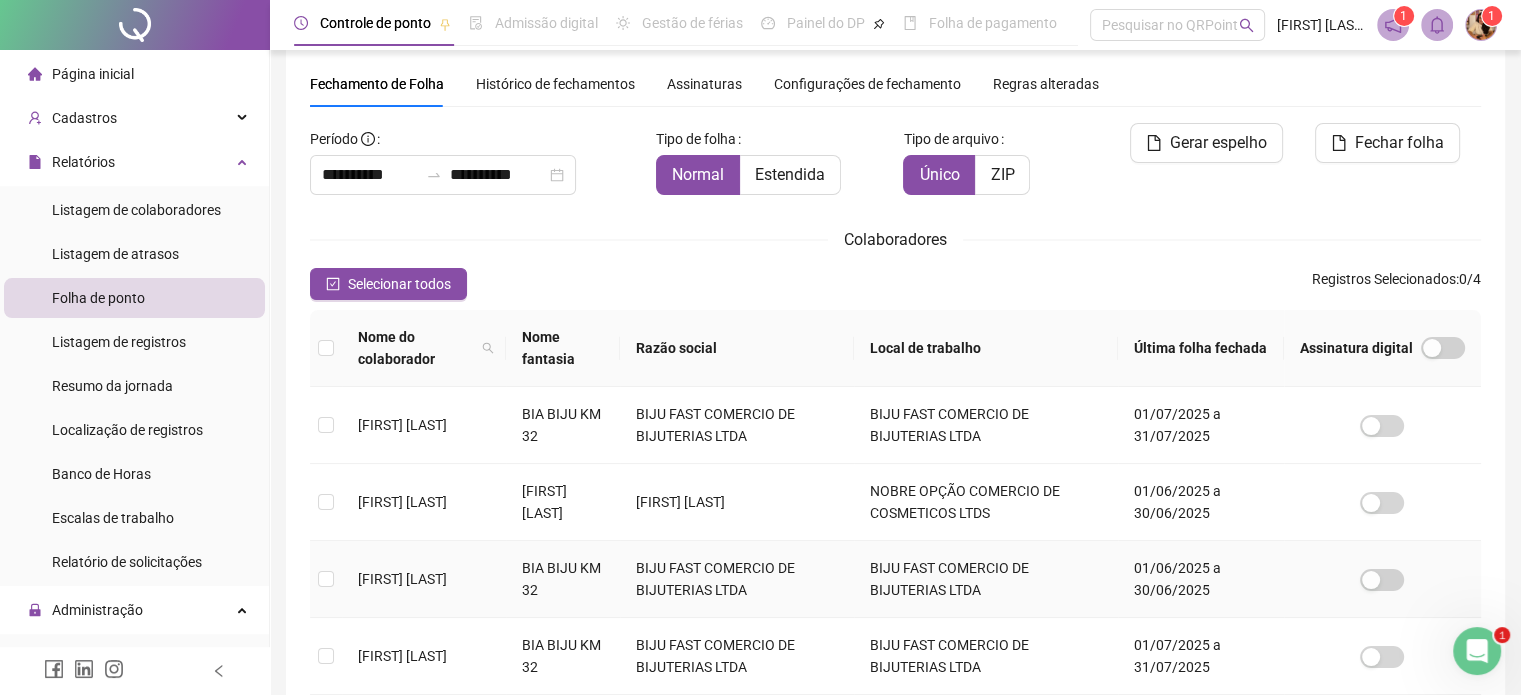 click at bounding box center (326, 579) 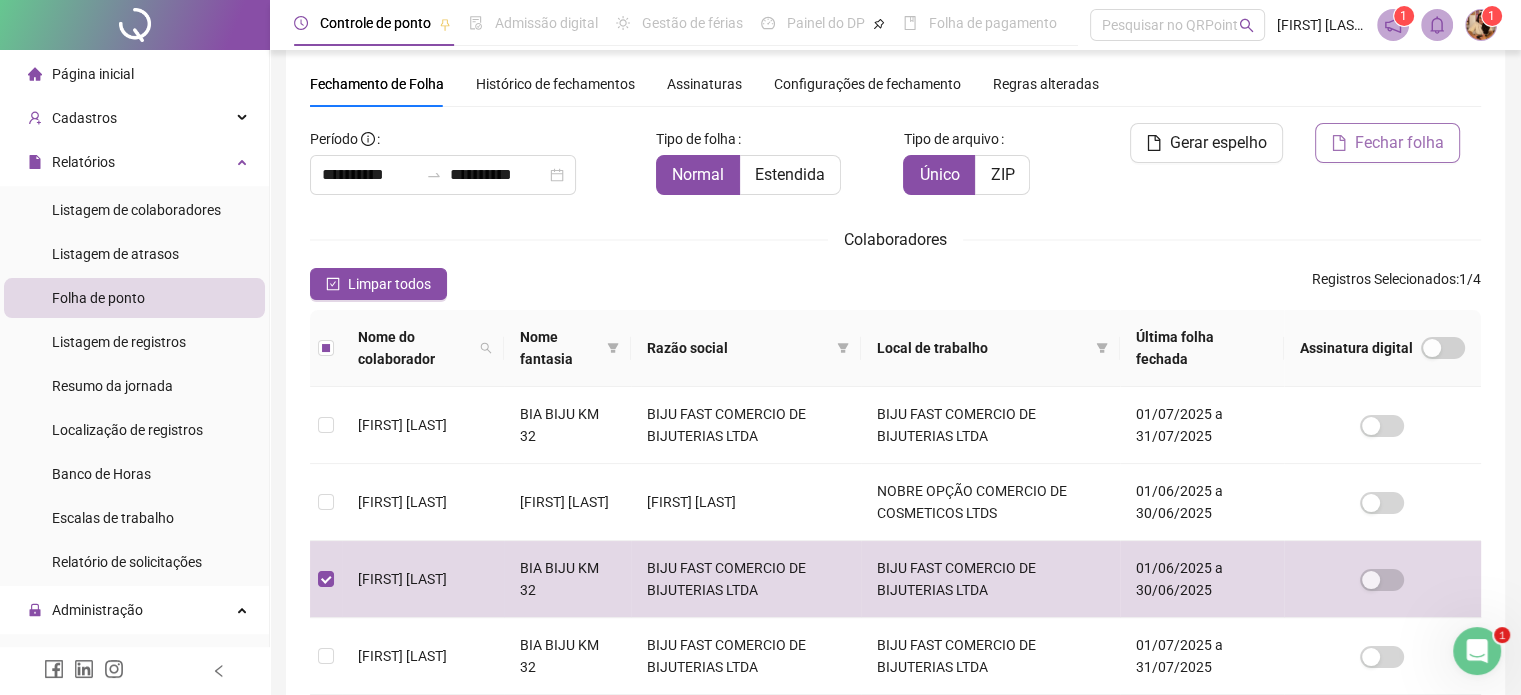 click on "Fechar folha" at bounding box center (1399, 143) 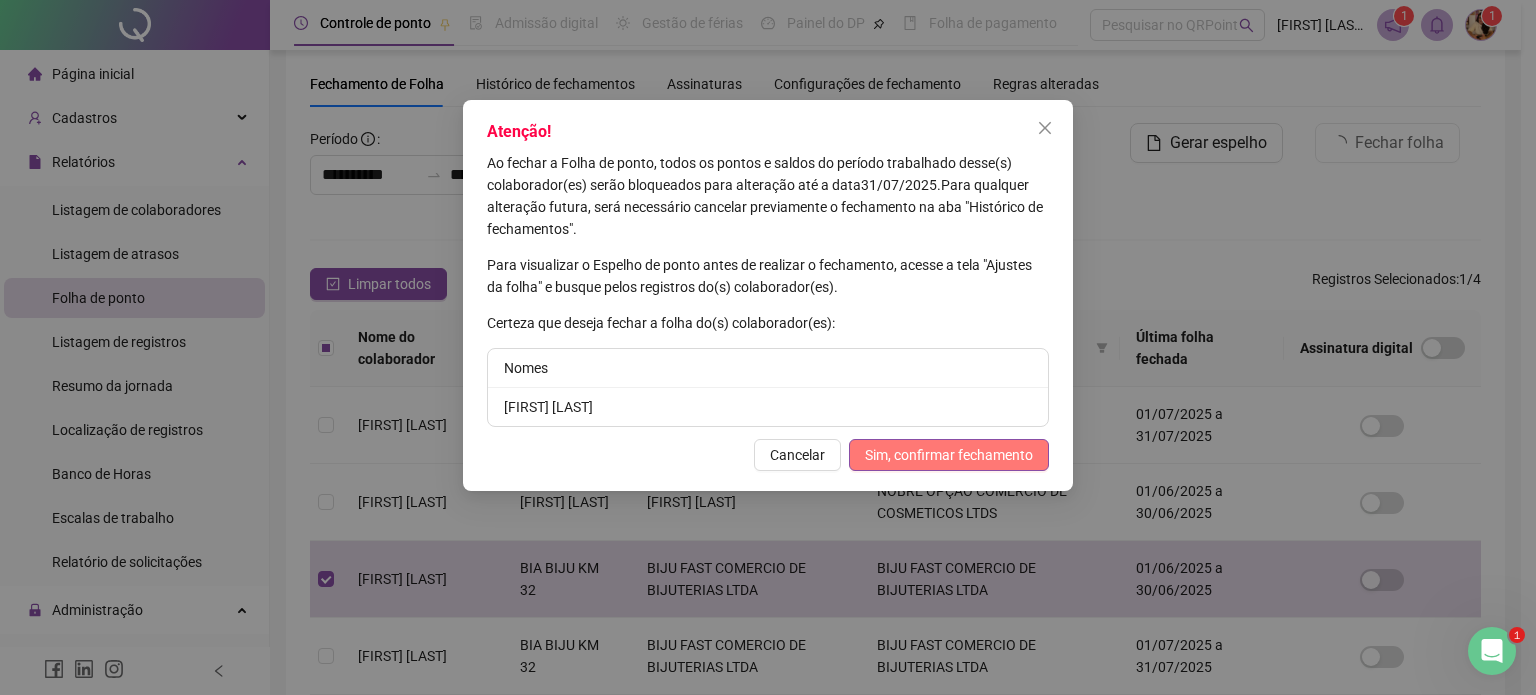 click on "Sim, confirmar fechamento" at bounding box center (949, 455) 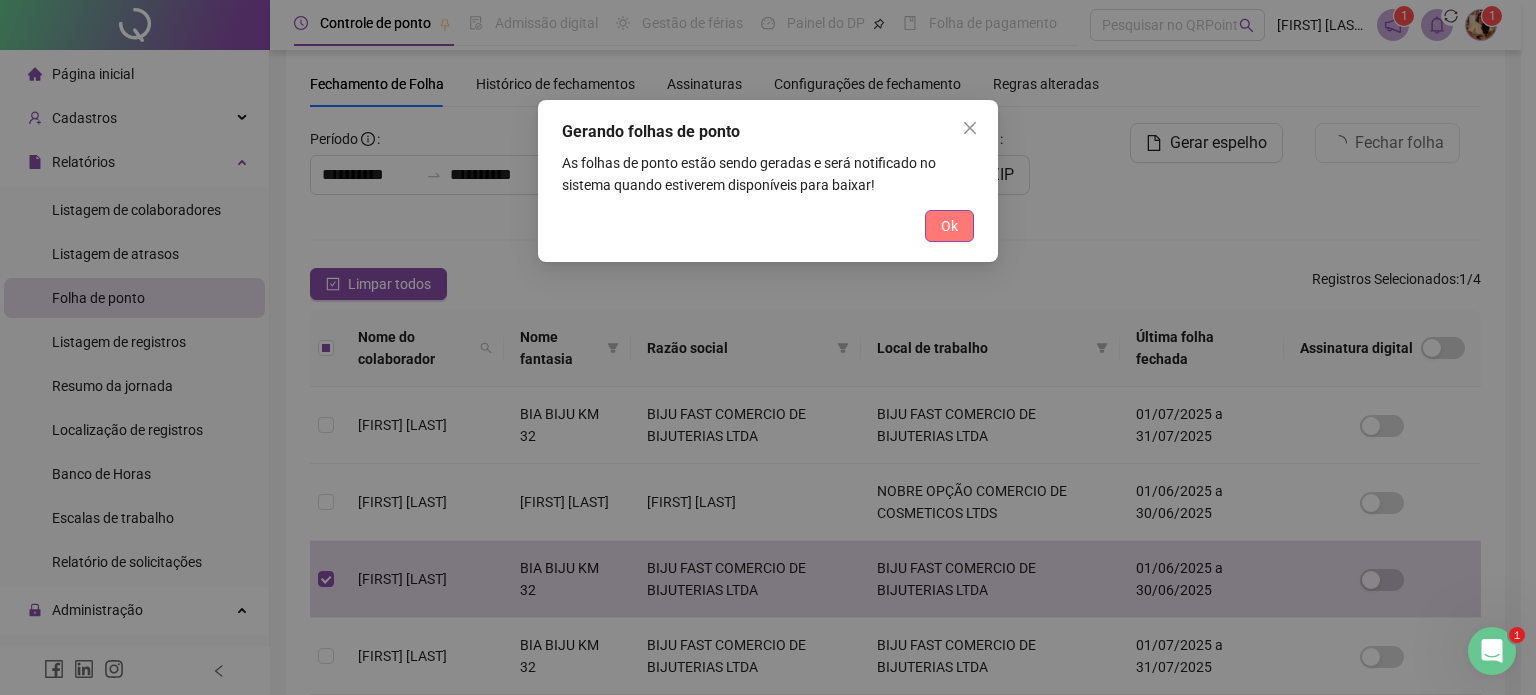 click on "Ok" at bounding box center (949, 226) 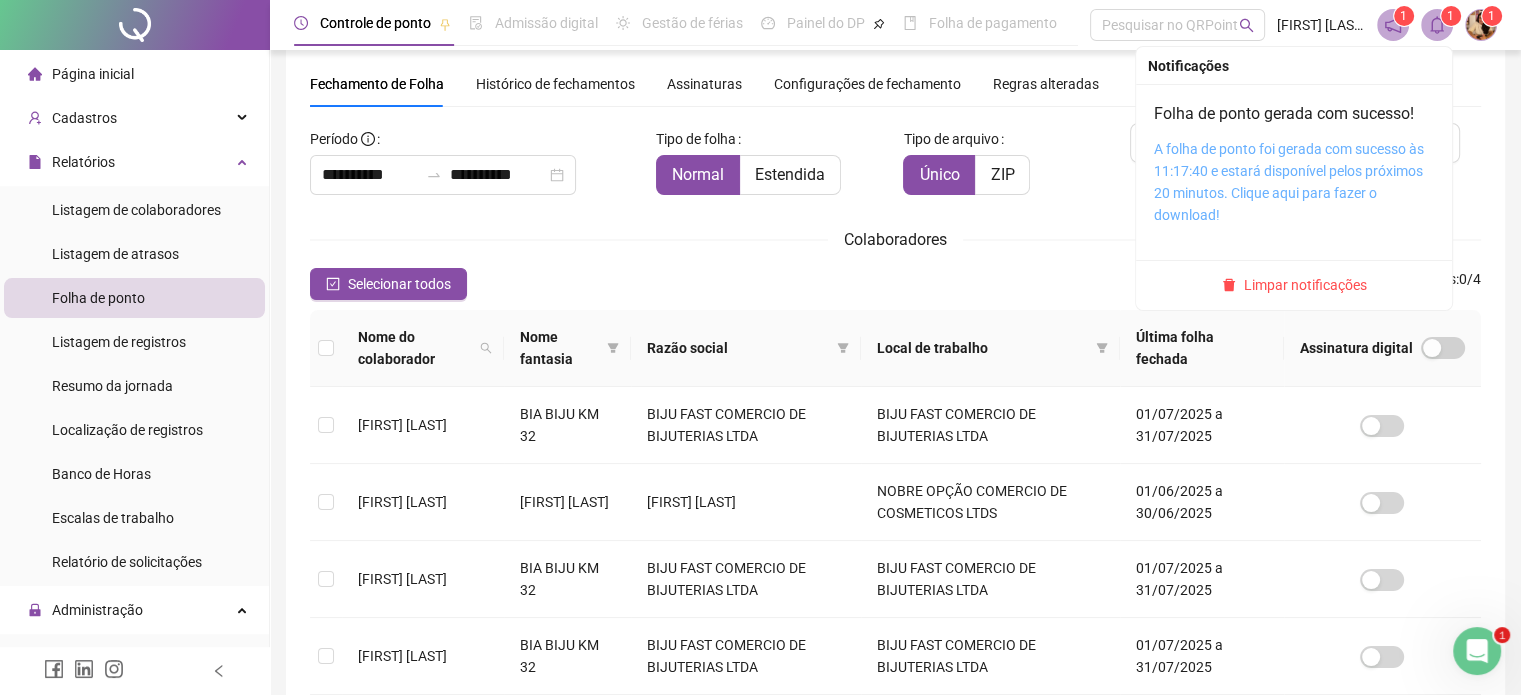 click on "A folha de ponto foi gerada com sucesso às 11:17:40 e estará disponível pelos próximos 20 minutos.
Clique aqui para fazer o download!" at bounding box center (1289, 182) 